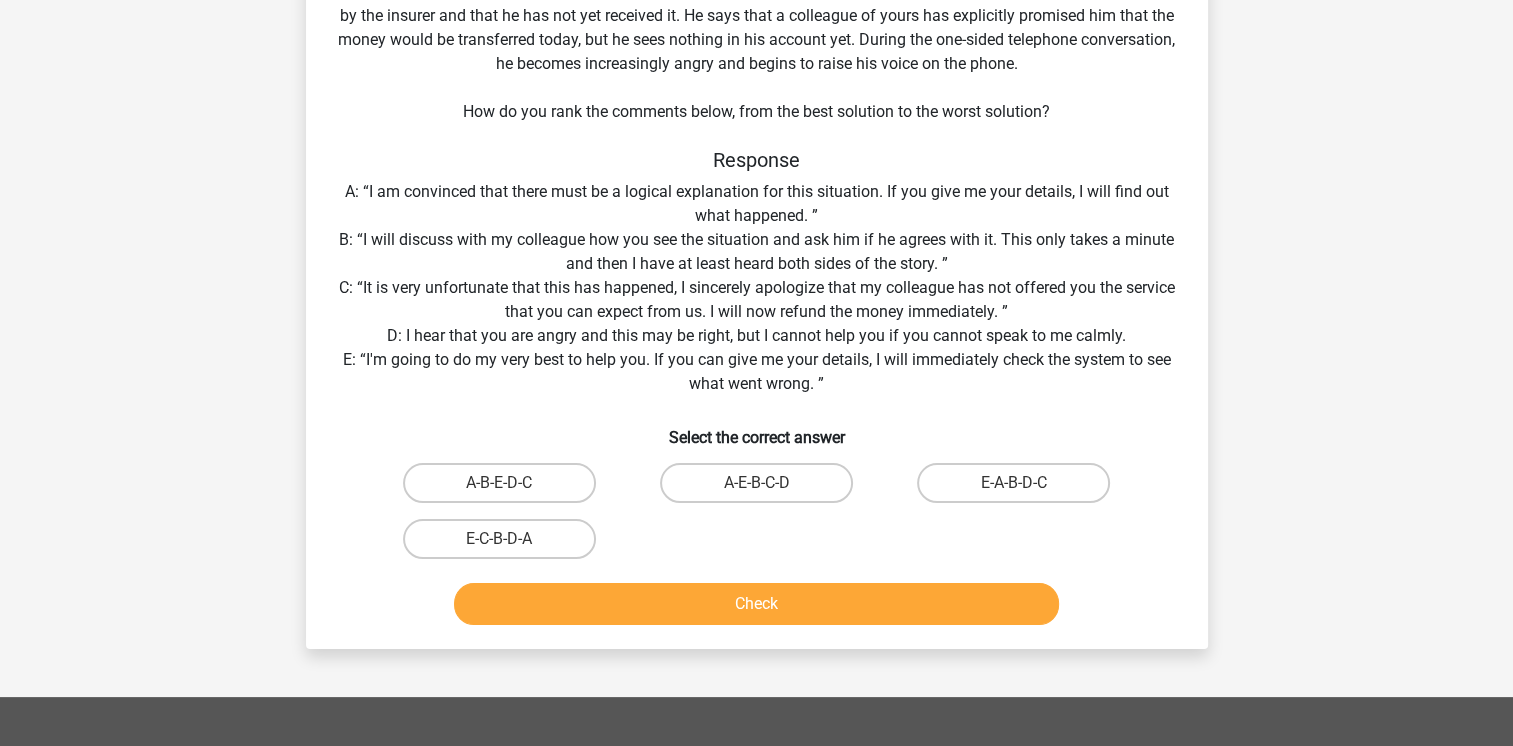 scroll, scrollTop: 0, scrollLeft: 0, axis: both 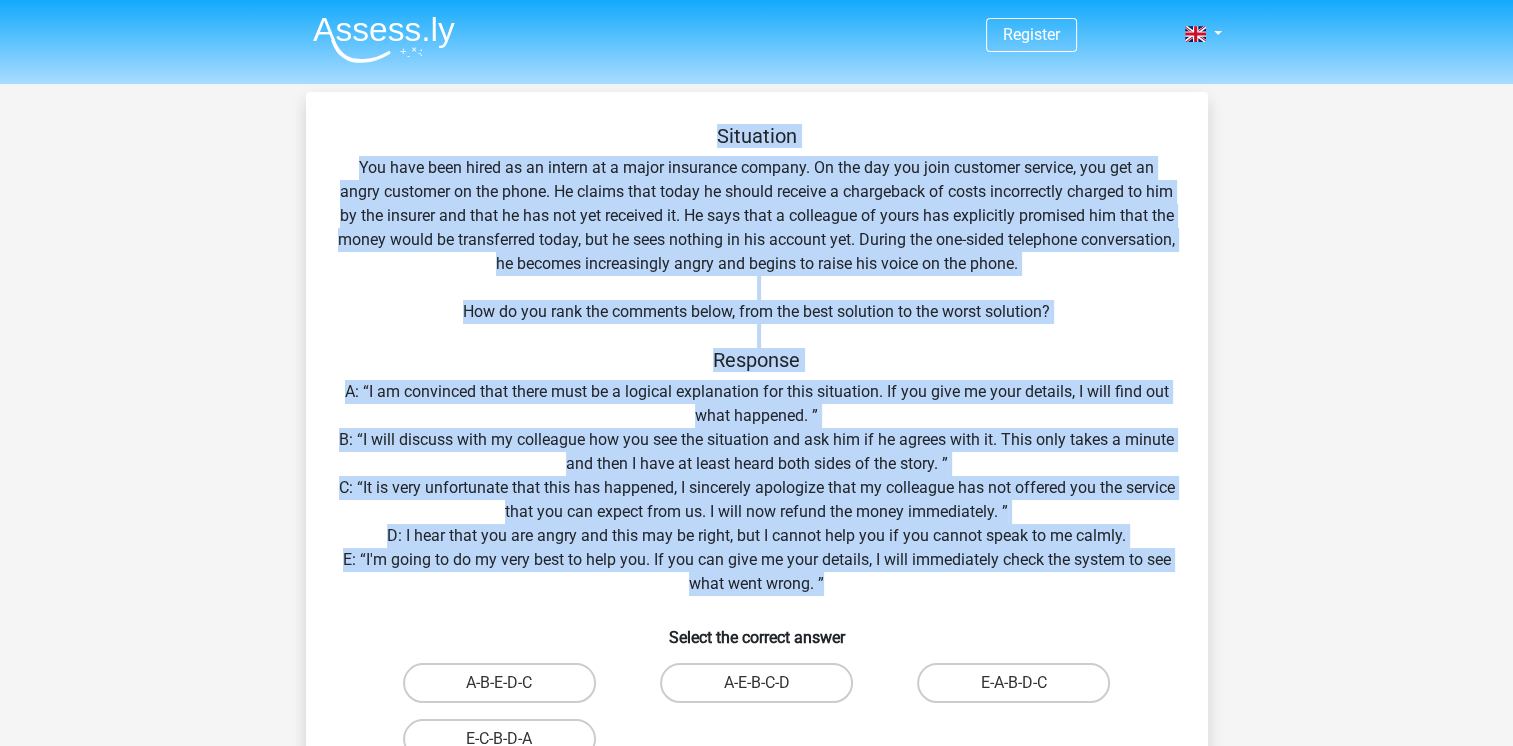 drag, startPoint x: 720, startPoint y: 142, endPoint x: 1070, endPoint y: 591, distance: 569.2987 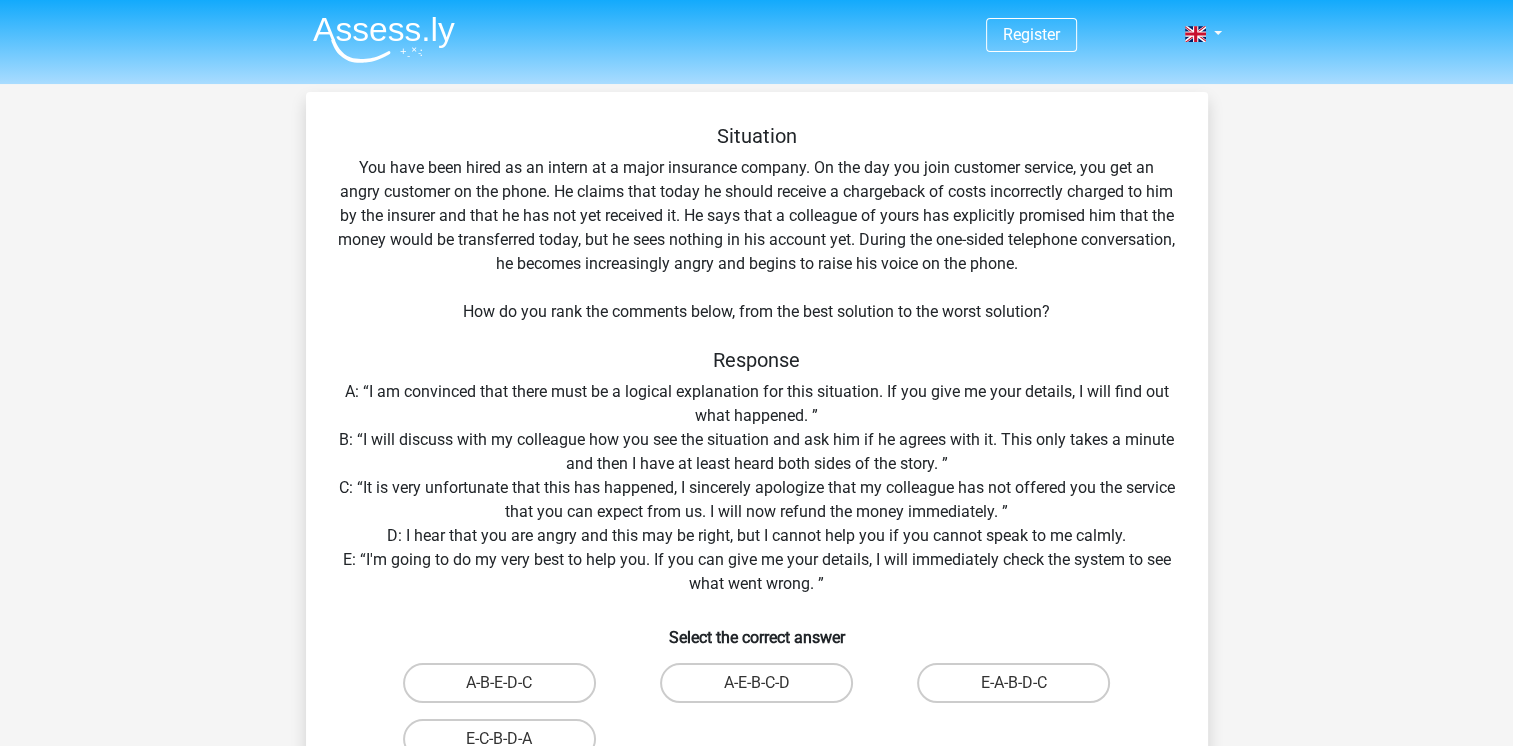 click on "Situation You have been hired as an intern at a major insurance company. On the day you join customer service, you get an angry customer on the phone. He claims that today he should receive a chargeback of costs incorrectly charged to him by the insurer and that he has not yet received it. He says that a colleague of yours has explicitly promised him that the money would be transferred today, but he sees nothing in his account yet. During the one-sided telephone conversation, he becomes increasingly angry and begins to raise his voice on the phone. How do you rank the comments below, from the best solution to the worst solution? Response A: “I am convinced that there must be a logical explanation for this situation. If you give me your details, I will find out what happened. ” D: I hear that you are angry and this may be right, but I cannot help you if you cannot speak to me calmly." at bounding box center [757, 478] 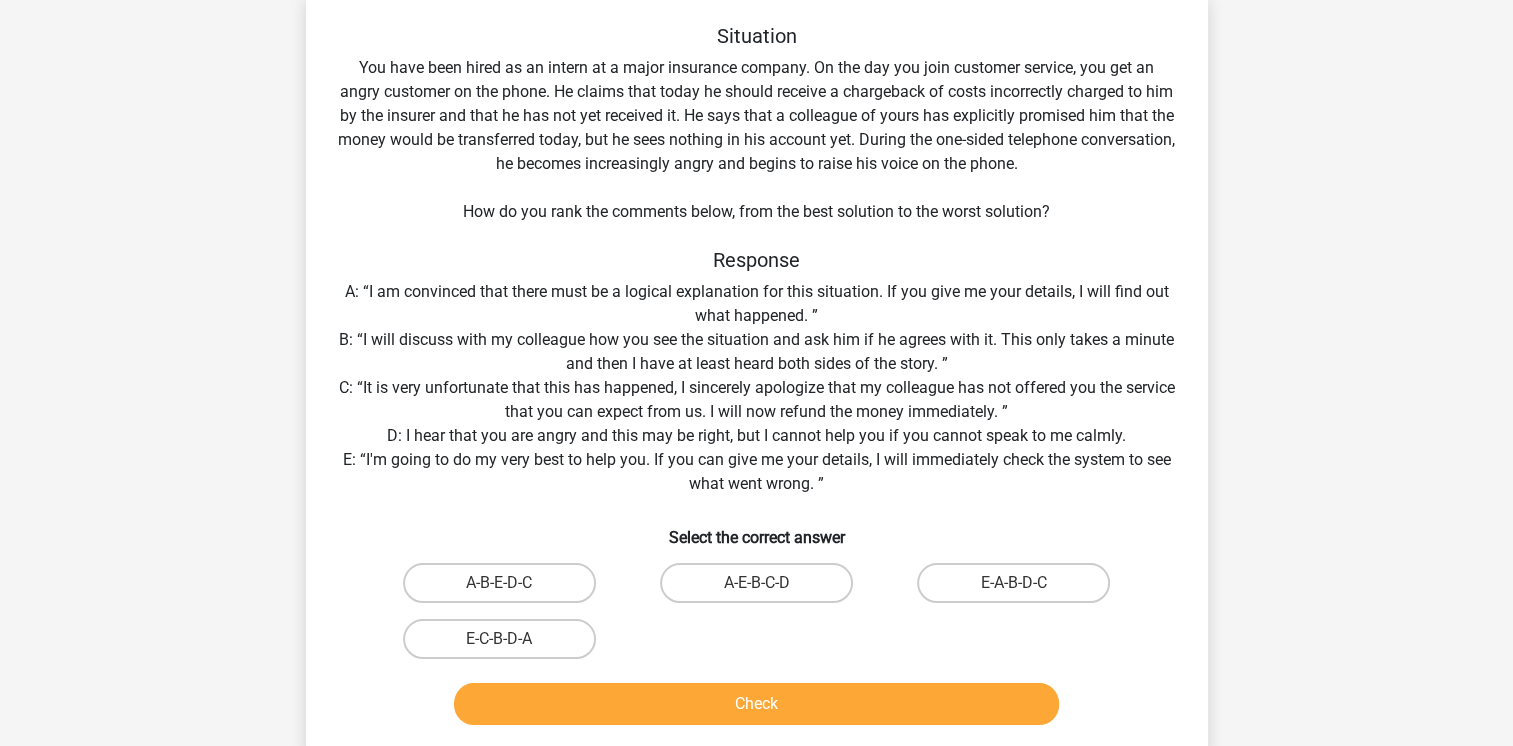 scroll, scrollTop: 0, scrollLeft: 0, axis: both 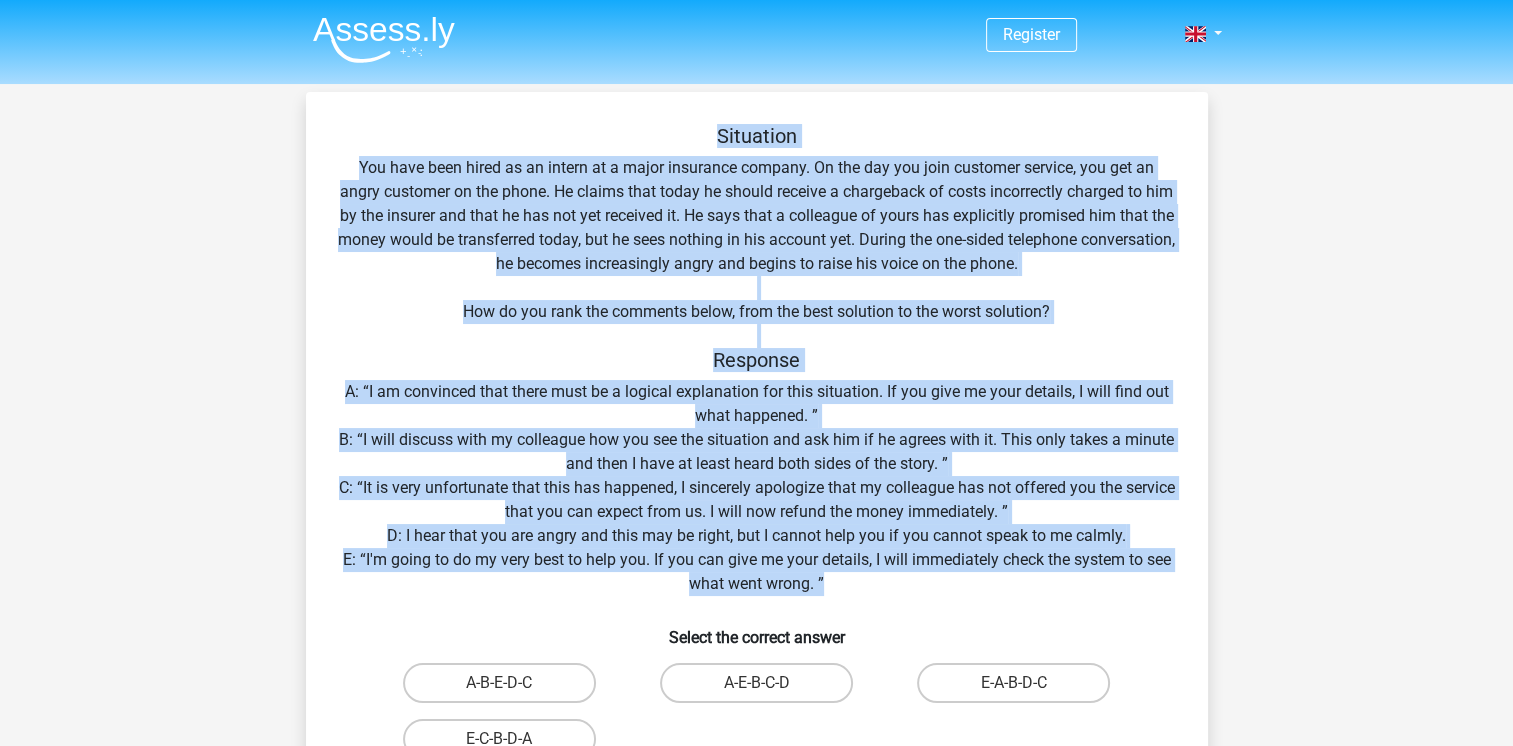 drag, startPoint x: 718, startPoint y: 138, endPoint x: 833, endPoint y: 587, distance: 463.49326 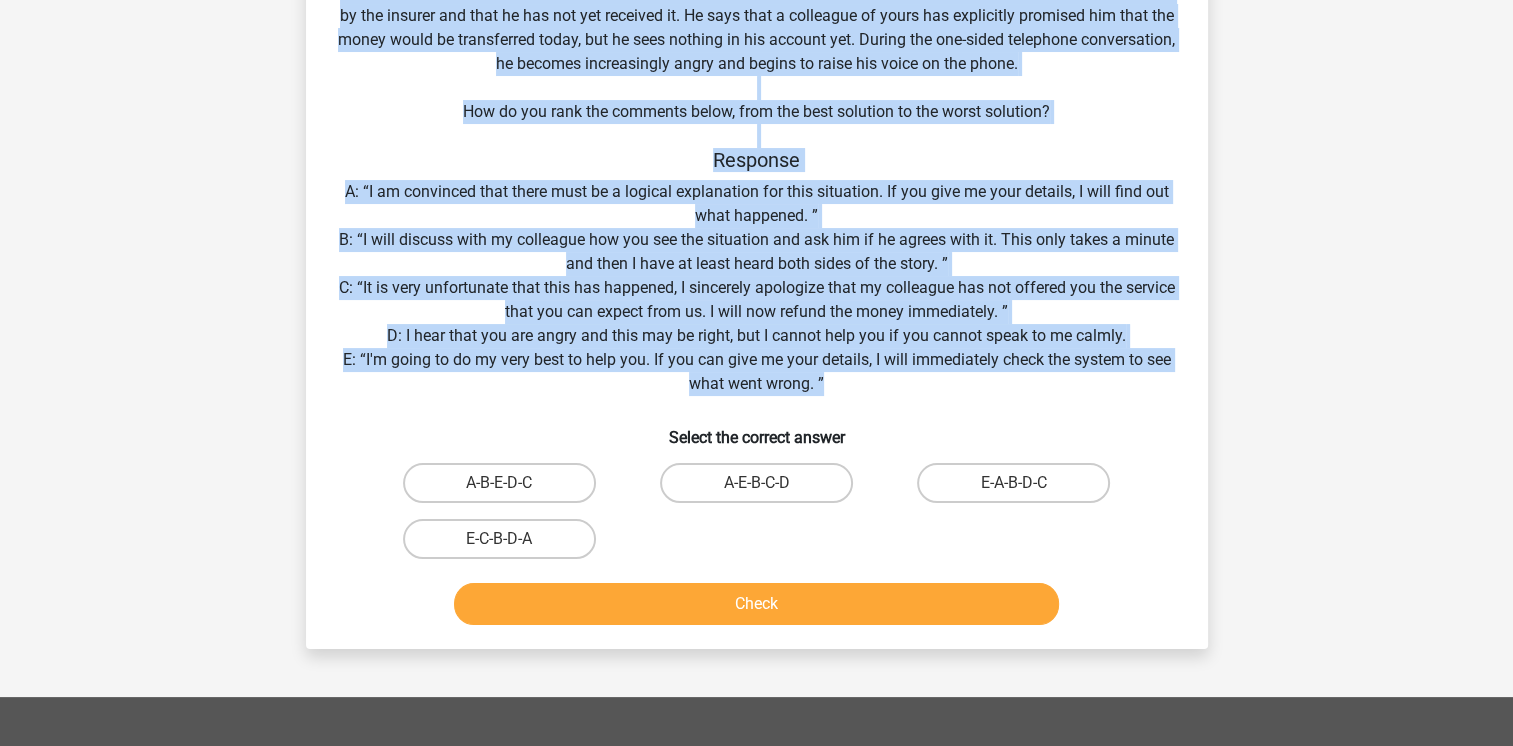 scroll, scrollTop: 300, scrollLeft: 0, axis: vertical 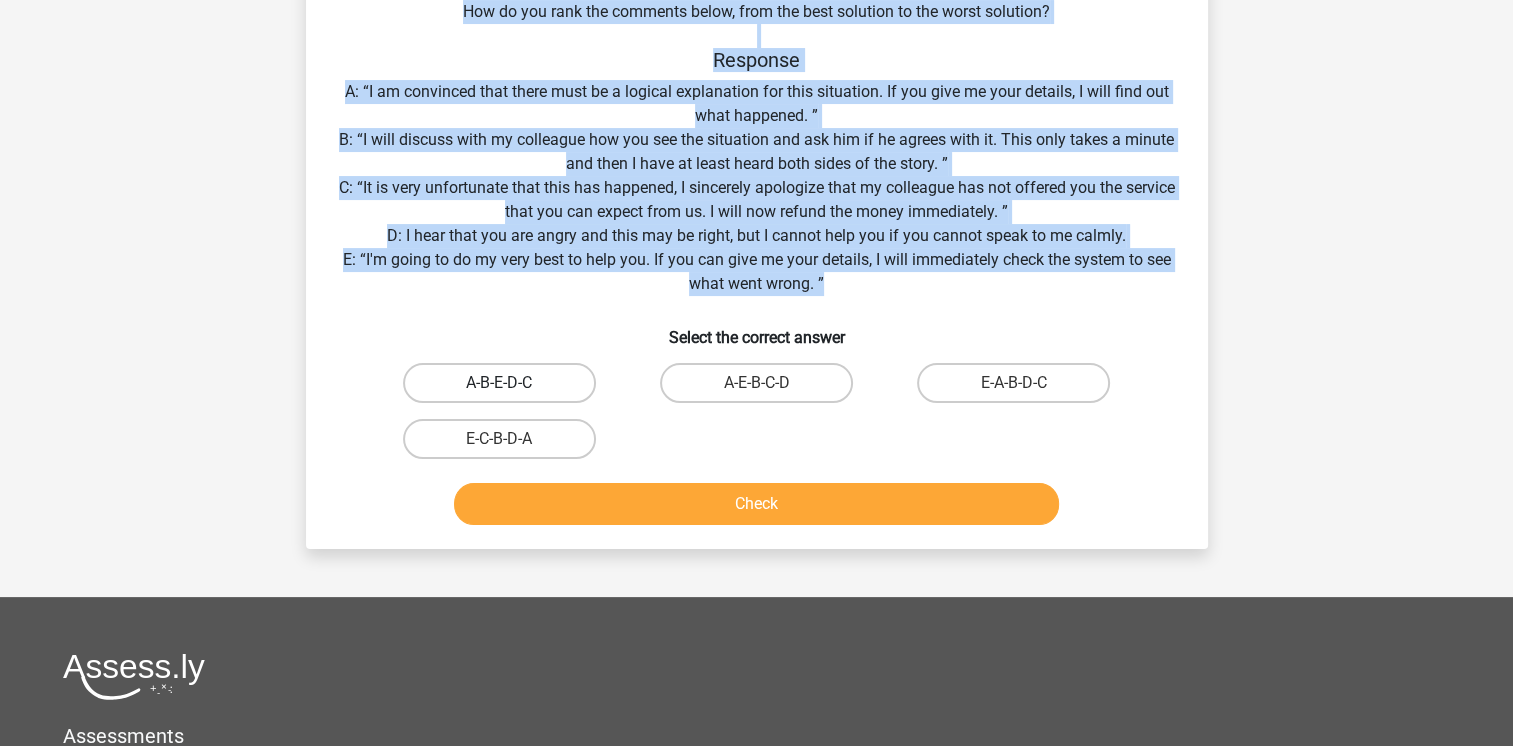drag, startPoint x: 468, startPoint y: 386, endPoint x: 536, endPoint y: 382, distance: 68.117546 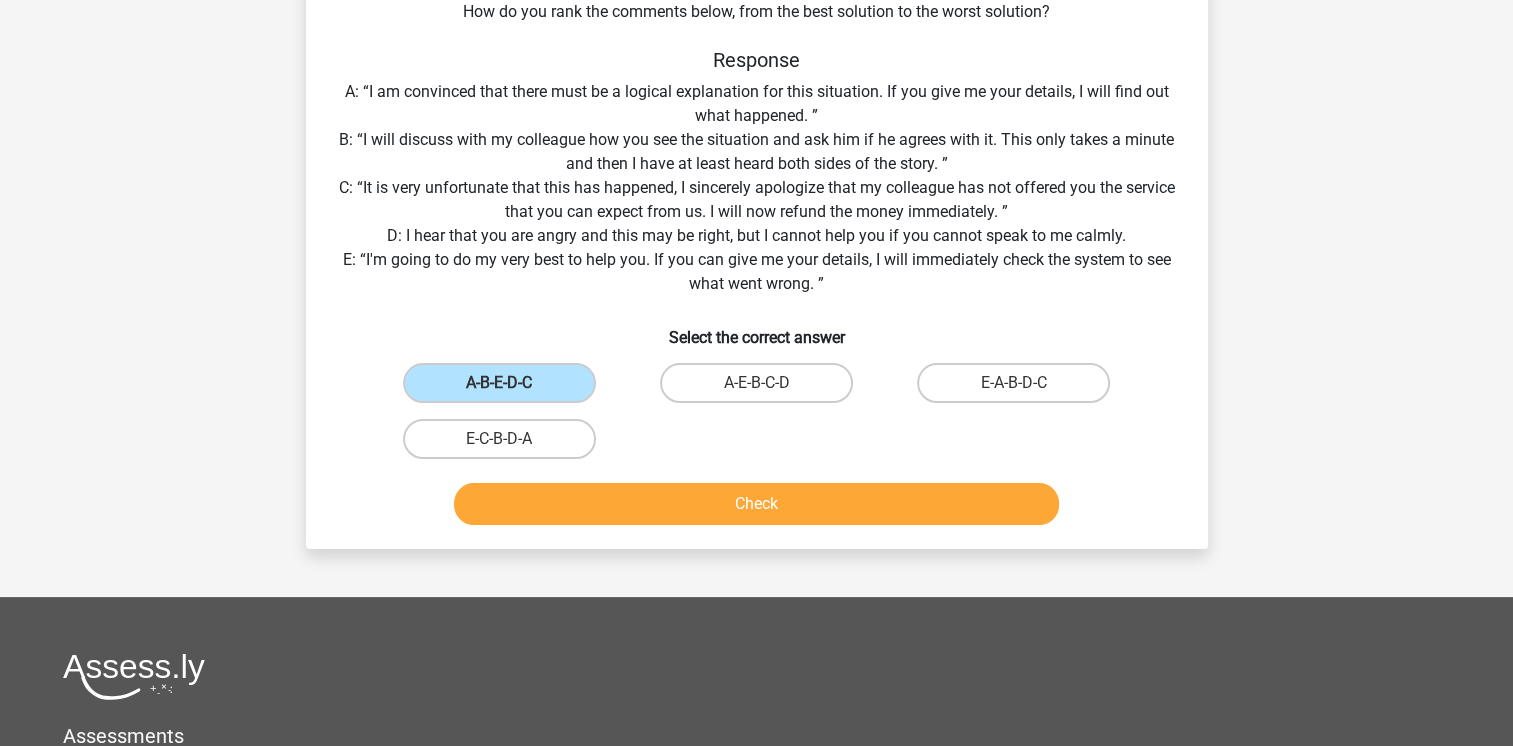 click on "A-B-E-D-C
A-E-B-C-D
E-A-B-D-C
E-C-B-D-A" at bounding box center (757, 411) 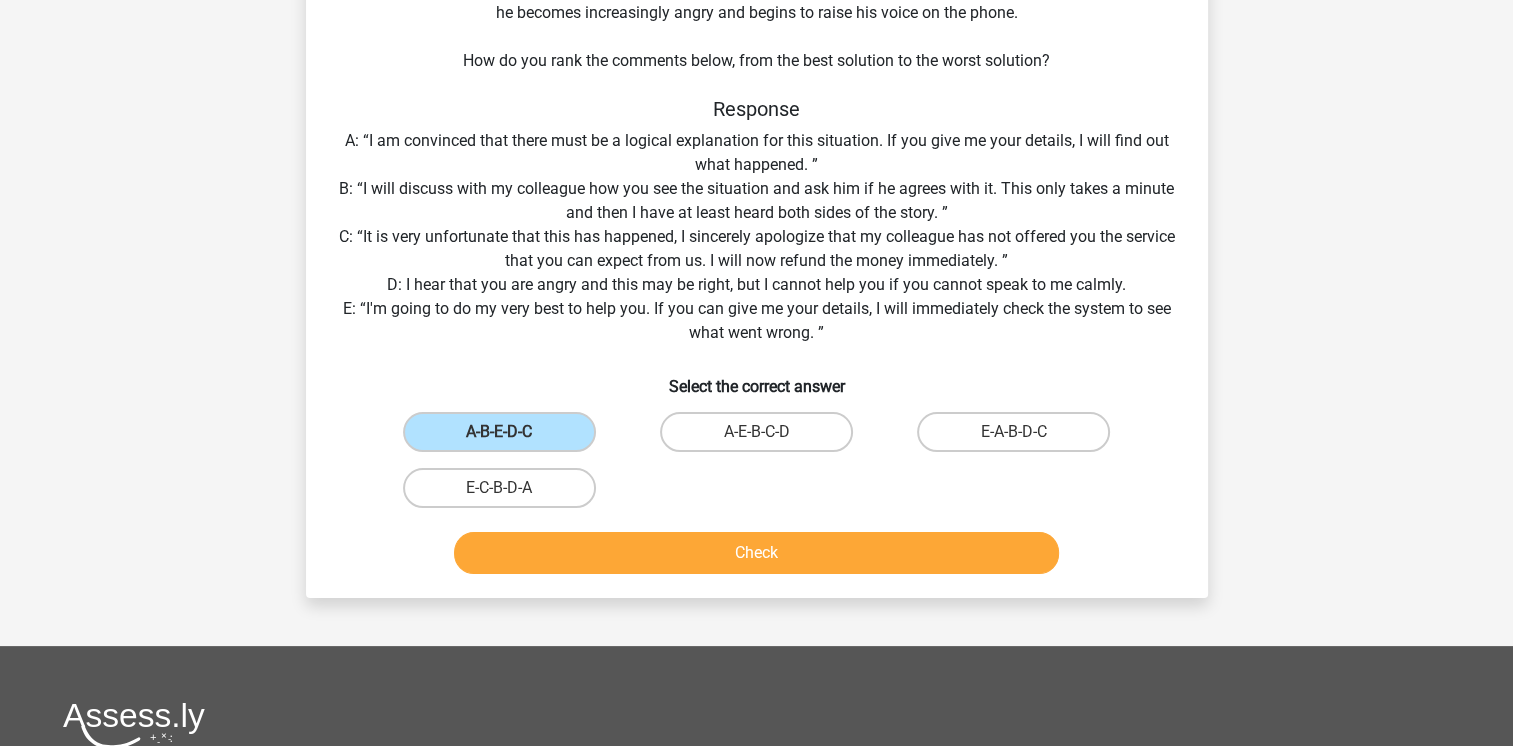 scroll, scrollTop: 300, scrollLeft: 0, axis: vertical 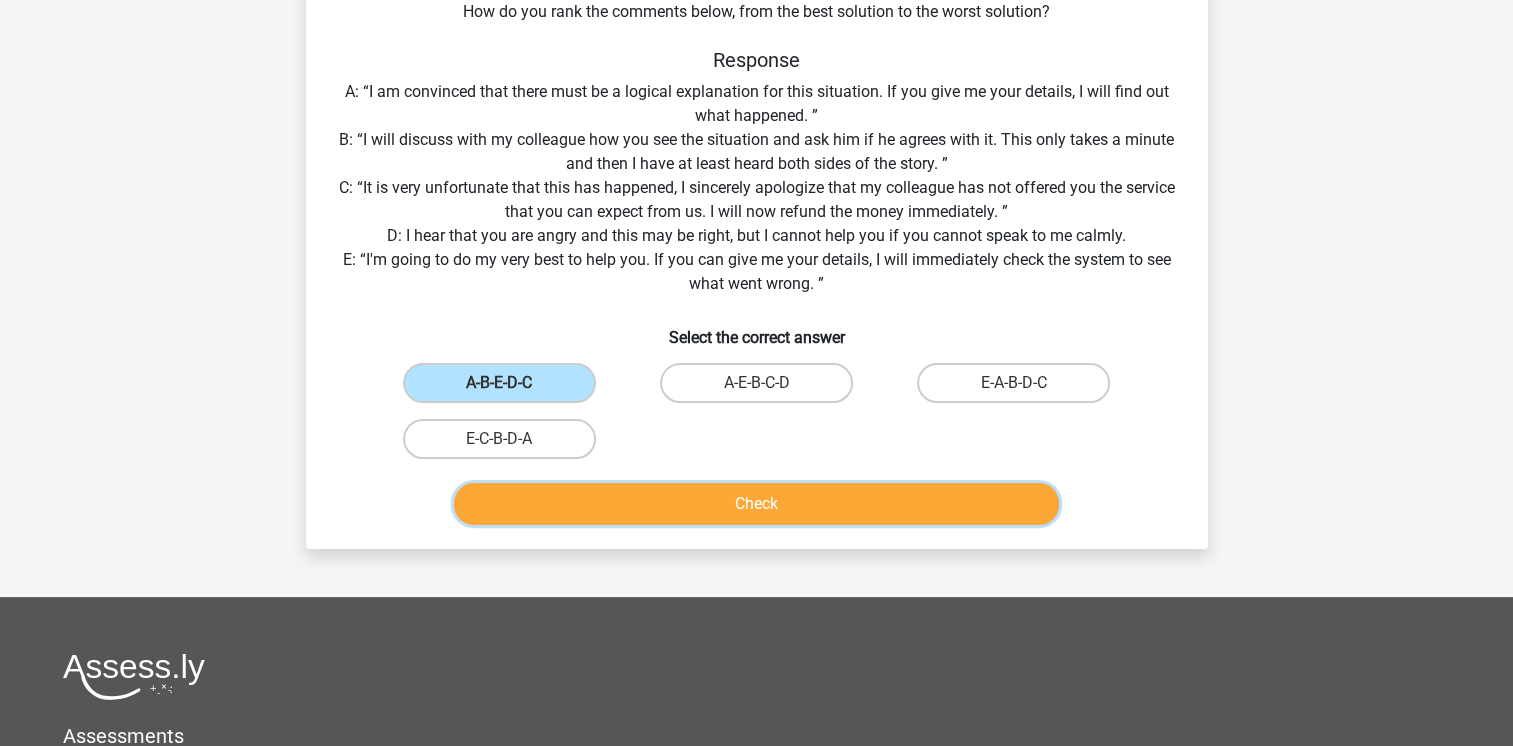click on "Check" at bounding box center [756, 504] 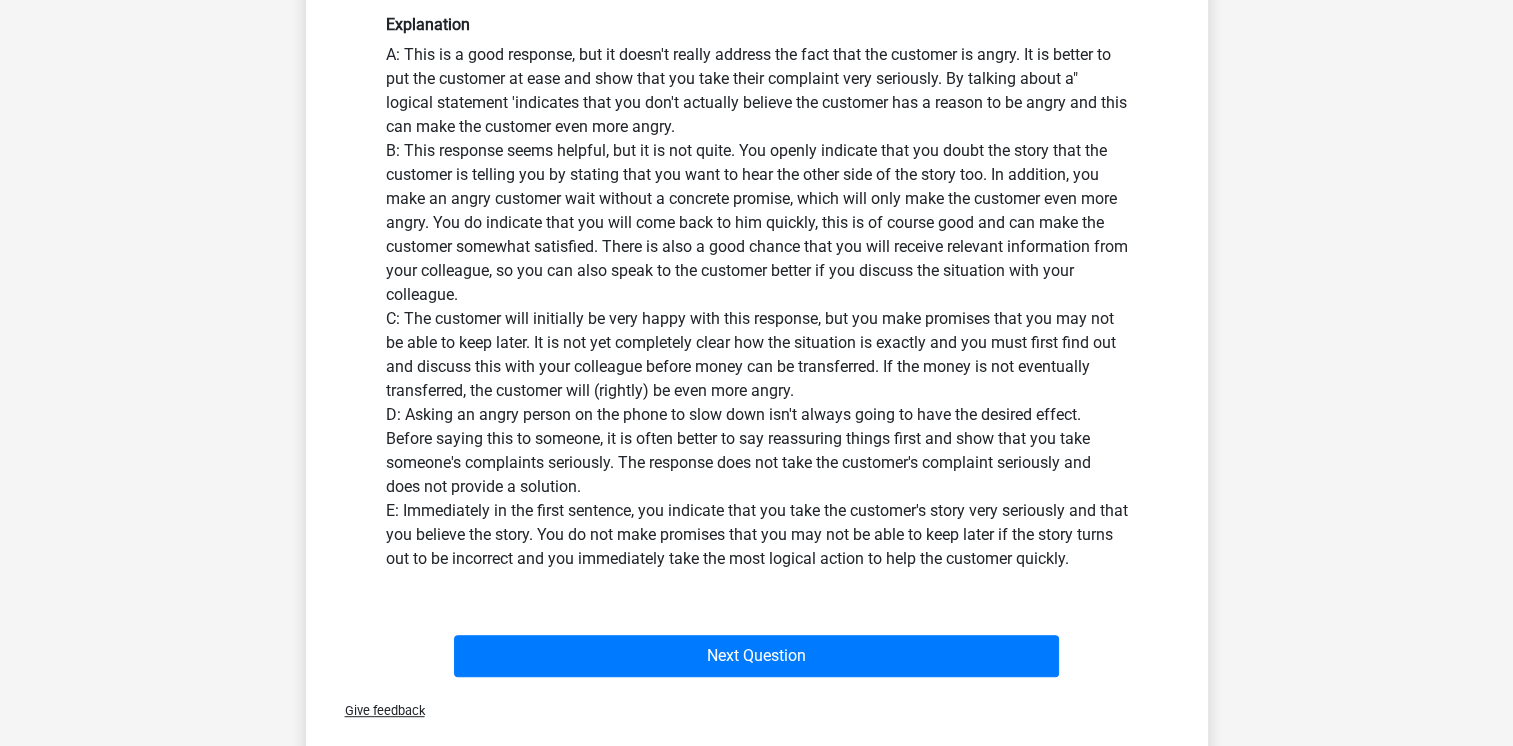 scroll, scrollTop: 700, scrollLeft: 0, axis: vertical 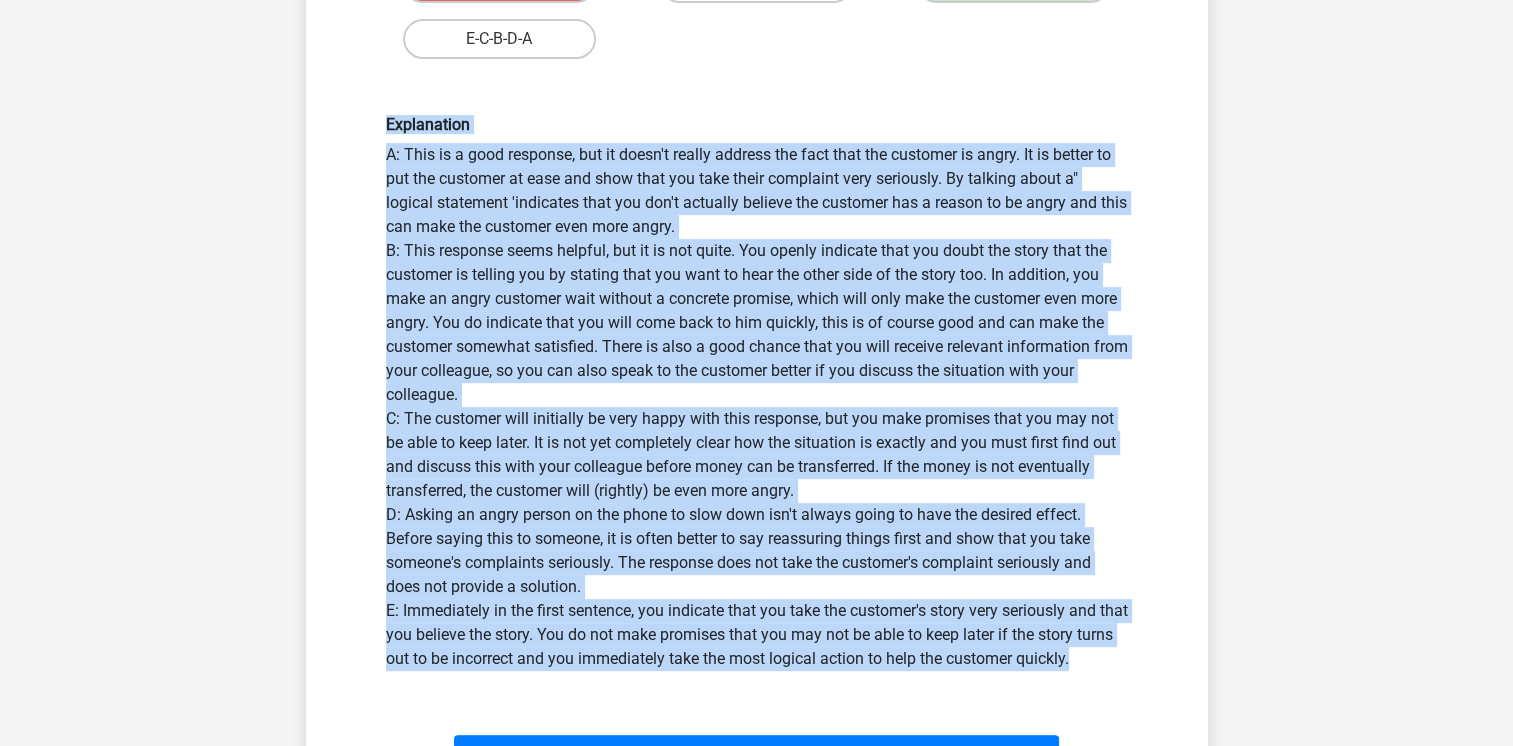 drag, startPoint x: 388, startPoint y: 126, endPoint x: 1119, endPoint y: 658, distance: 904.09344 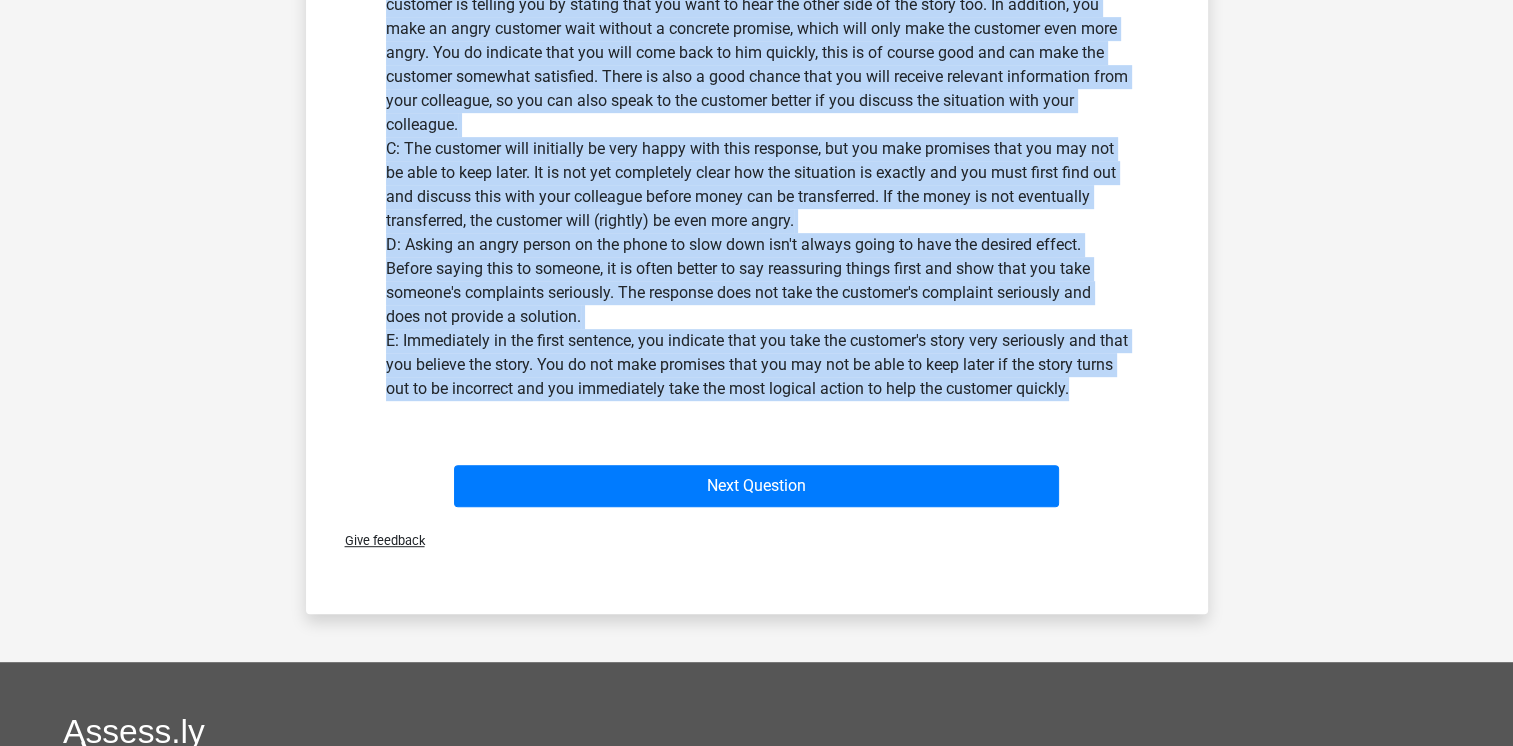 scroll, scrollTop: 1000, scrollLeft: 0, axis: vertical 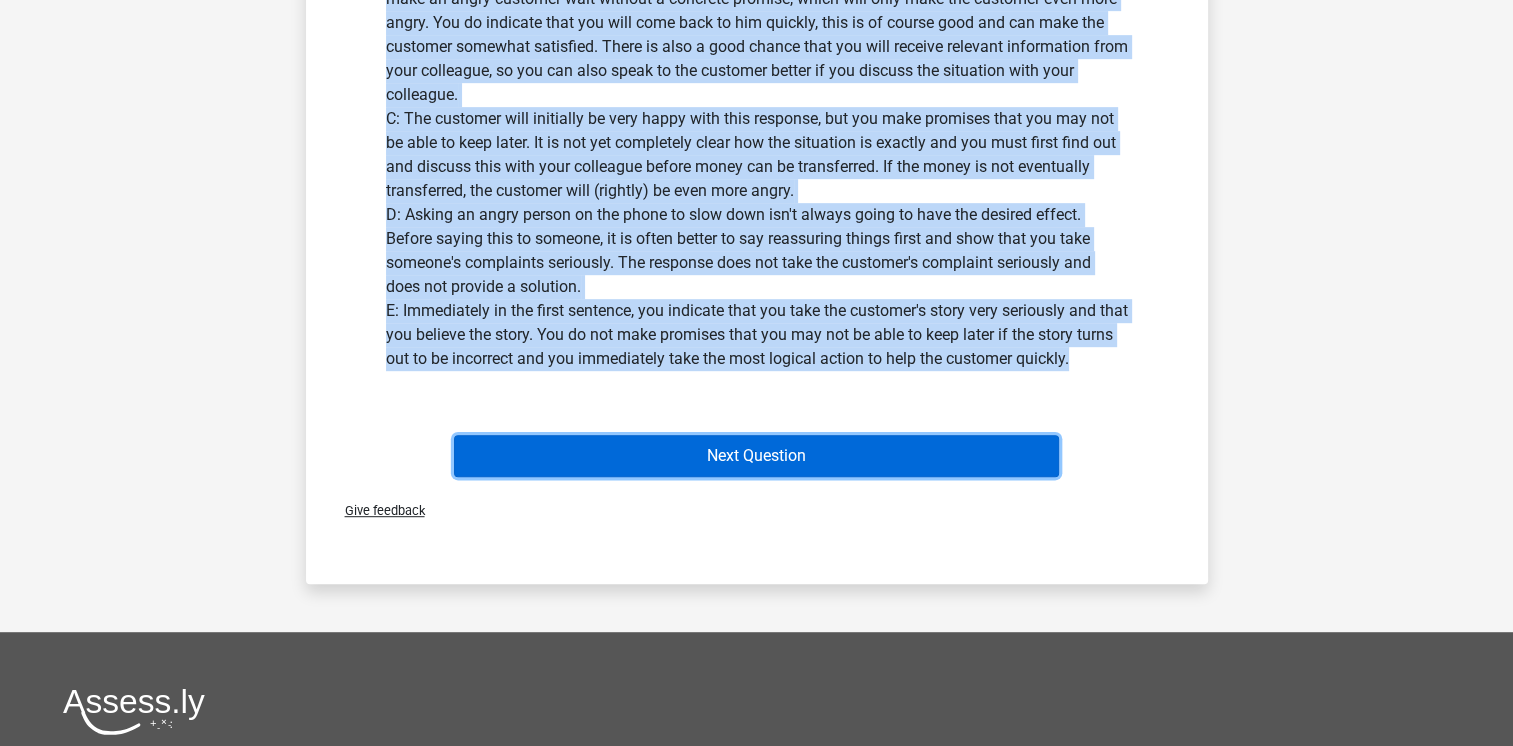 click on "Next Question" at bounding box center [756, 456] 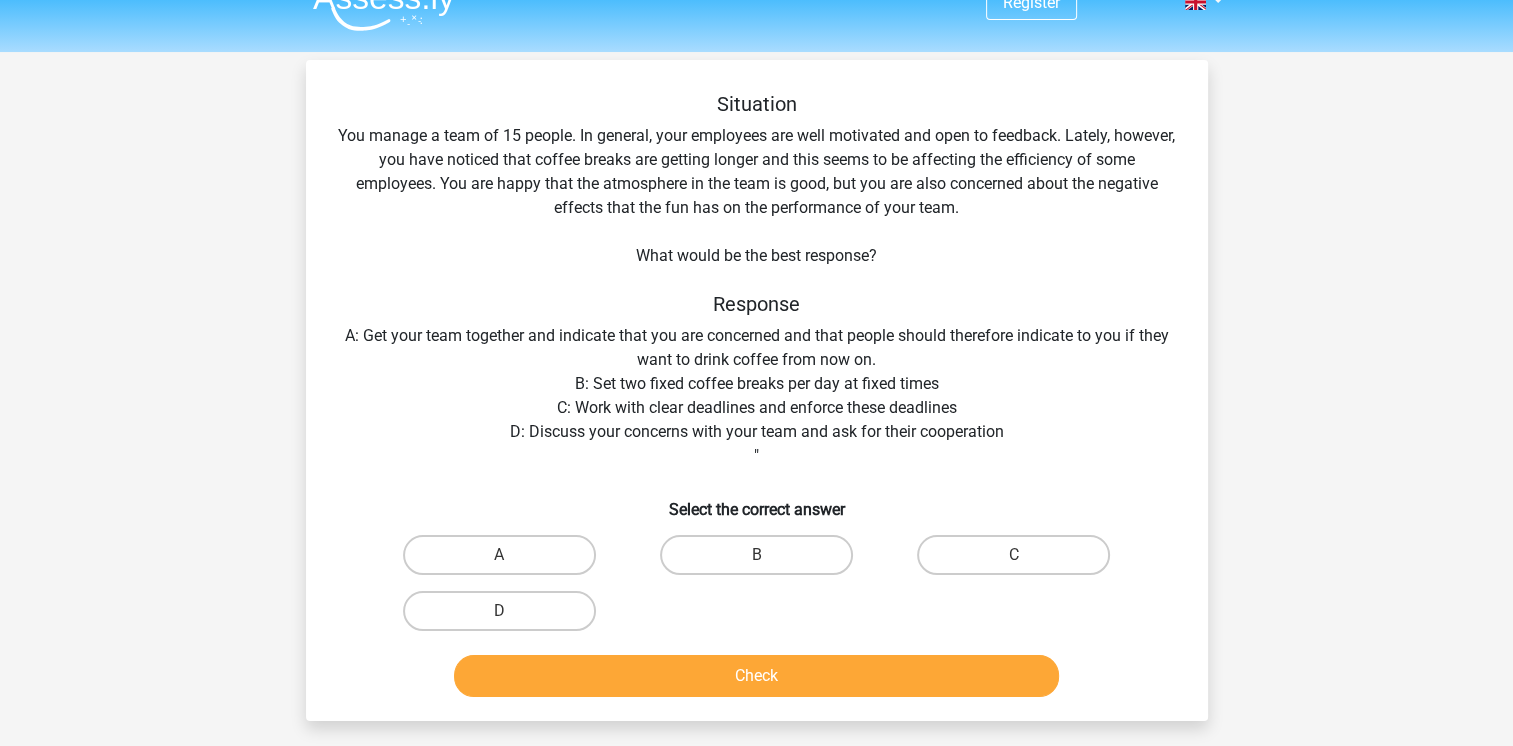 scroll, scrollTop: 0, scrollLeft: 0, axis: both 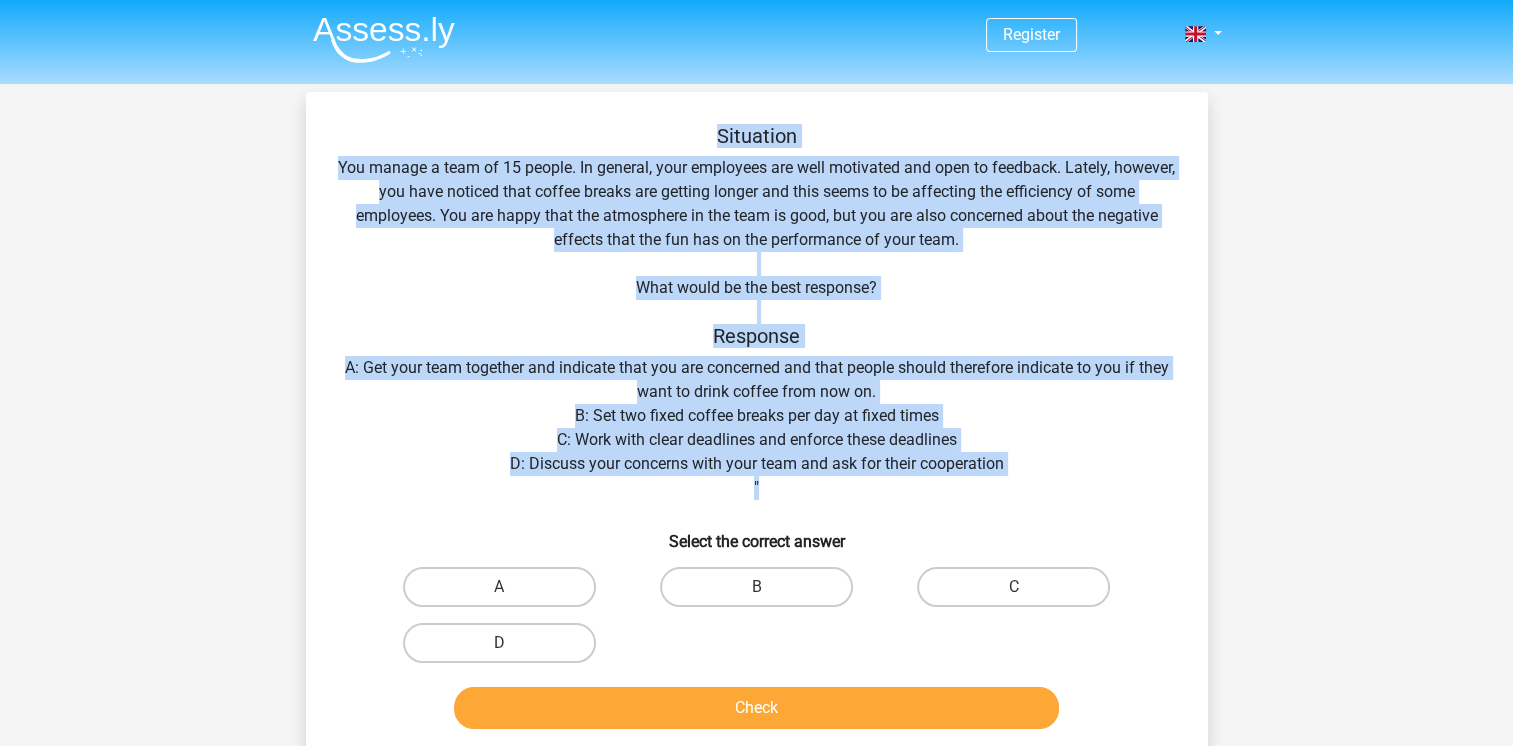 drag, startPoint x: 715, startPoint y: 138, endPoint x: 1005, endPoint y: 481, distance: 449.1648 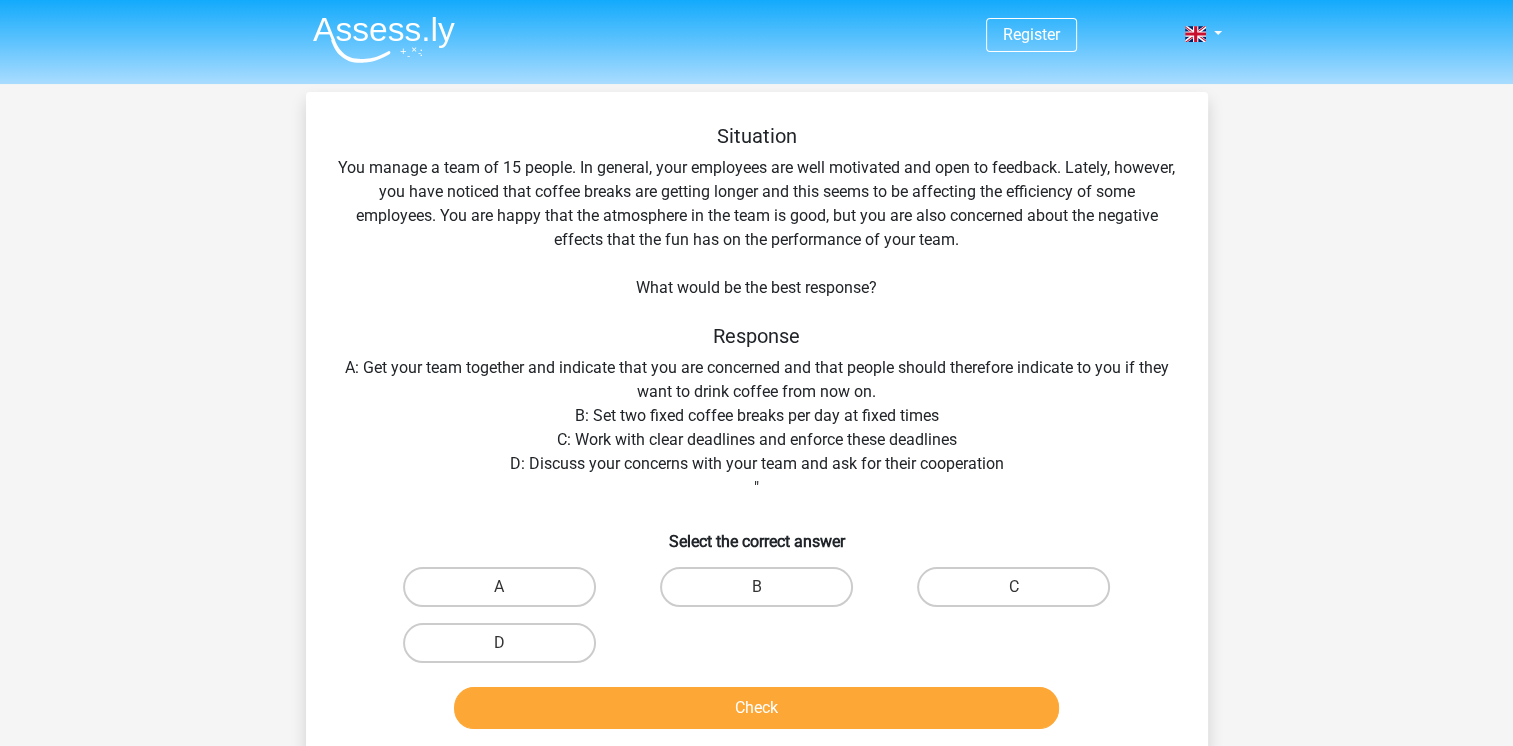 click on "Situation You manage a team of 15 people. In general, your employees are well motivated and open to feedback. Lately, however, you have noticed that coffee breaks are getting longer and this seems to be affecting the efficiency of some employees. You are happy that the atmosphere in the team is good, but you are also concerned about the negative effects that the fun has on the performance of your team. What would be the best response? Response A: Get your team together and indicate that you are concerned and that people should therefore indicate to you if they want to drink coffee from now on. B: Set two fixed coffee breaks per day at fixed times C: Work with clear deadlines and enforce these deadlines D: Discuss your concerns with your team and ask for their cooperation "
Select the correct answer" at bounding box center (757, 430) 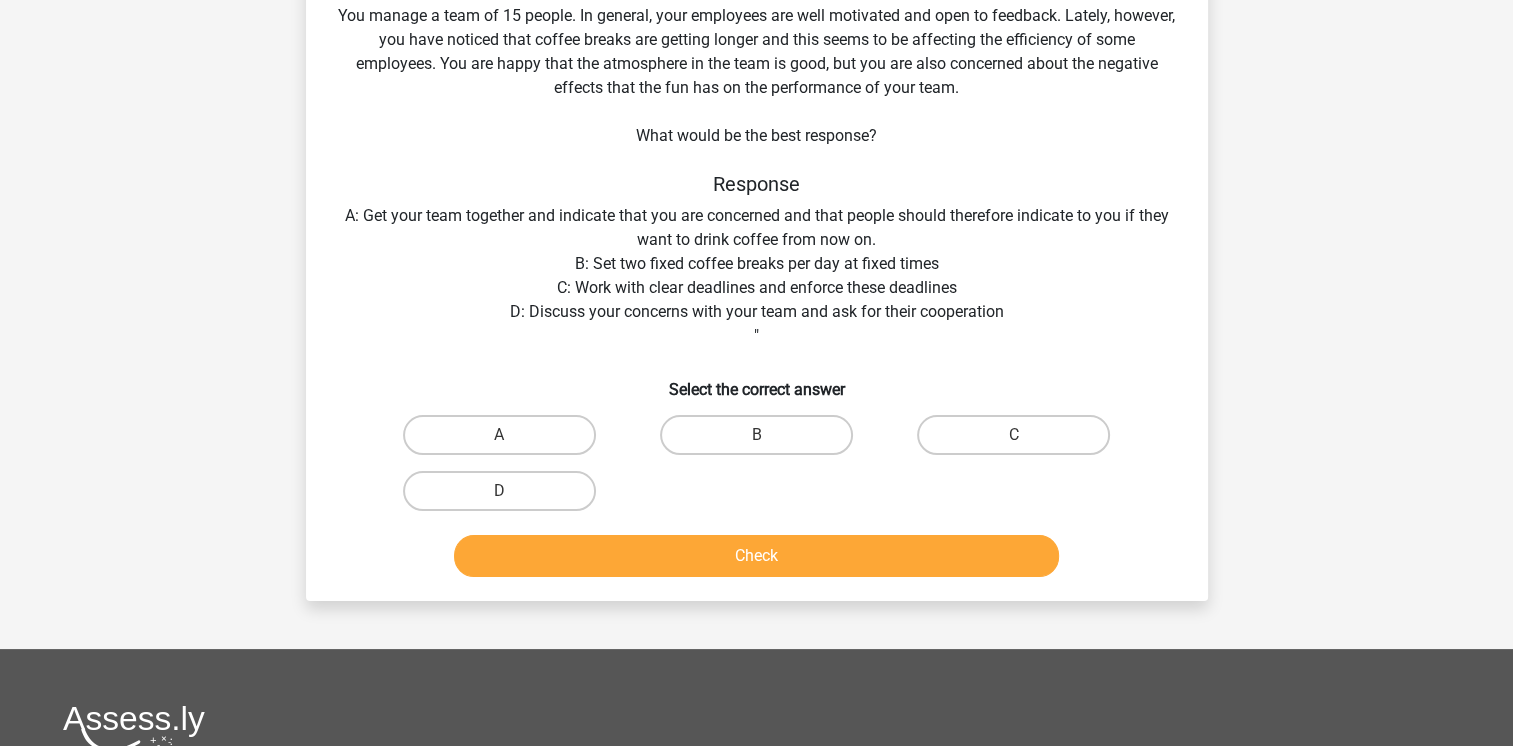 scroll, scrollTop: 200, scrollLeft: 0, axis: vertical 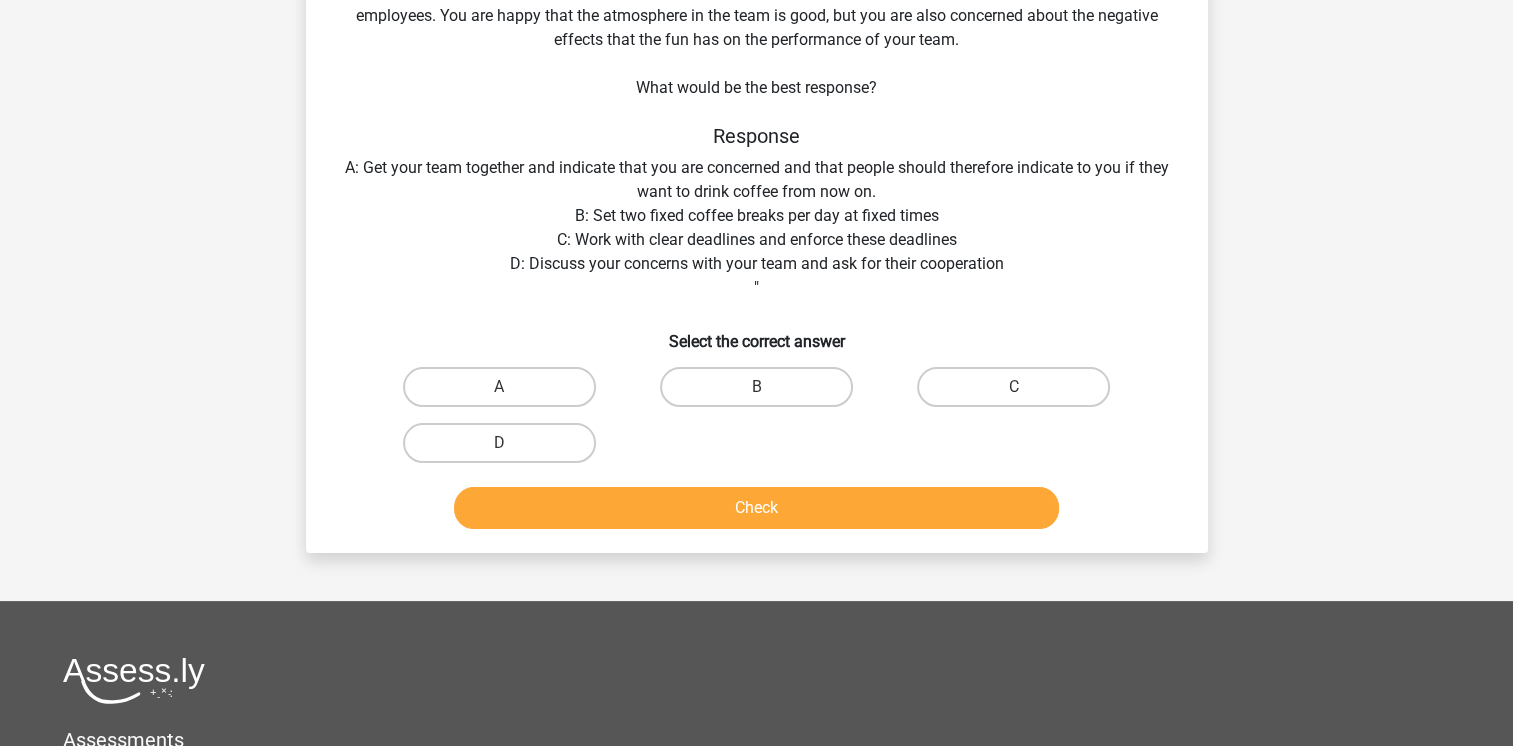 drag, startPoint x: 972, startPoint y: 388, endPoint x: 948, endPoint y: 428, distance: 46.647614 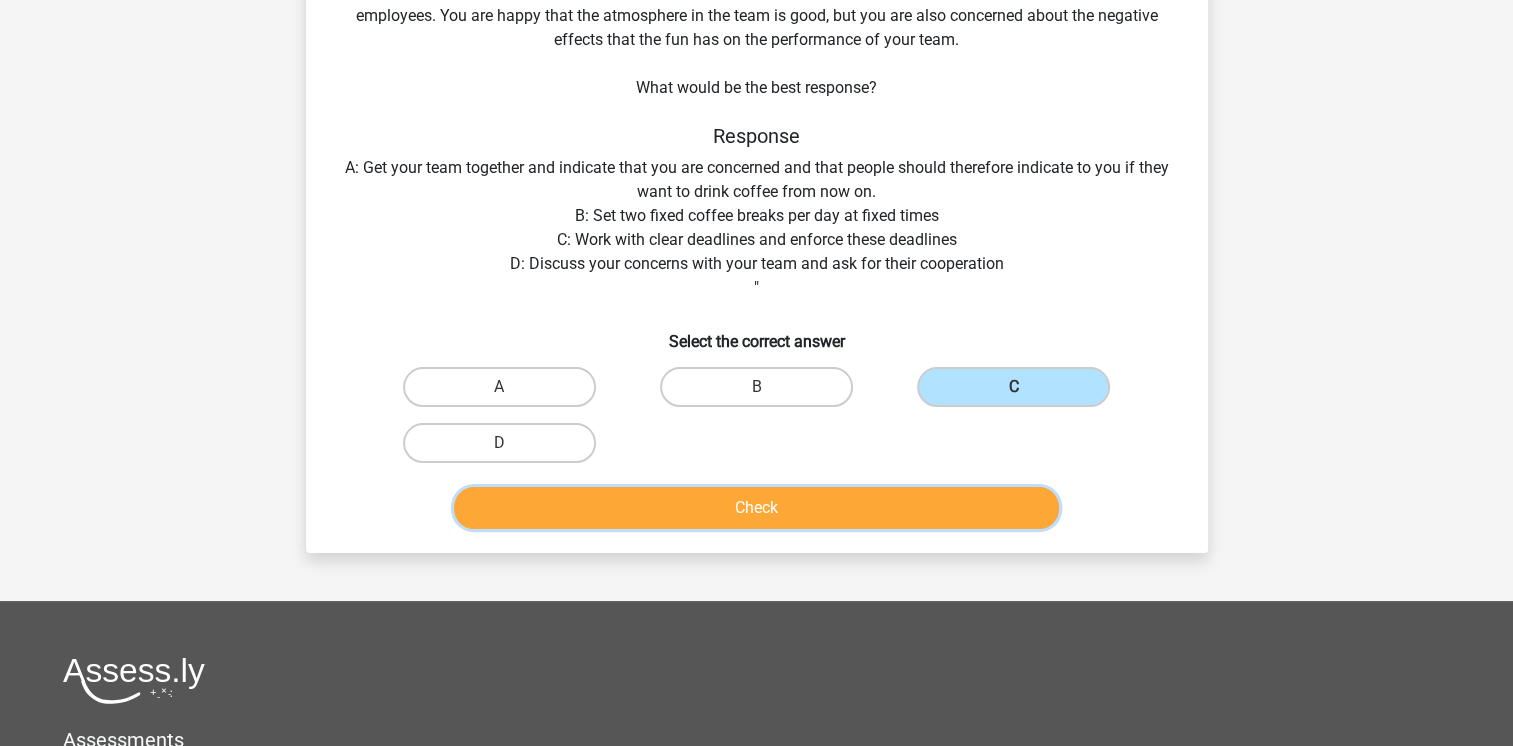 click on "Check" at bounding box center [756, 508] 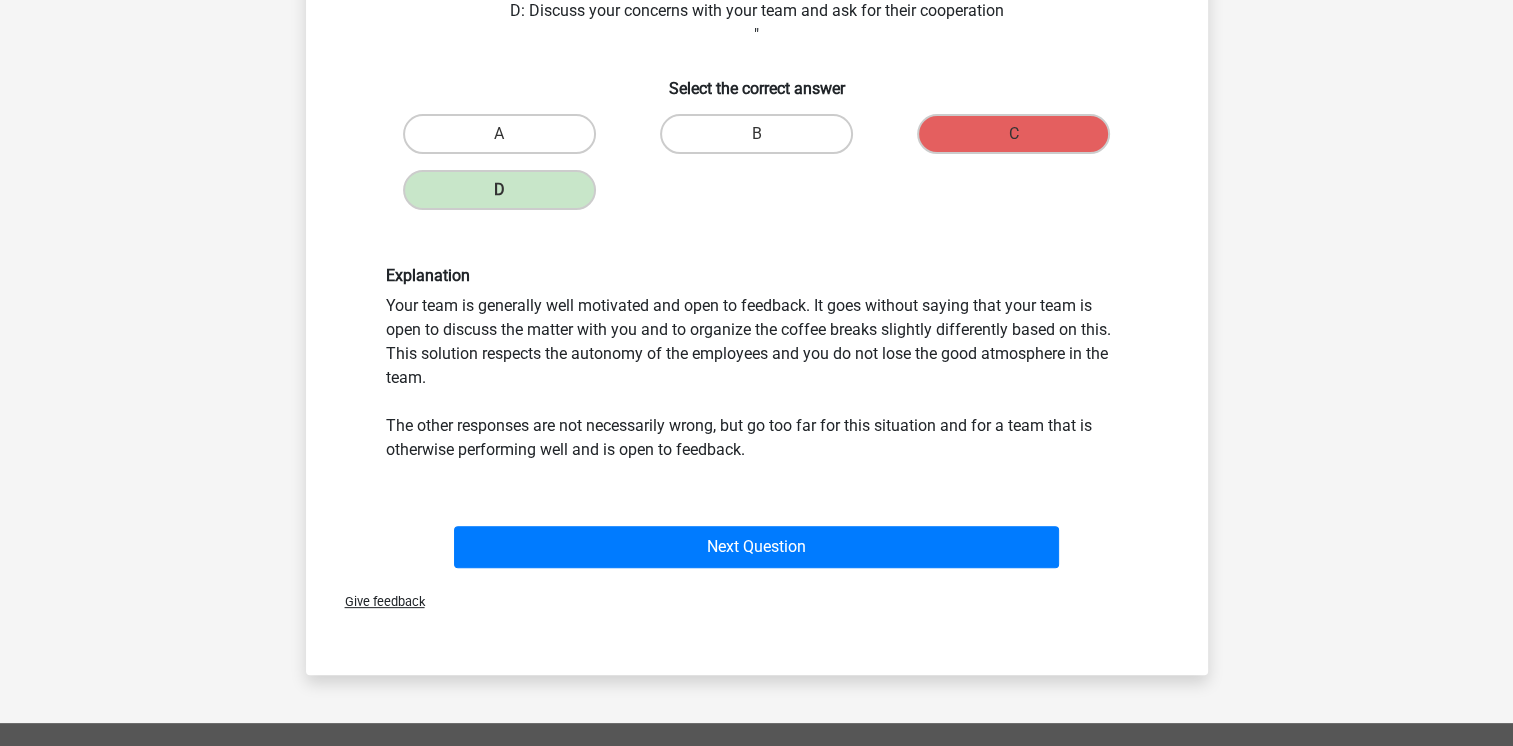 scroll, scrollTop: 500, scrollLeft: 0, axis: vertical 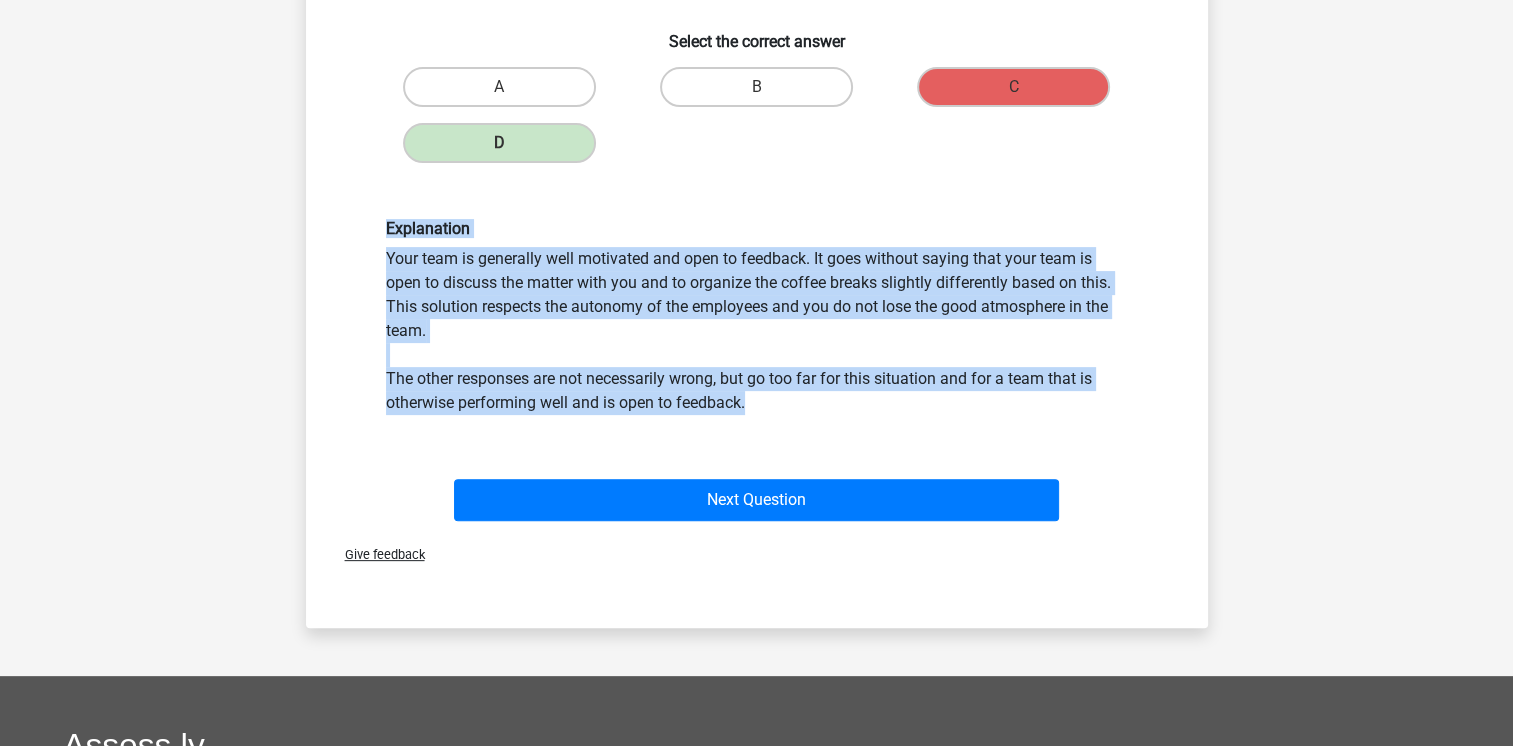 drag, startPoint x: 383, startPoint y: 226, endPoint x: 772, endPoint y: 422, distance: 435.5881 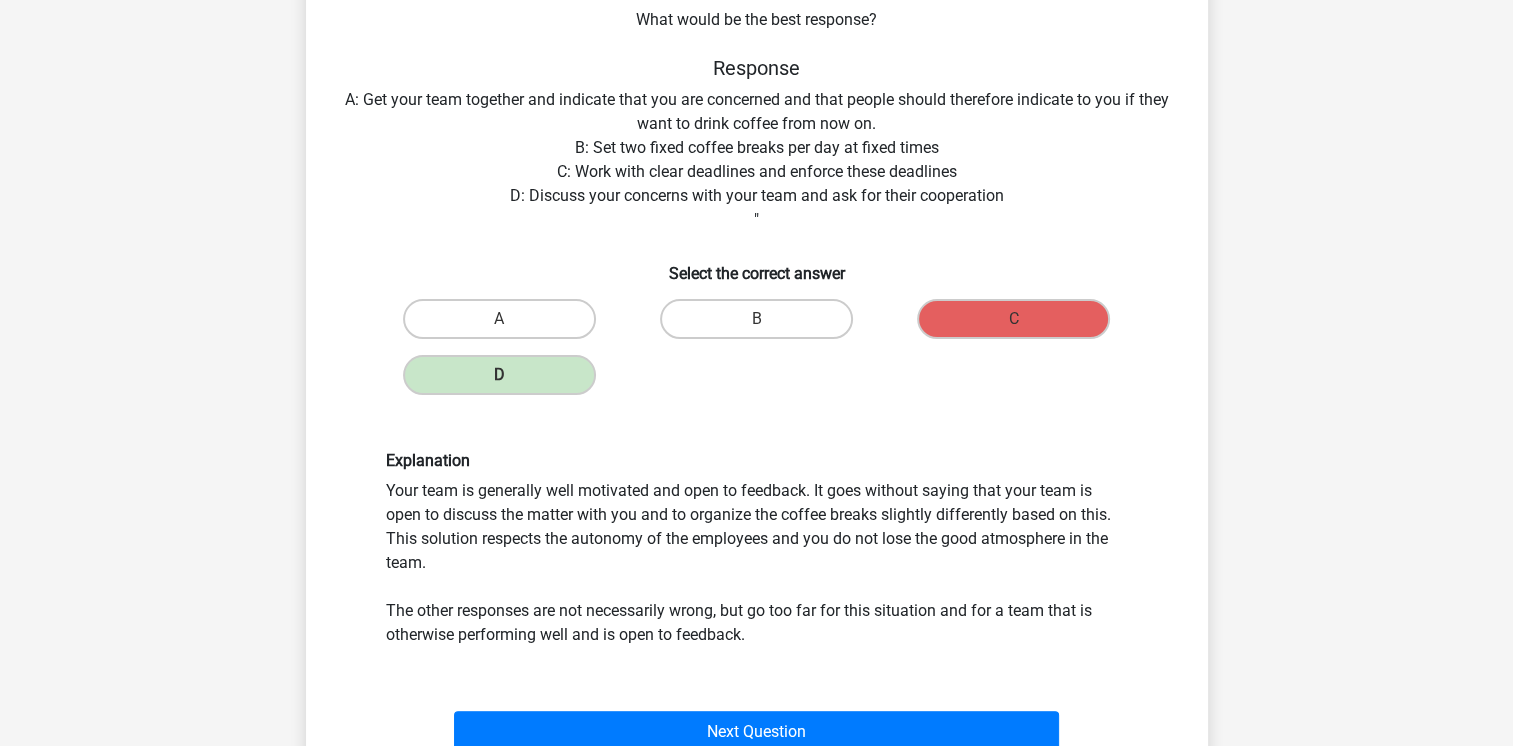 scroll, scrollTop: 0, scrollLeft: 0, axis: both 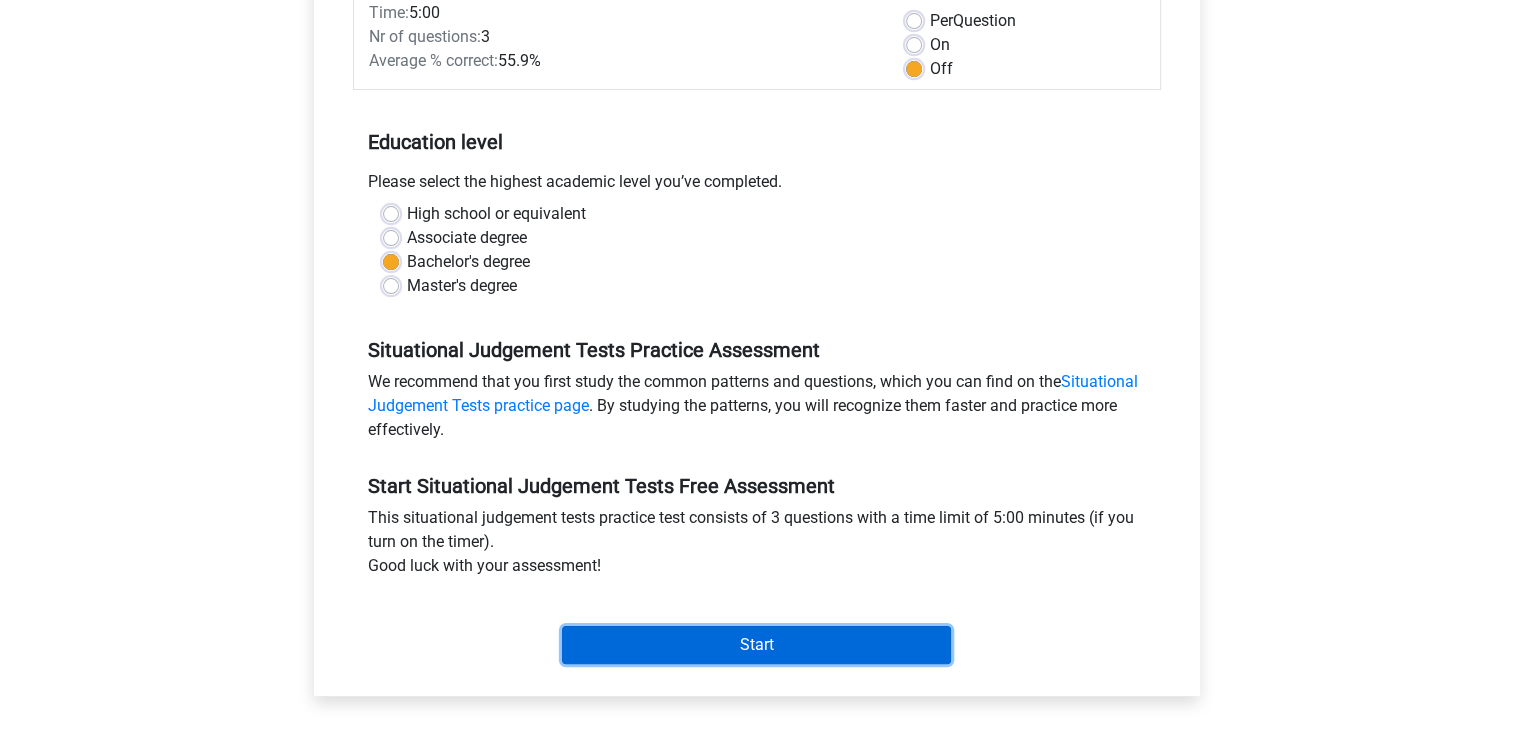 click on "Start" at bounding box center [756, 645] 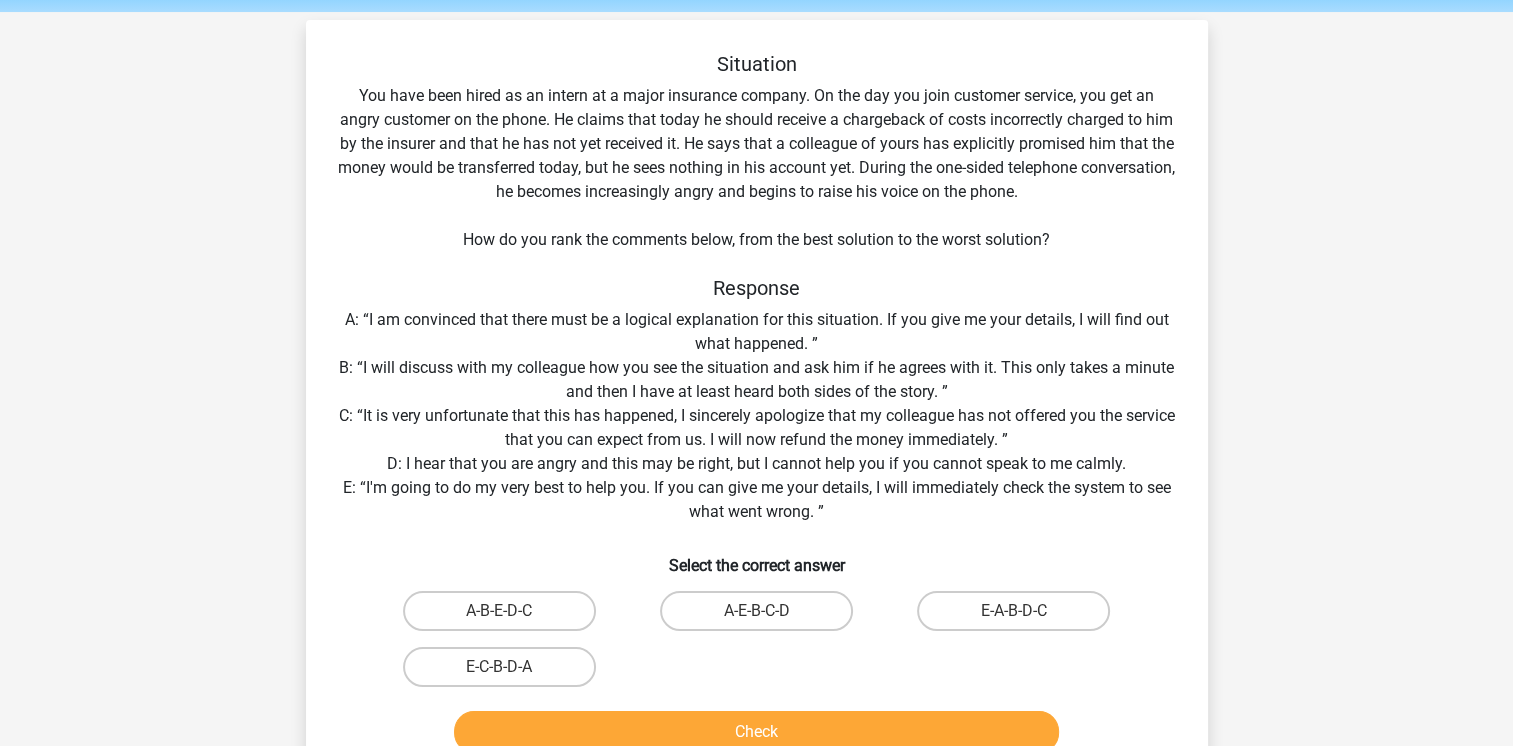 scroll, scrollTop: 200, scrollLeft: 0, axis: vertical 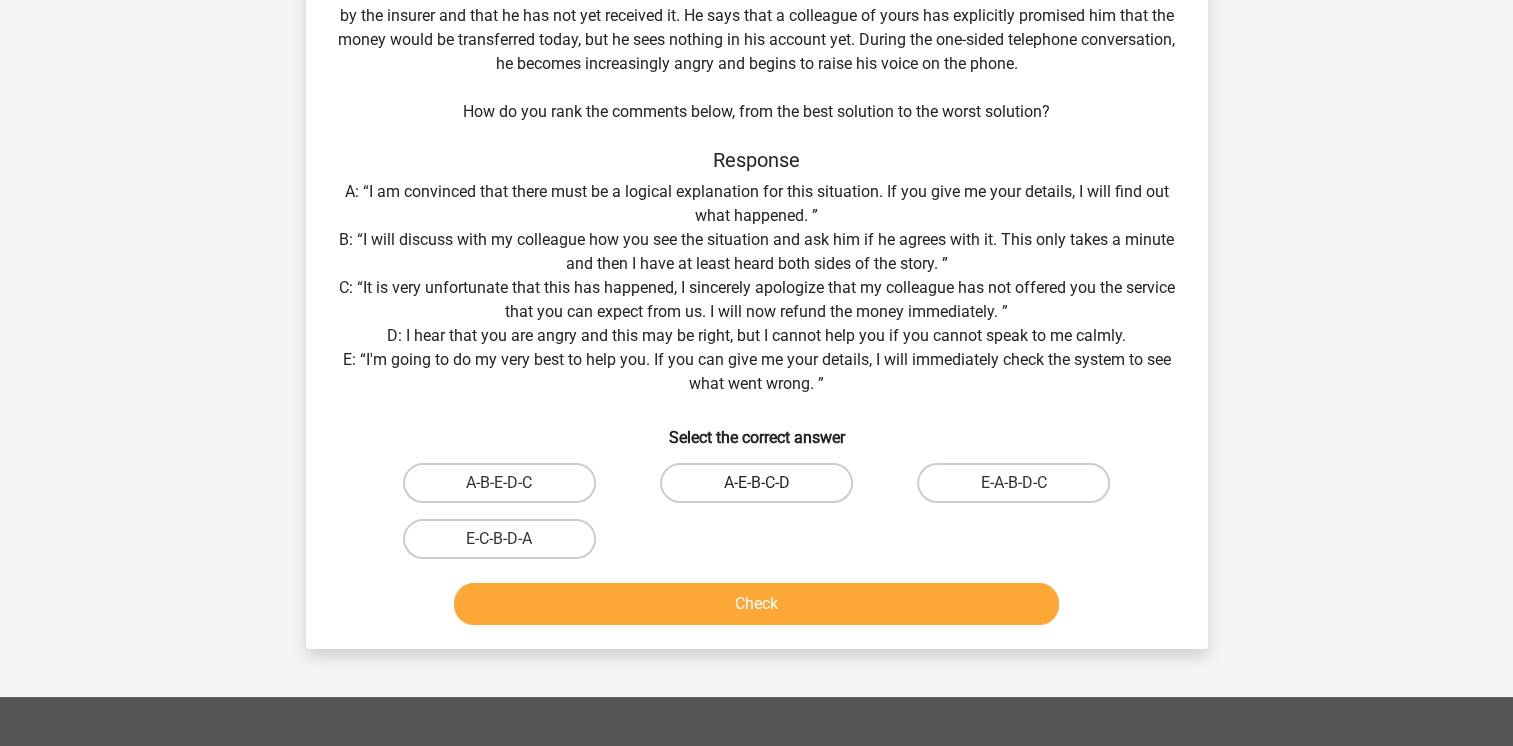 click on "A-E-B-C-D" at bounding box center (756, 483) 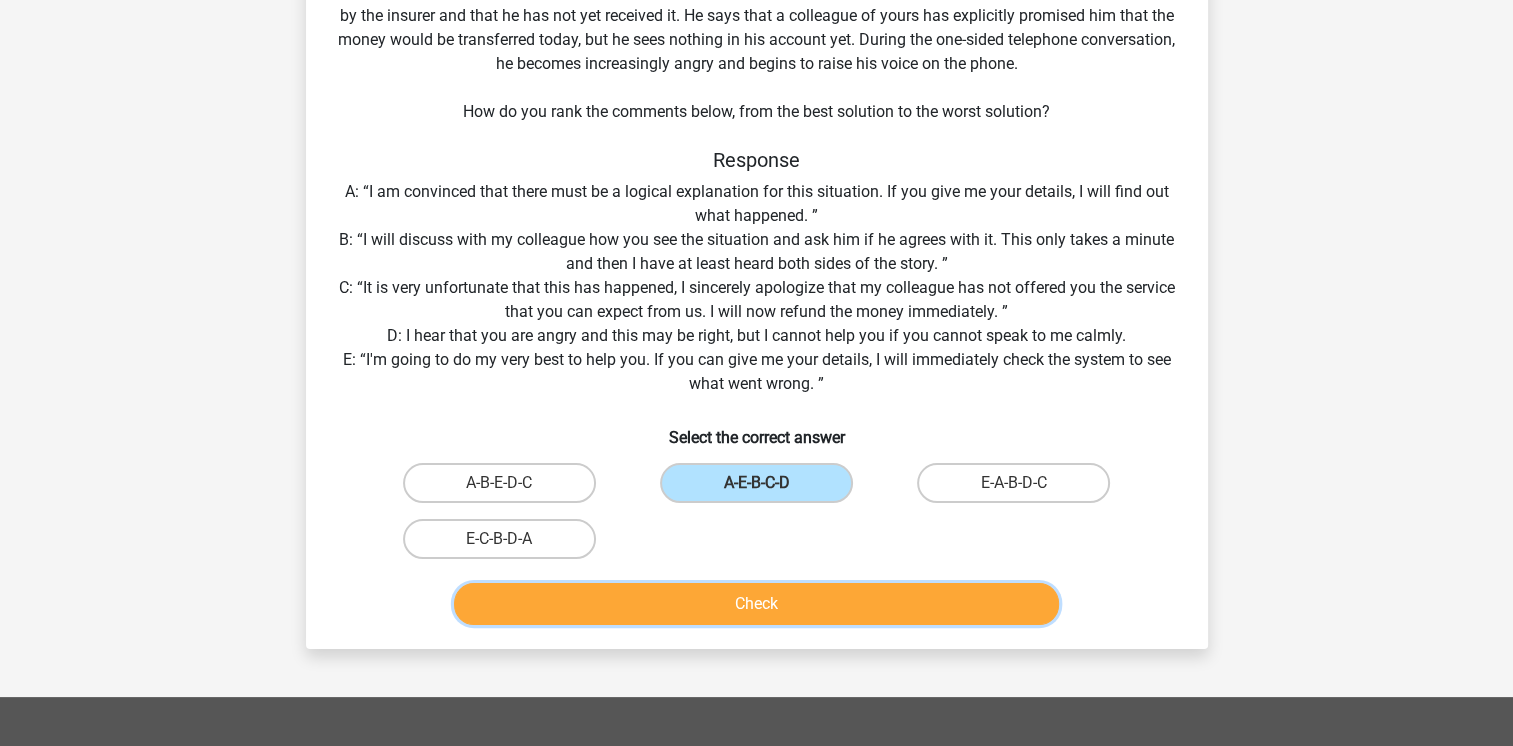 click on "Check" at bounding box center [756, 604] 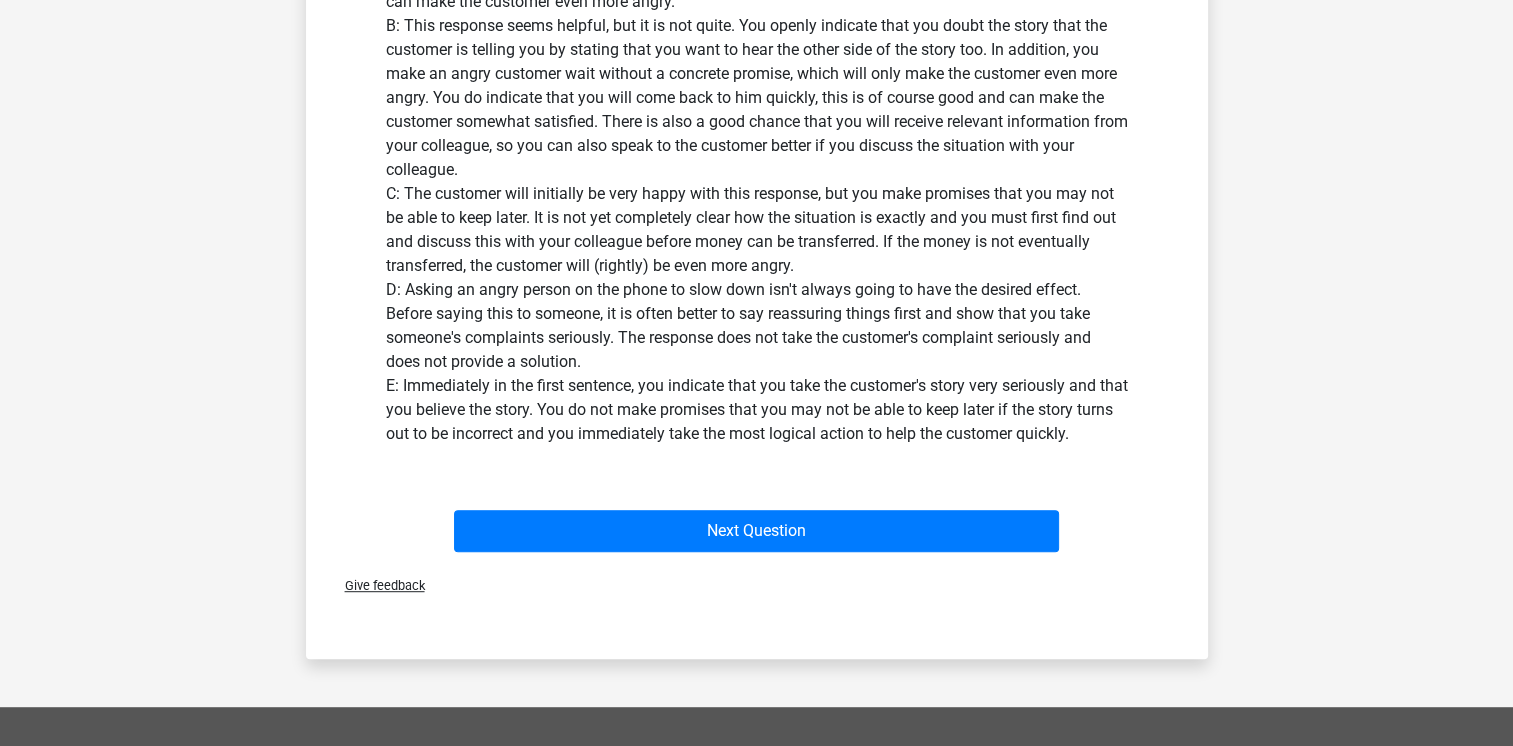 scroll, scrollTop: 1000, scrollLeft: 0, axis: vertical 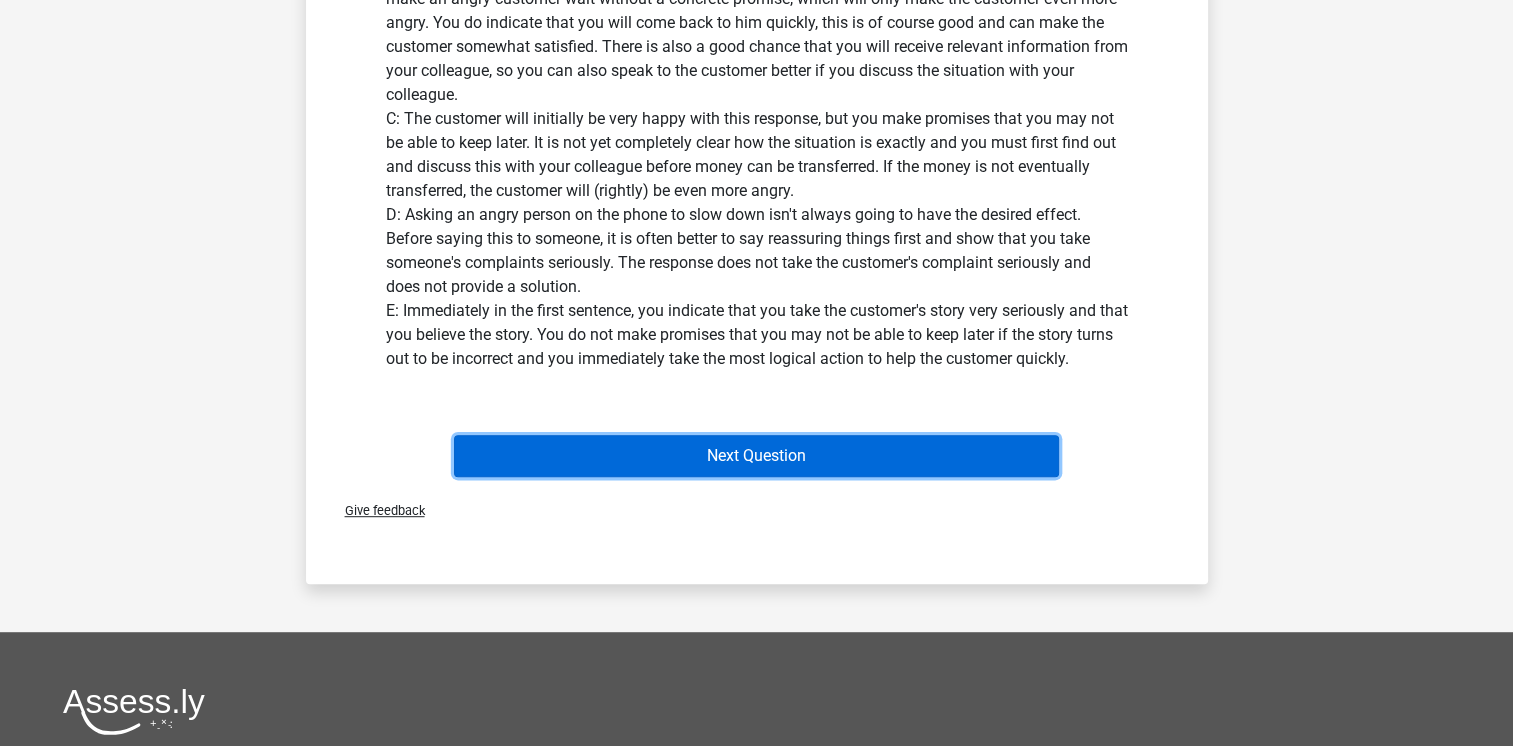 click on "Next Question" at bounding box center [756, 456] 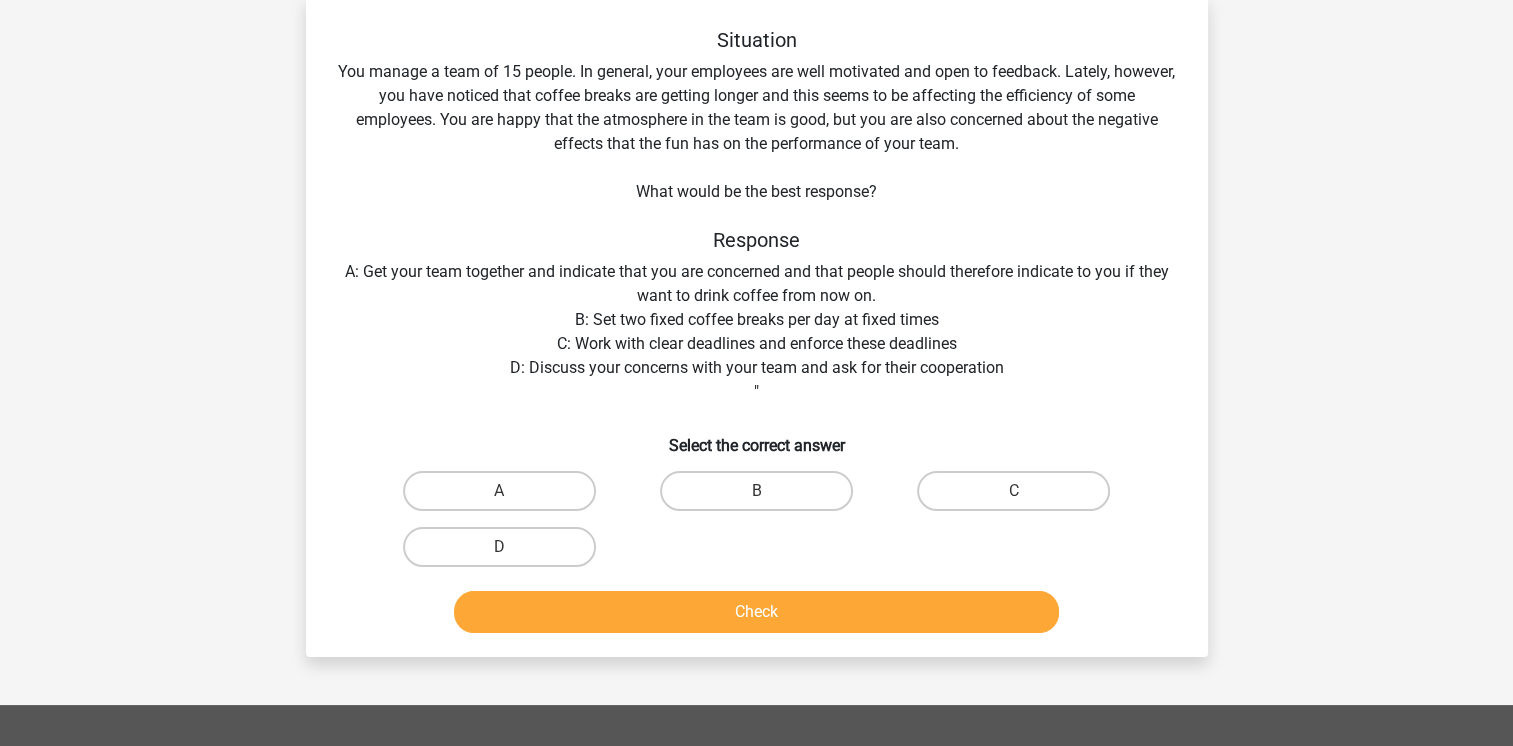 scroll, scrollTop: 92, scrollLeft: 0, axis: vertical 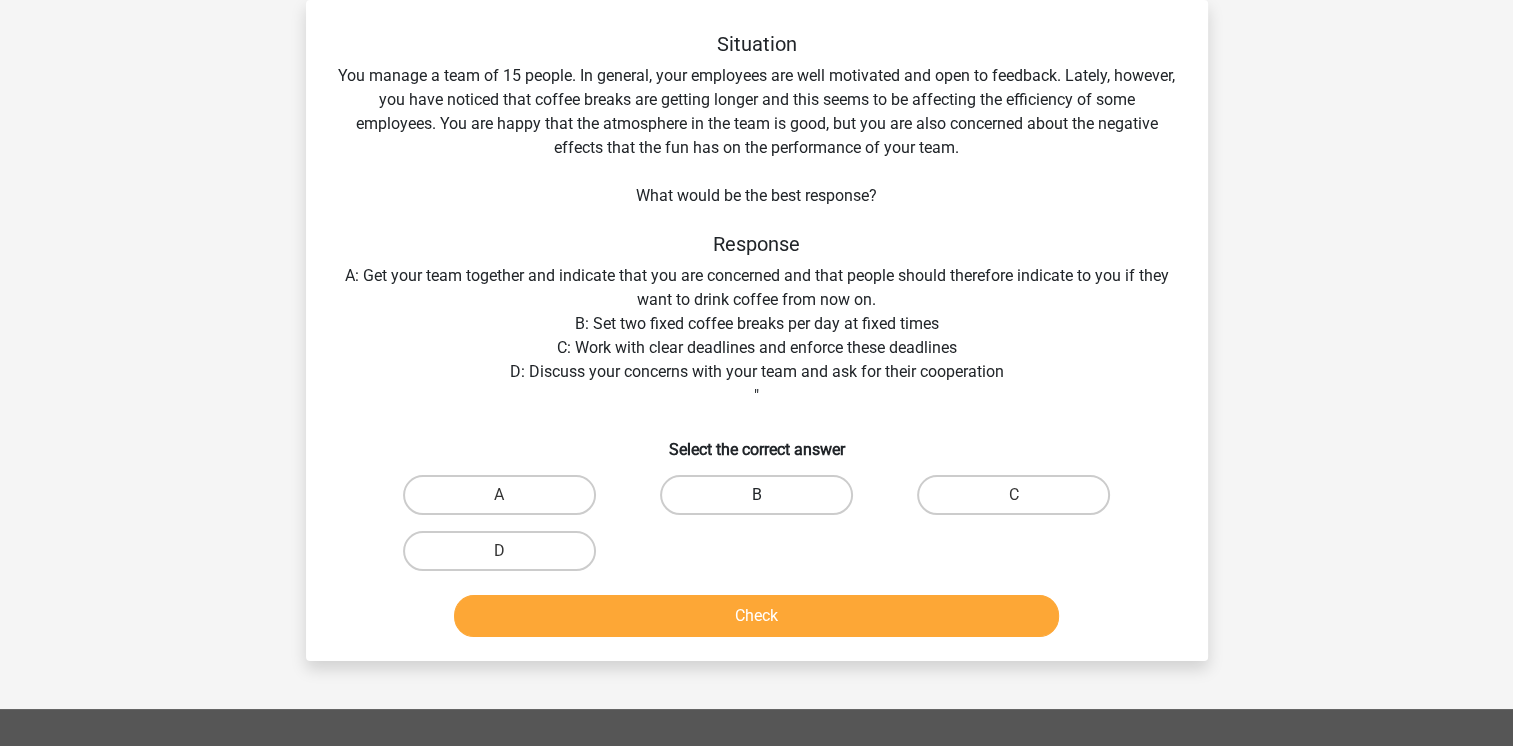 click on "B" at bounding box center (756, 495) 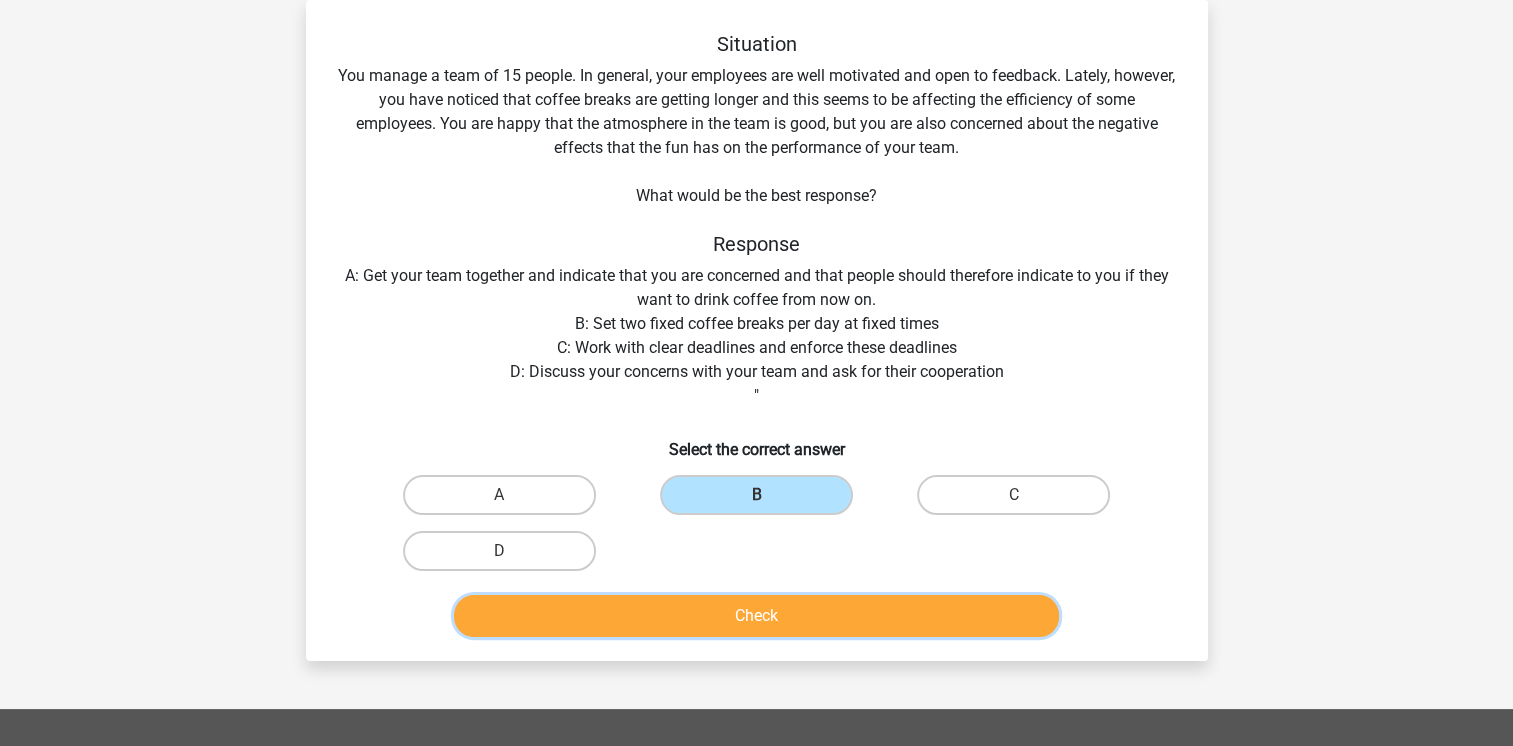 drag, startPoint x: 746, startPoint y: 614, endPoint x: 762, endPoint y: 612, distance: 16.124516 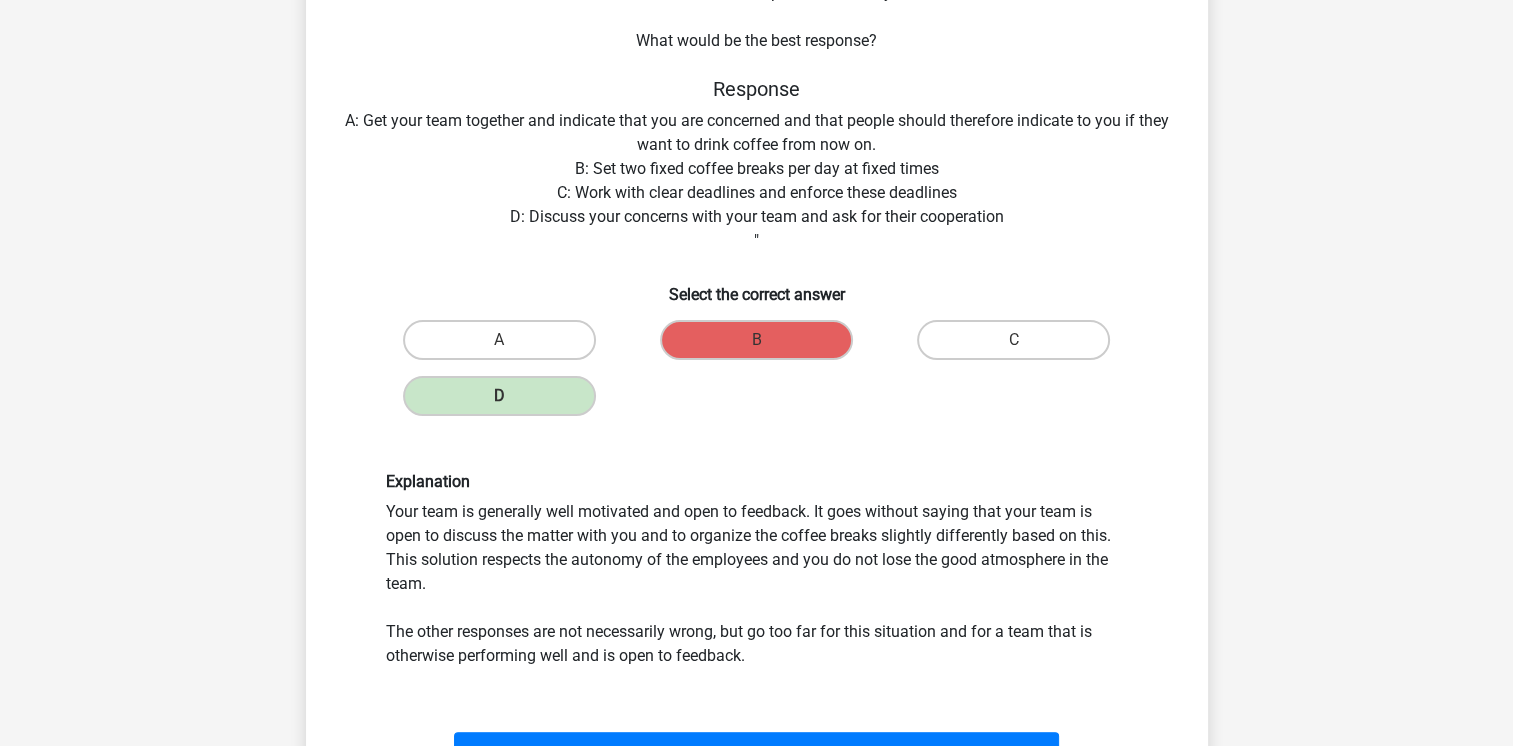 scroll, scrollTop: 392, scrollLeft: 0, axis: vertical 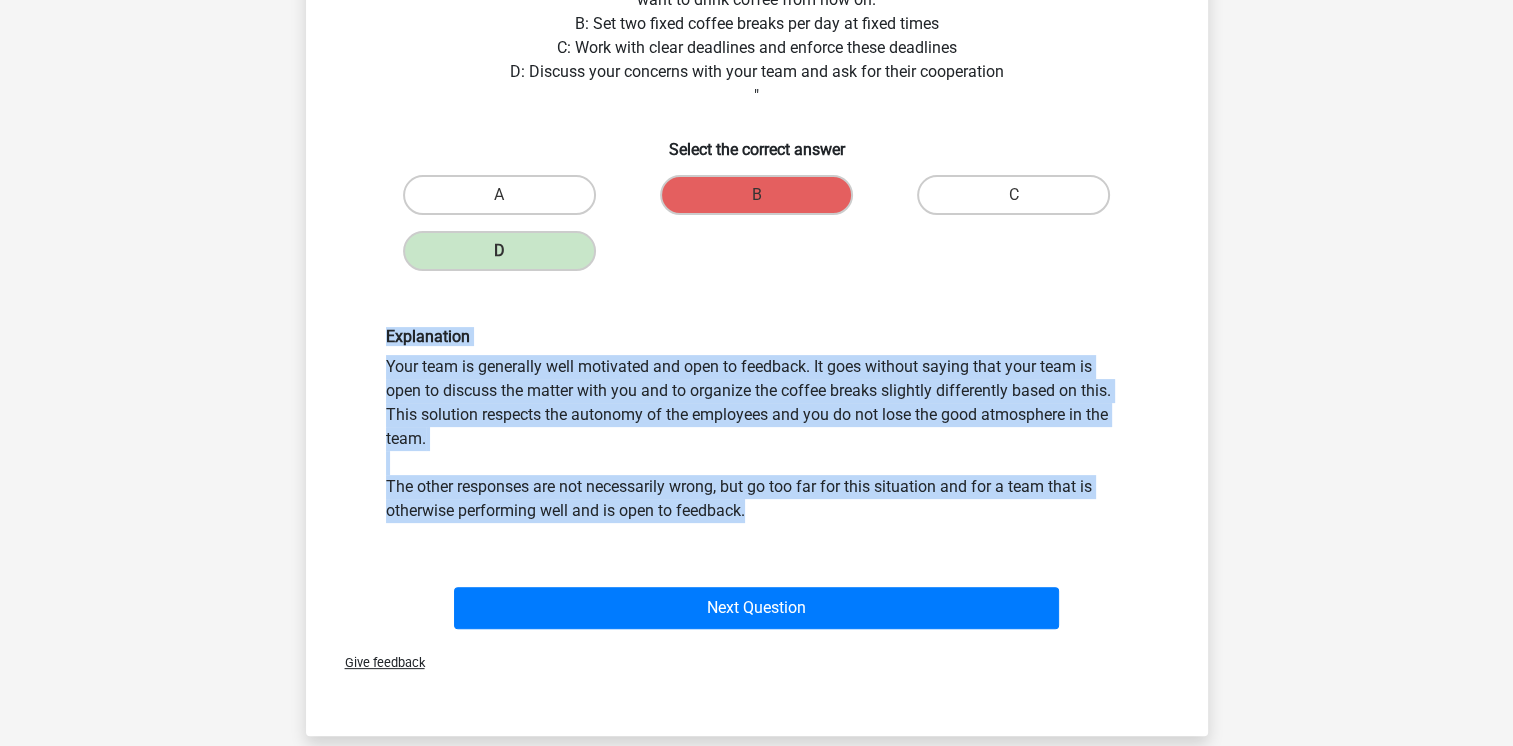 drag, startPoint x: 388, startPoint y: 338, endPoint x: 768, endPoint y: 517, distance: 420.0488 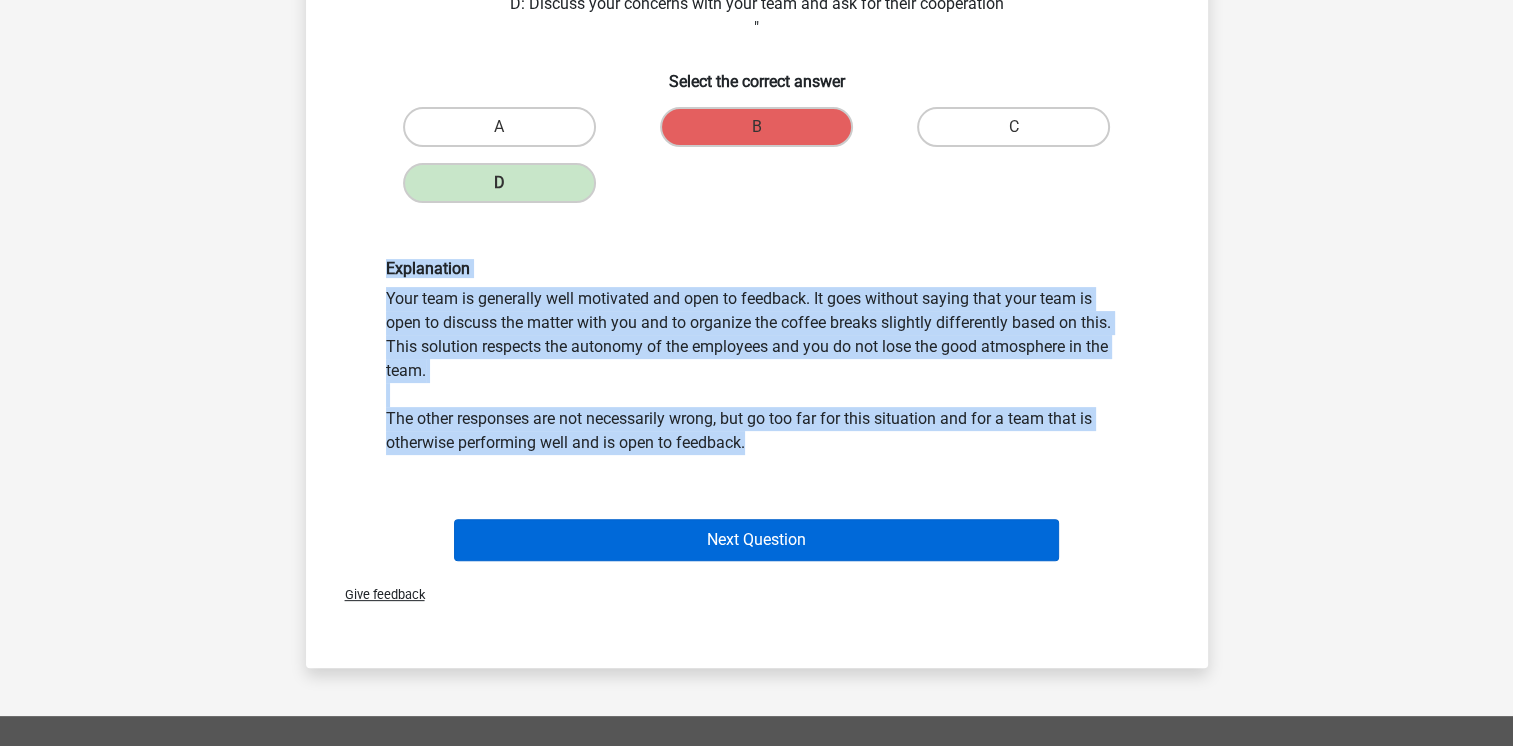scroll, scrollTop: 492, scrollLeft: 0, axis: vertical 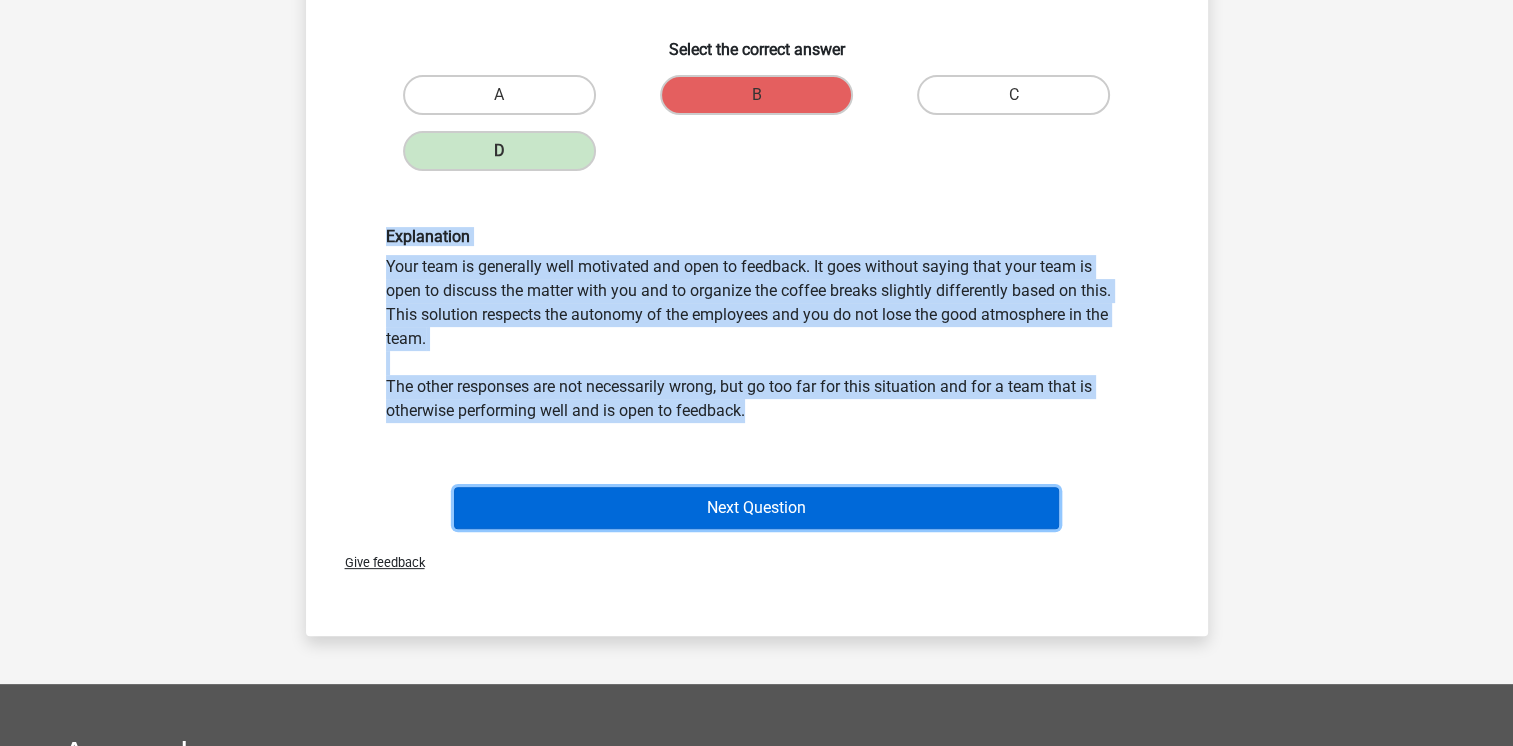 drag, startPoint x: 756, startPoint y: 514, endPoint x: 783, endPoint y: 506, distance: 28.160255 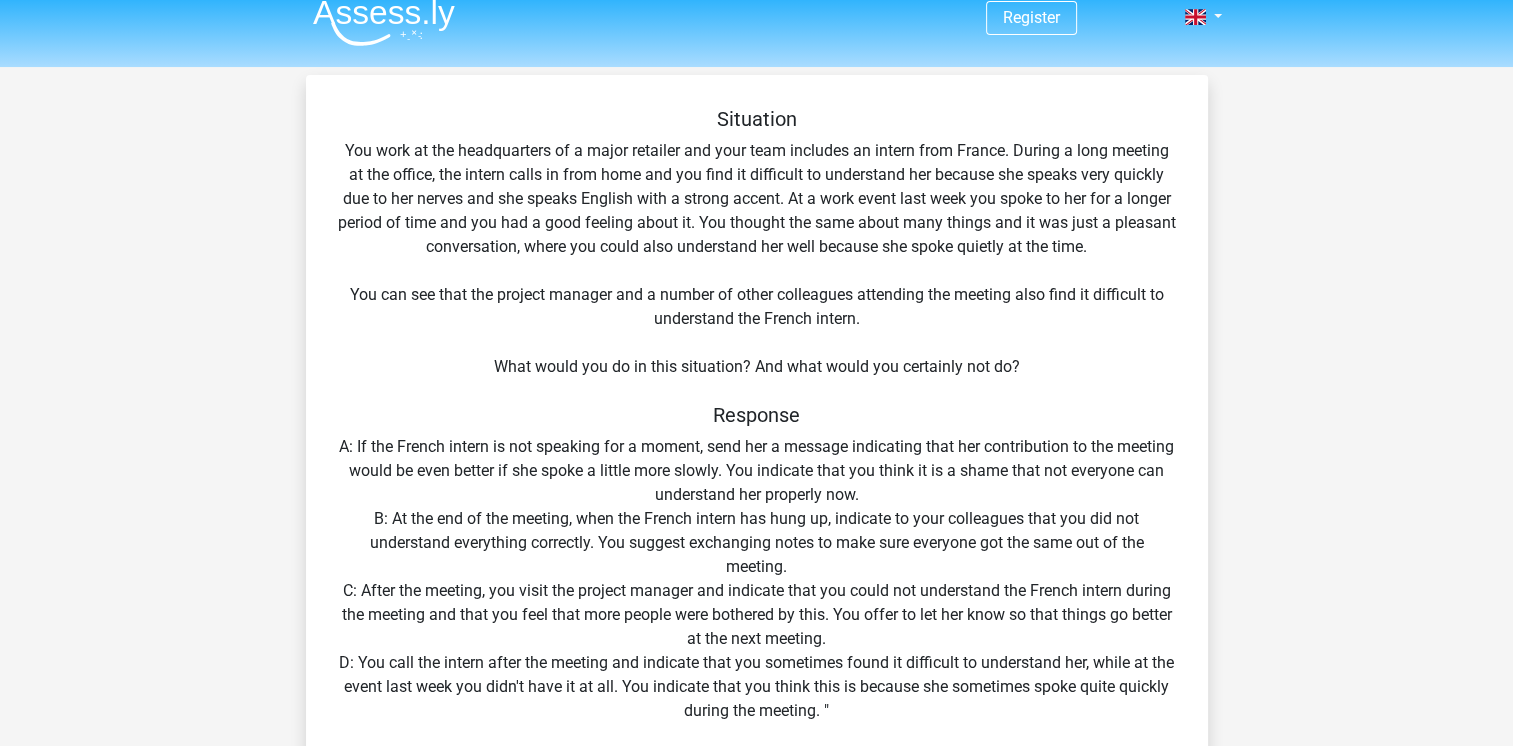 scroll, scrollTop: 0, scrollLeft: 0, axis: both 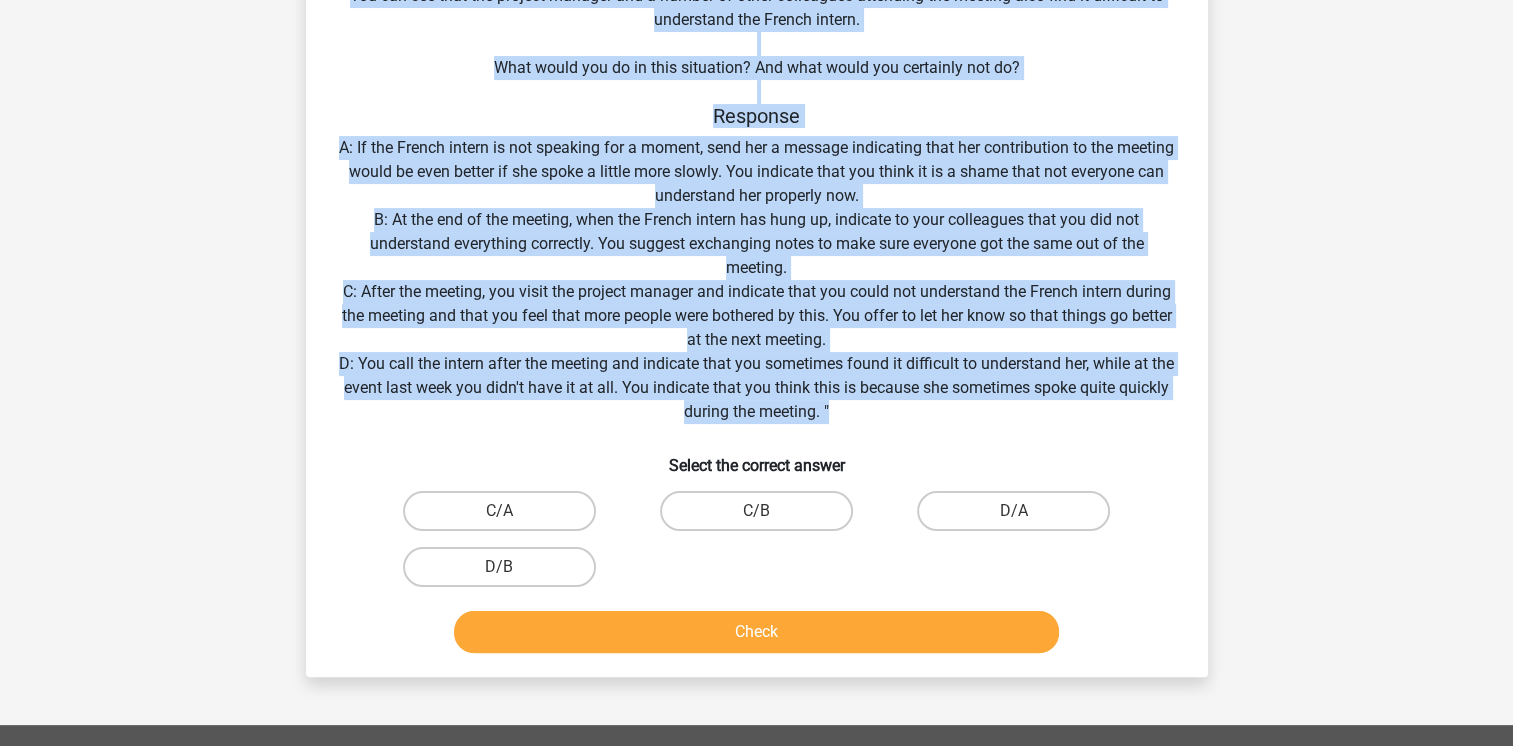 drag, startPoint x: 718, startPoint y: 131, endPoint x: 858, endPoint y: 408, distance: 310.36914 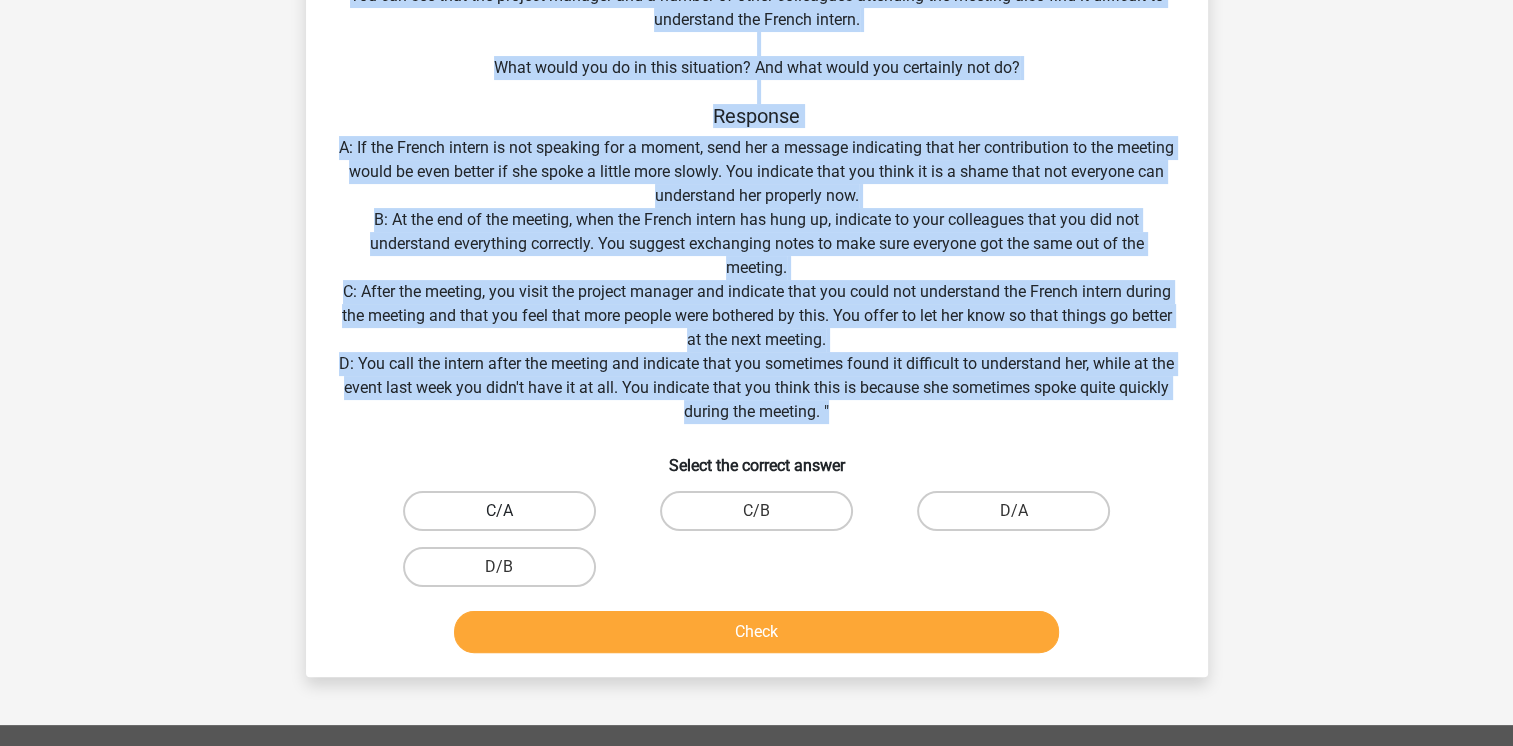 drag, startPoint x: 508, startPoint y: 510, endPoint x: 480, endPoint y: 508, distance: 28.071337 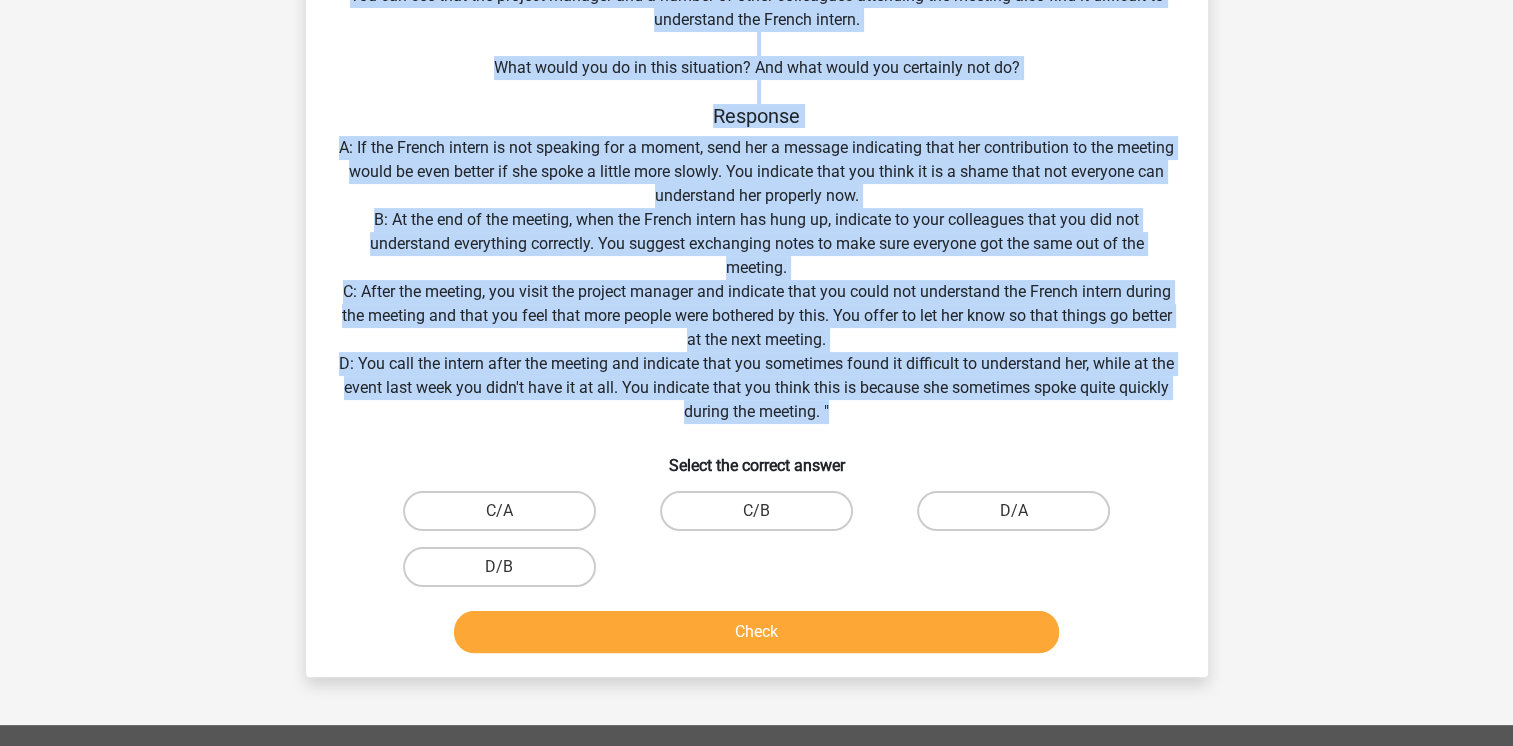 click on "C/B" at bounding box center [762, 517] 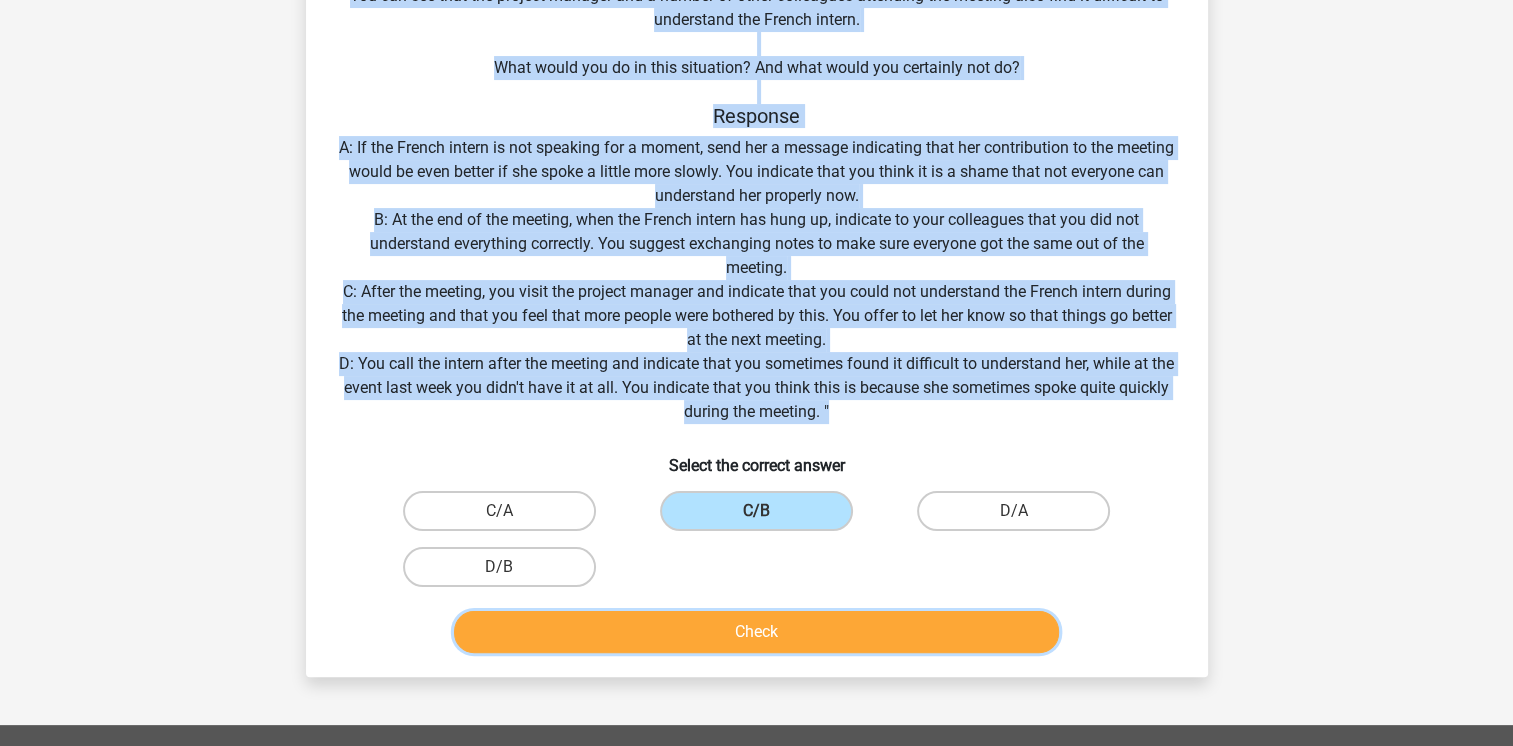 click on "Check" at bounding box center (756, 632) 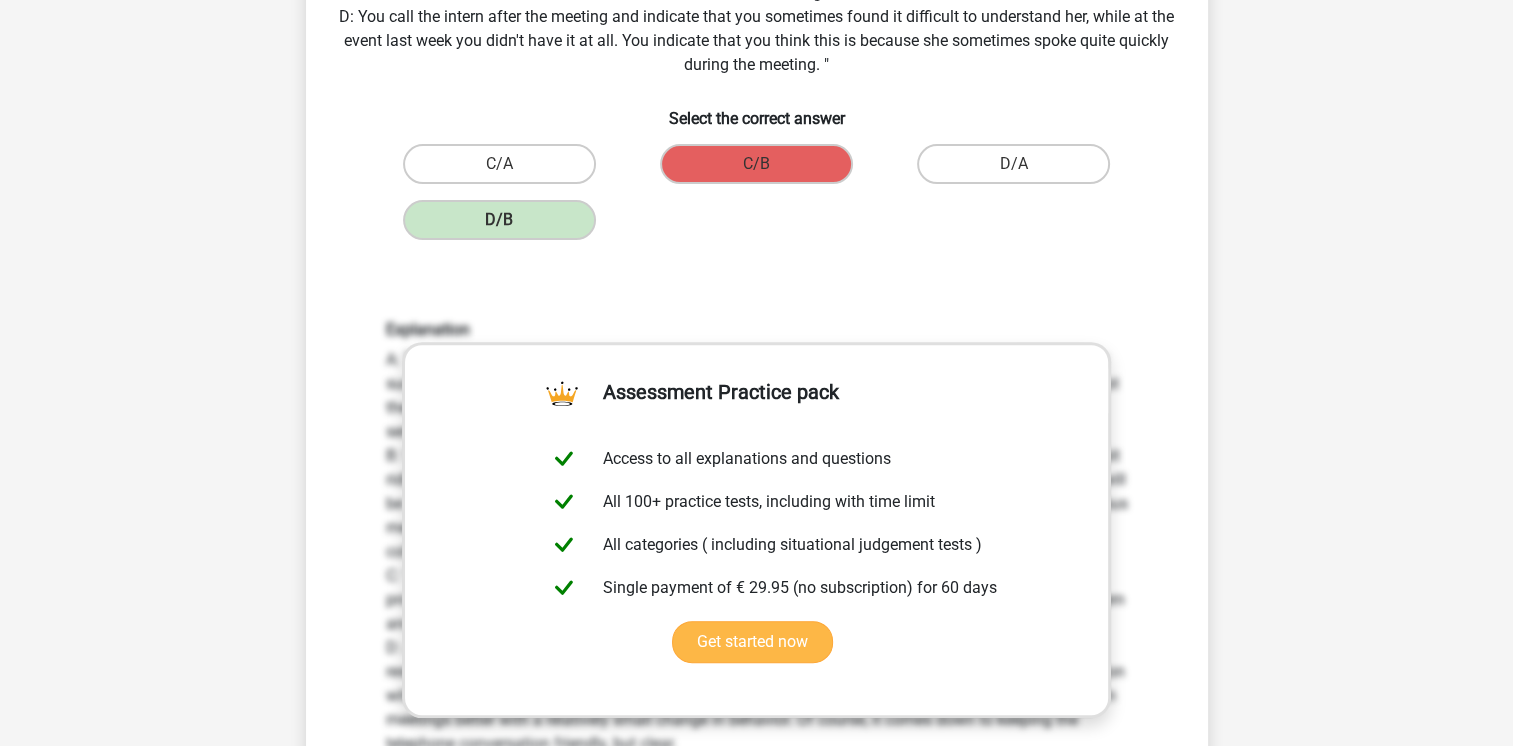 scroll, scrollTop: 616, scrollLeft: 0, axis: vertical 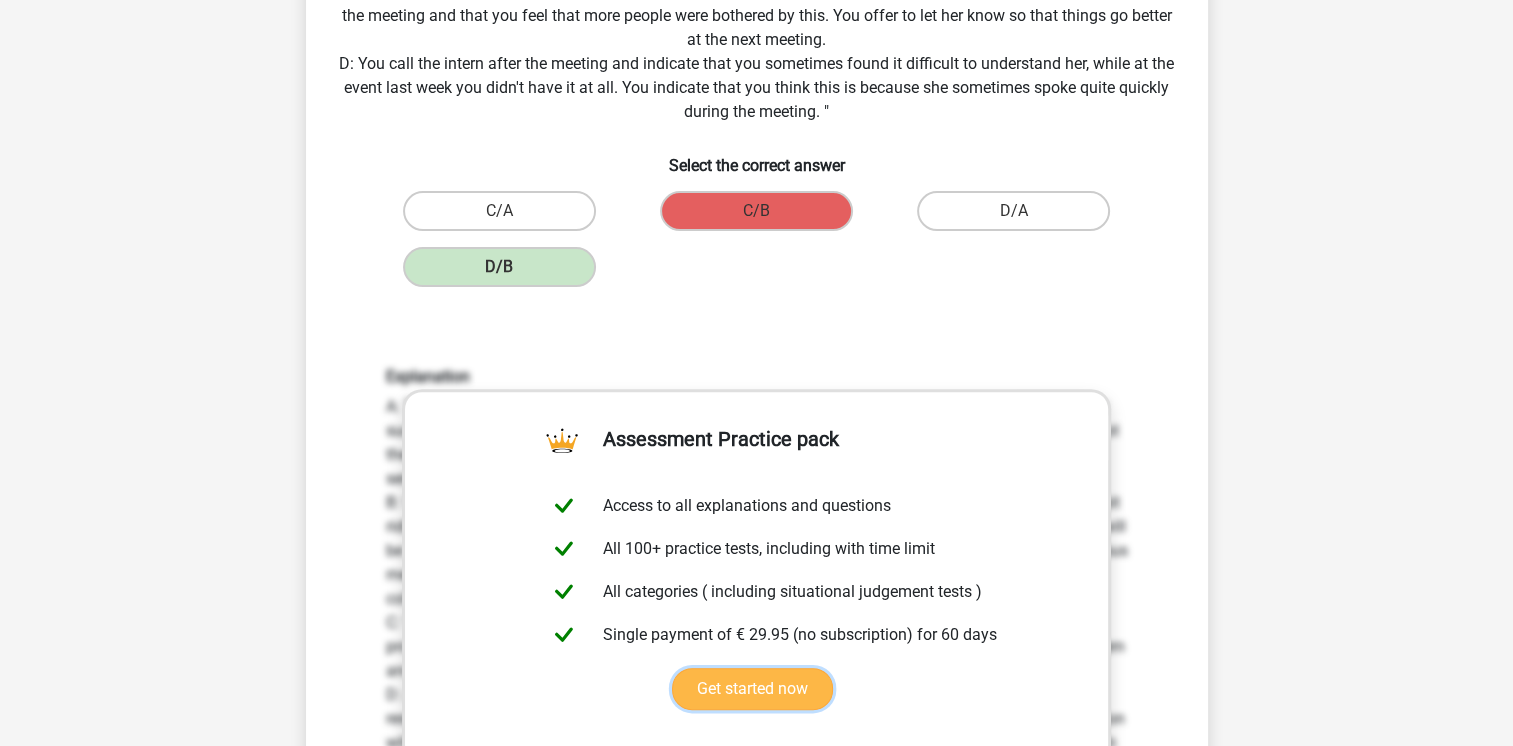 click on "Get started now" at bounding box center (752, 689) 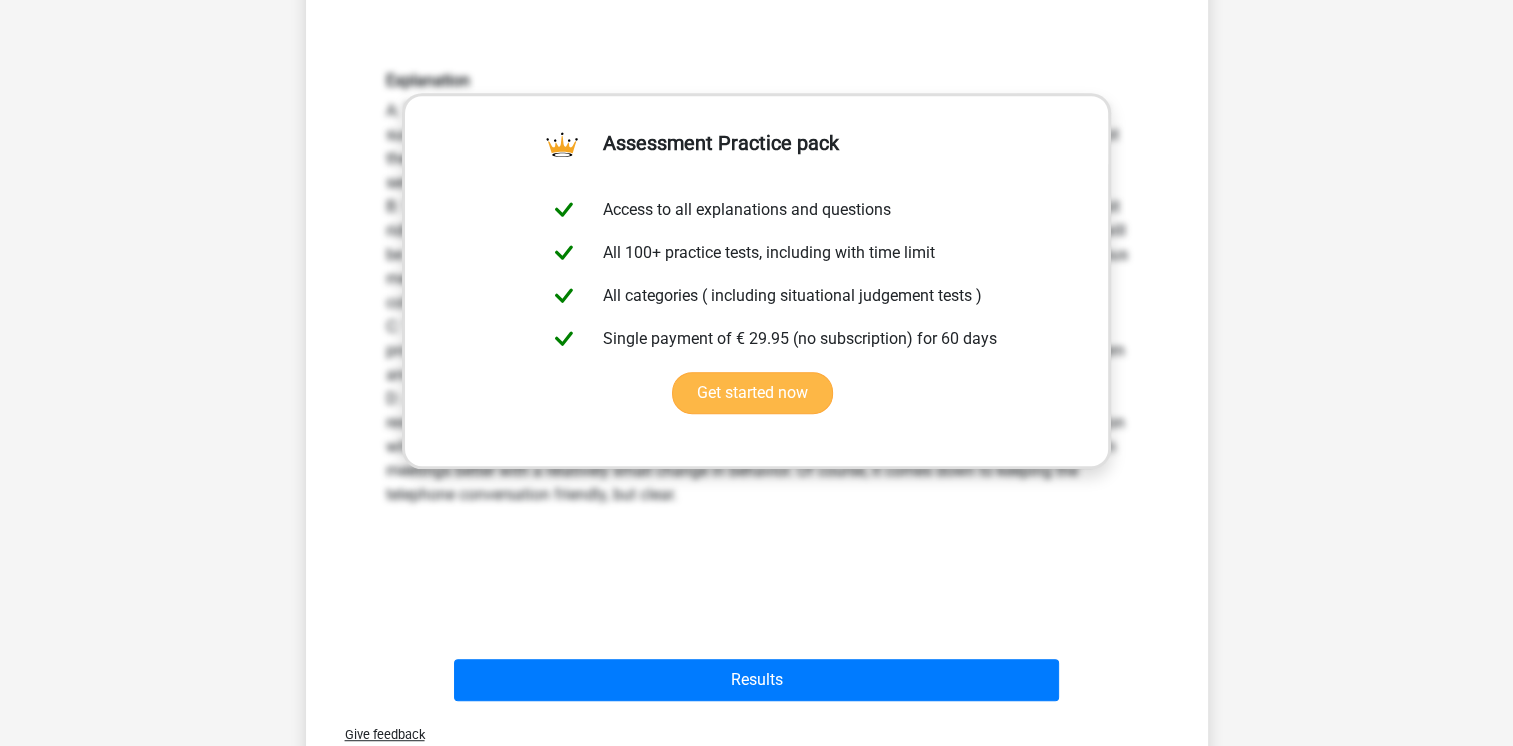 scroll, scrollTop: 916, scrollLeft: 0, axis: vertical 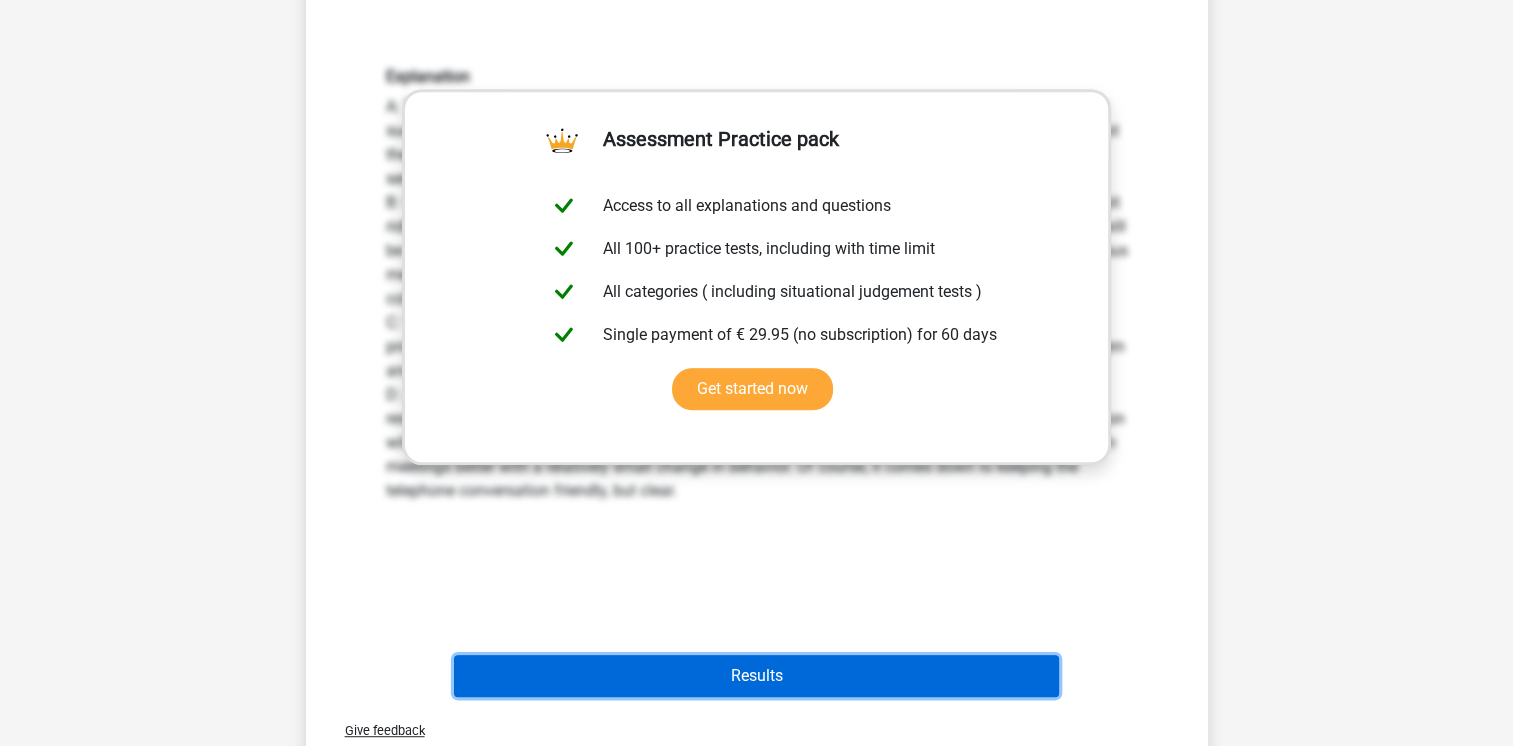 click on "Results" at bounding box center (756, 676) 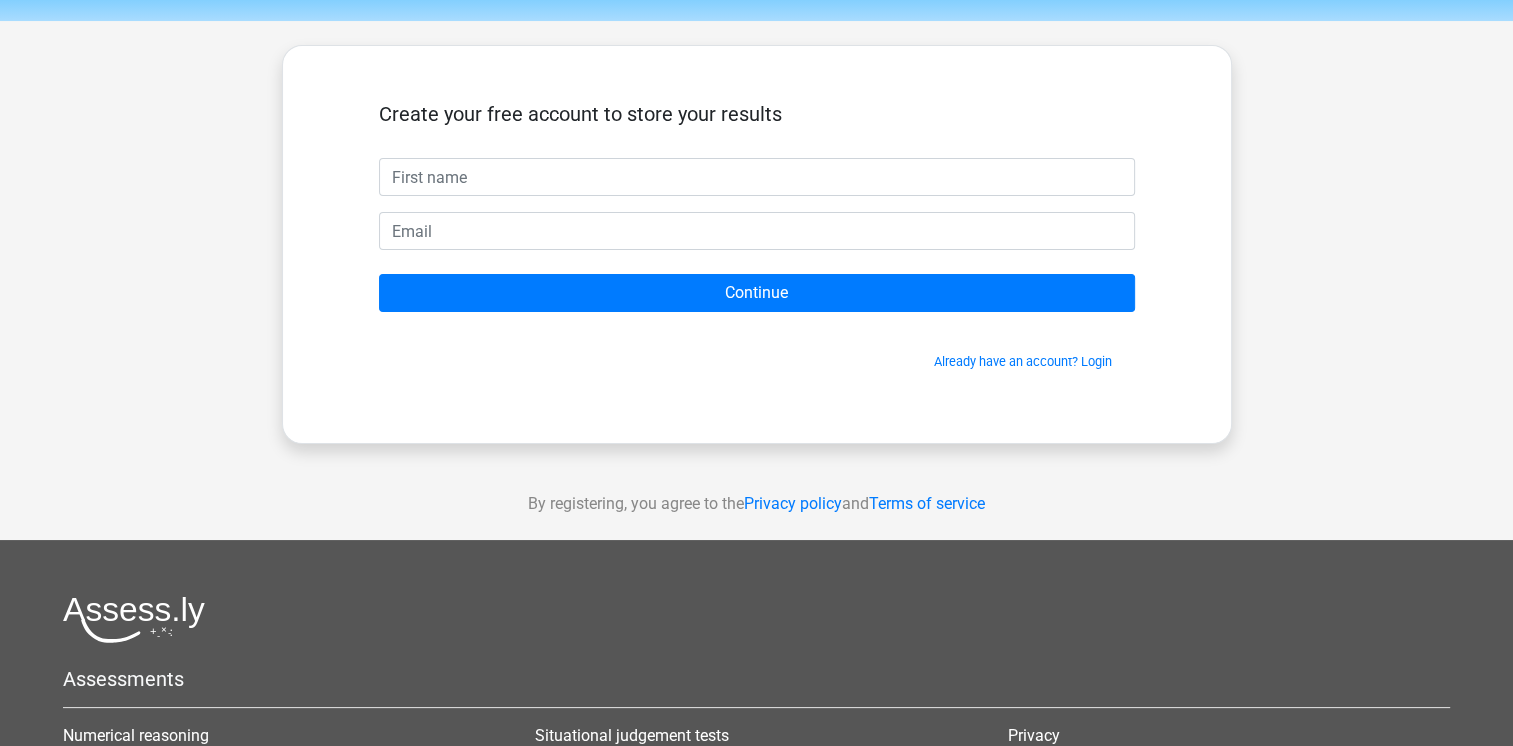 scroll, scrollTop: 0, scrollLeft: 0, axis: both 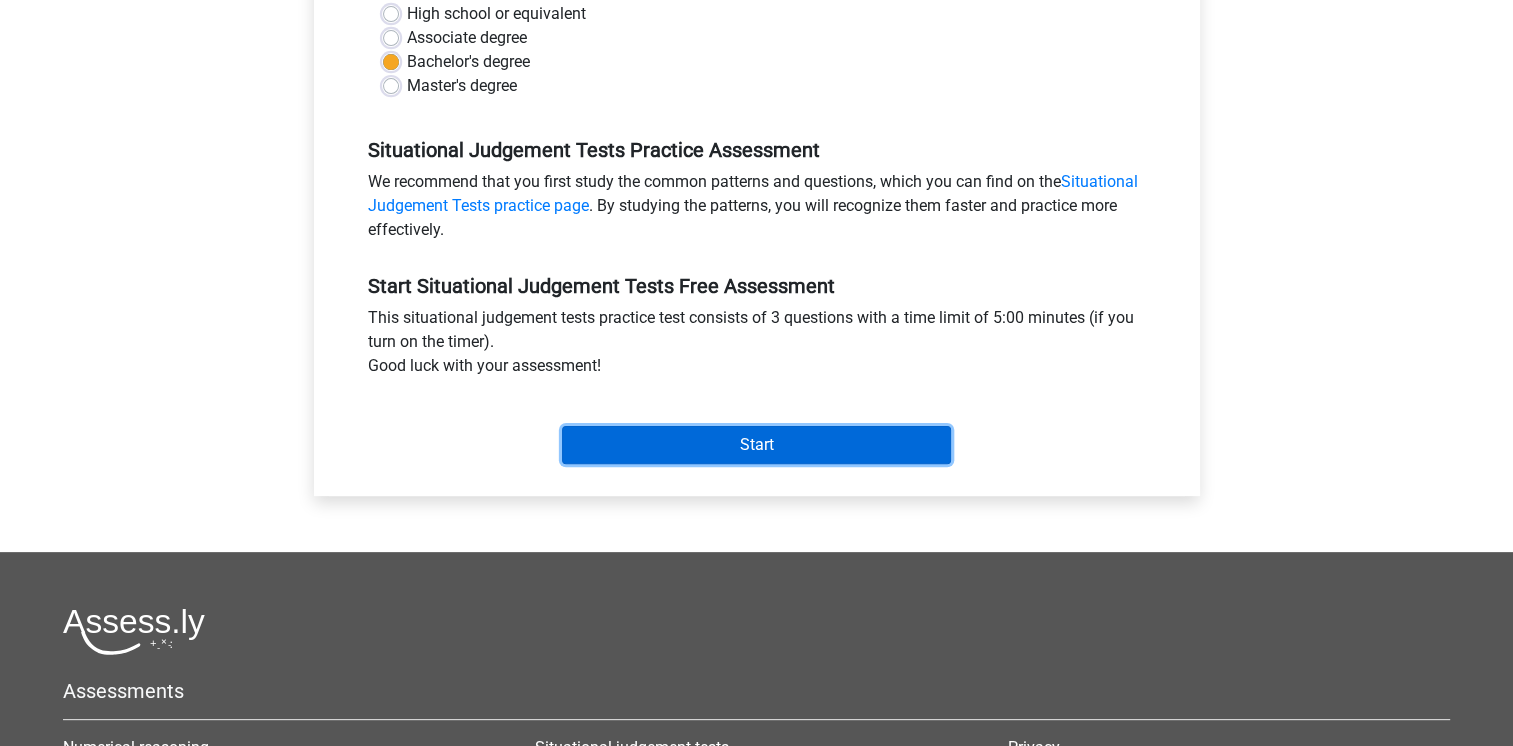 click on "Start" at bounding box center [756, 445] 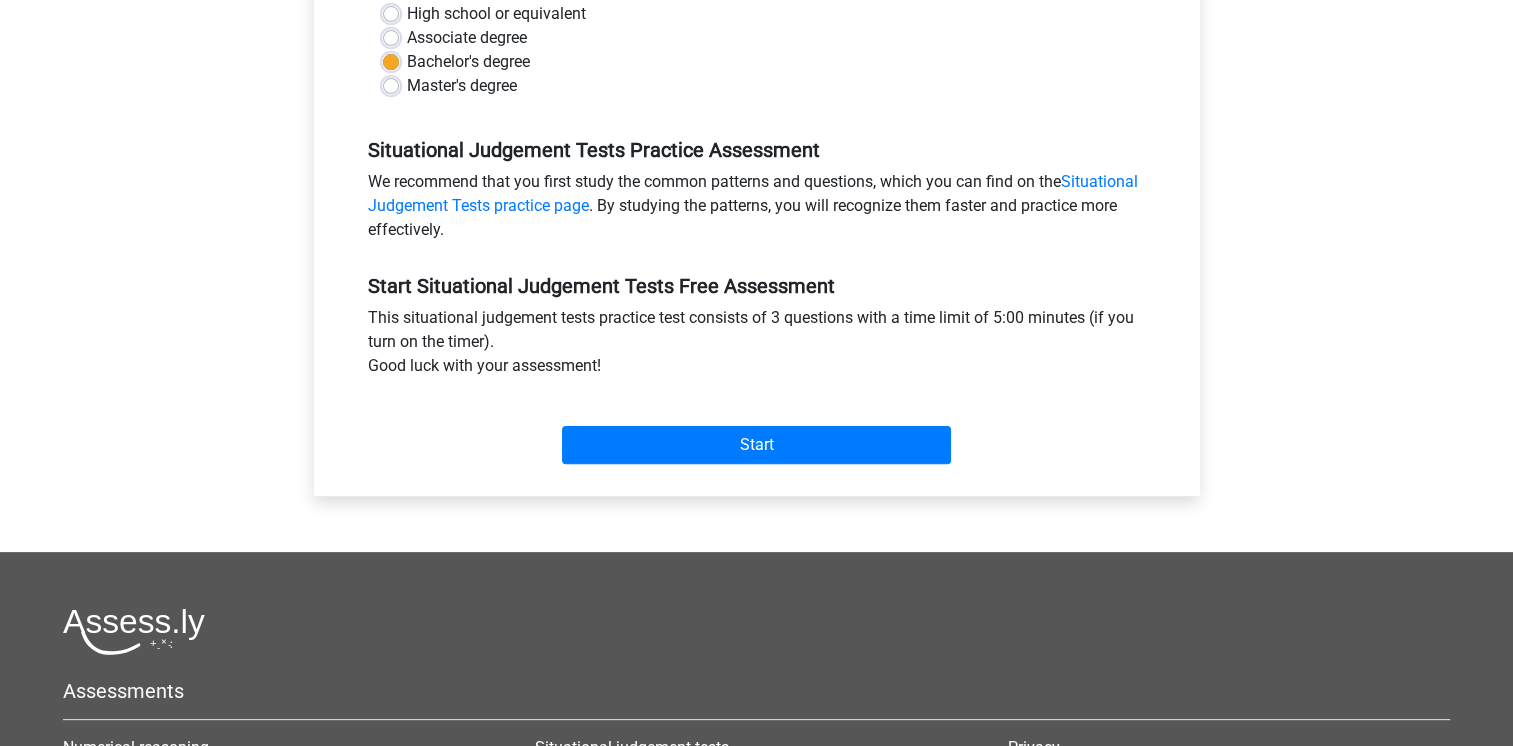 scroll, scrollTop: 300, scrollLeft: 0, axis: vertical 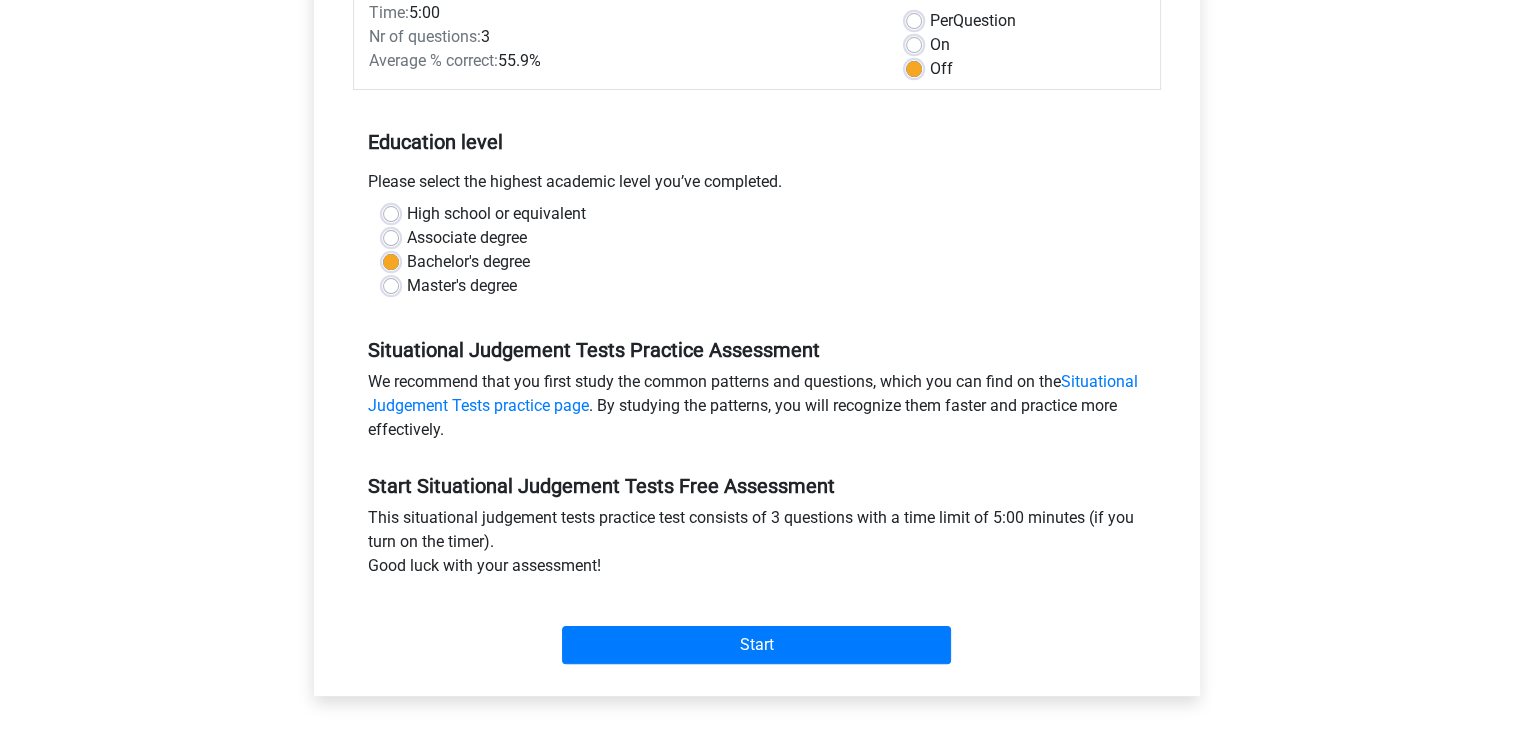 click on "High school or equivalent" at bounding box center [496, 214] 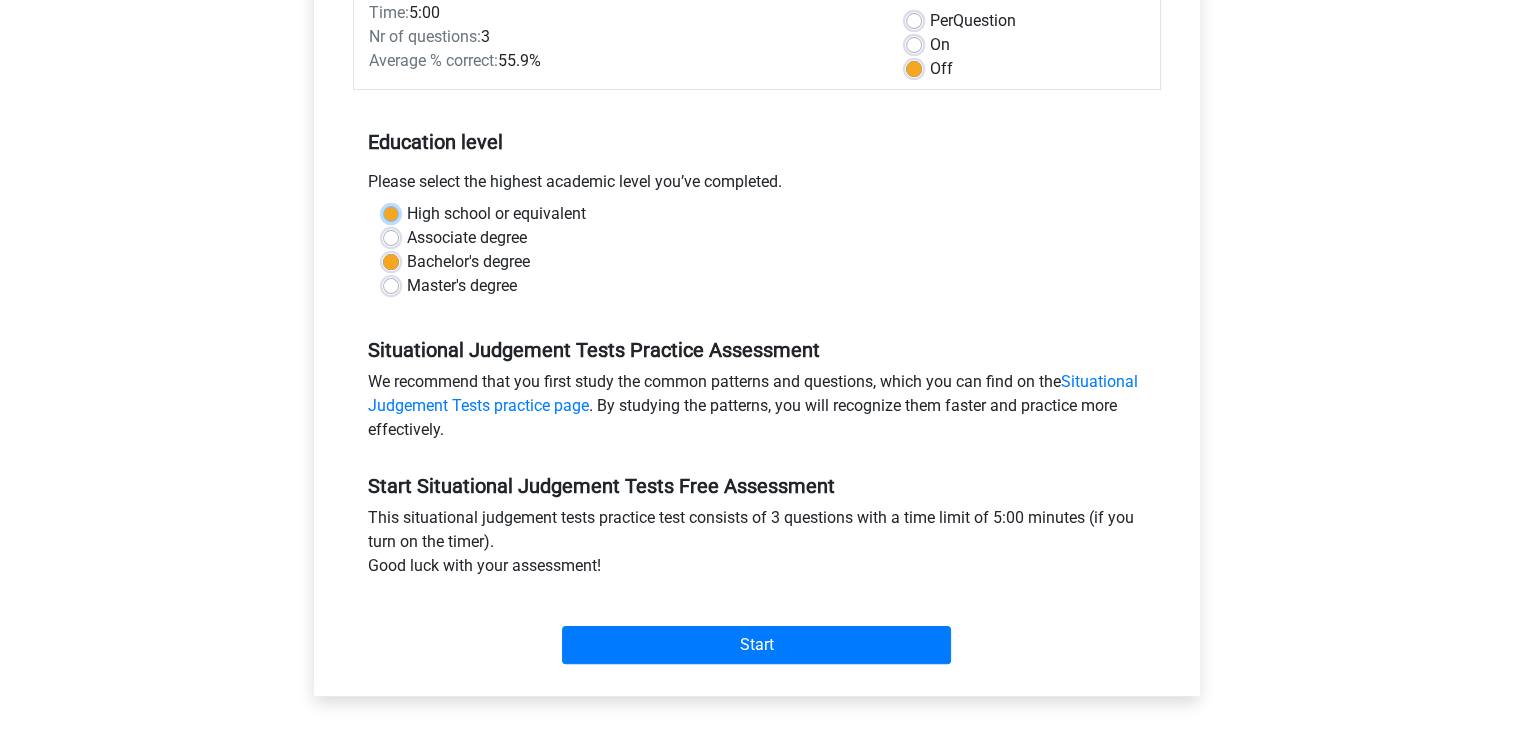click on "High school or equivalent" at bounding box center (391, 212) 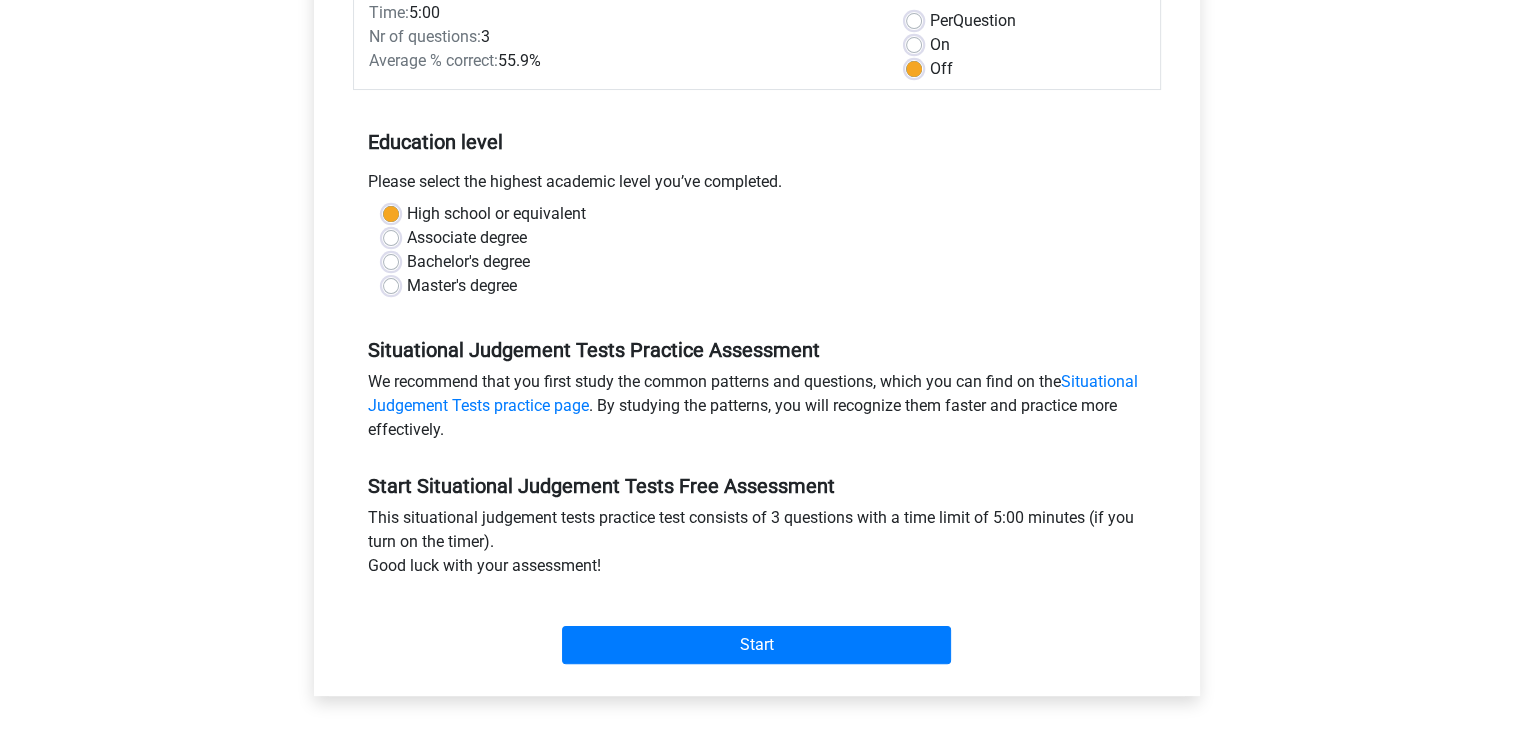 click on "Associate degree" at bounding box center [467, 238] 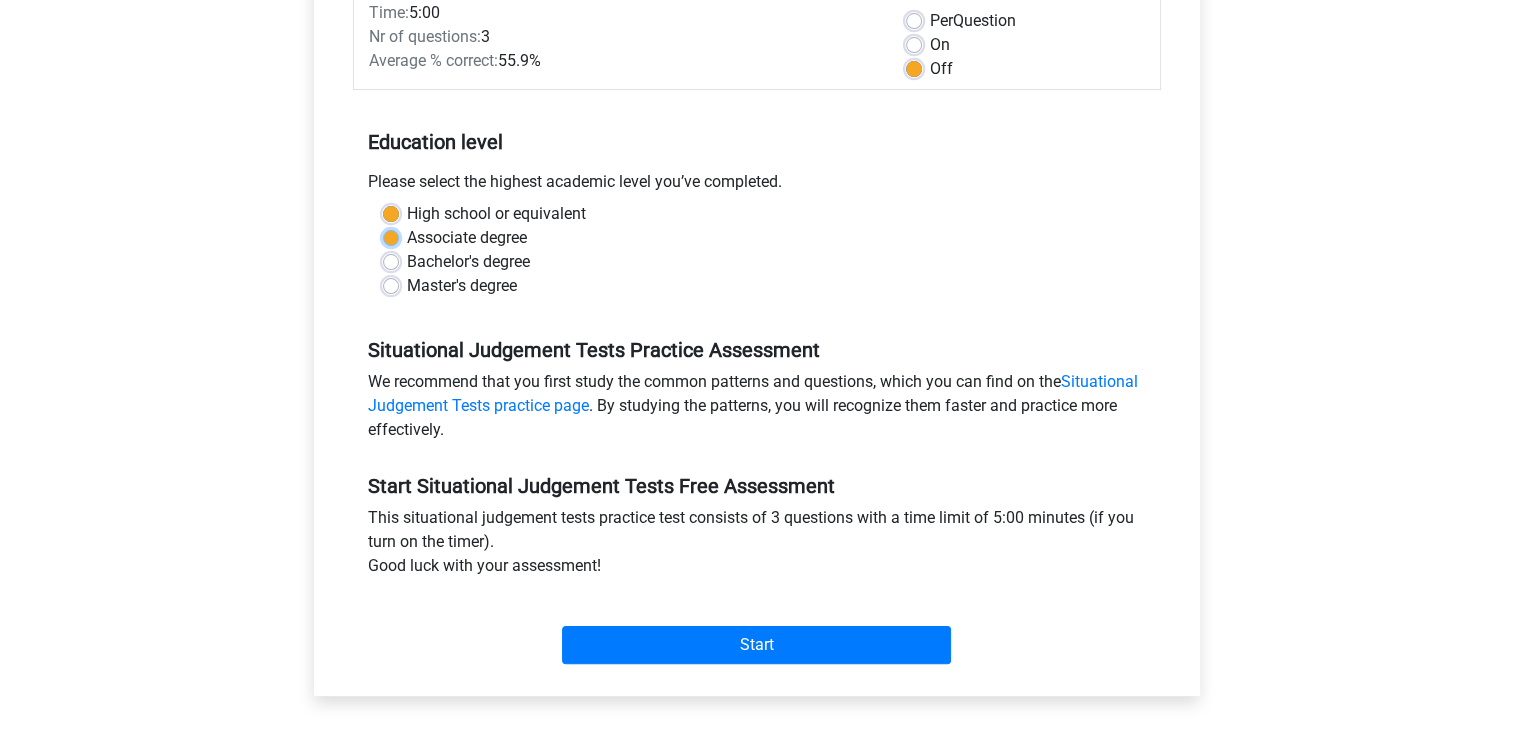 click on "Associate degree" at bounding box center (391, 236) 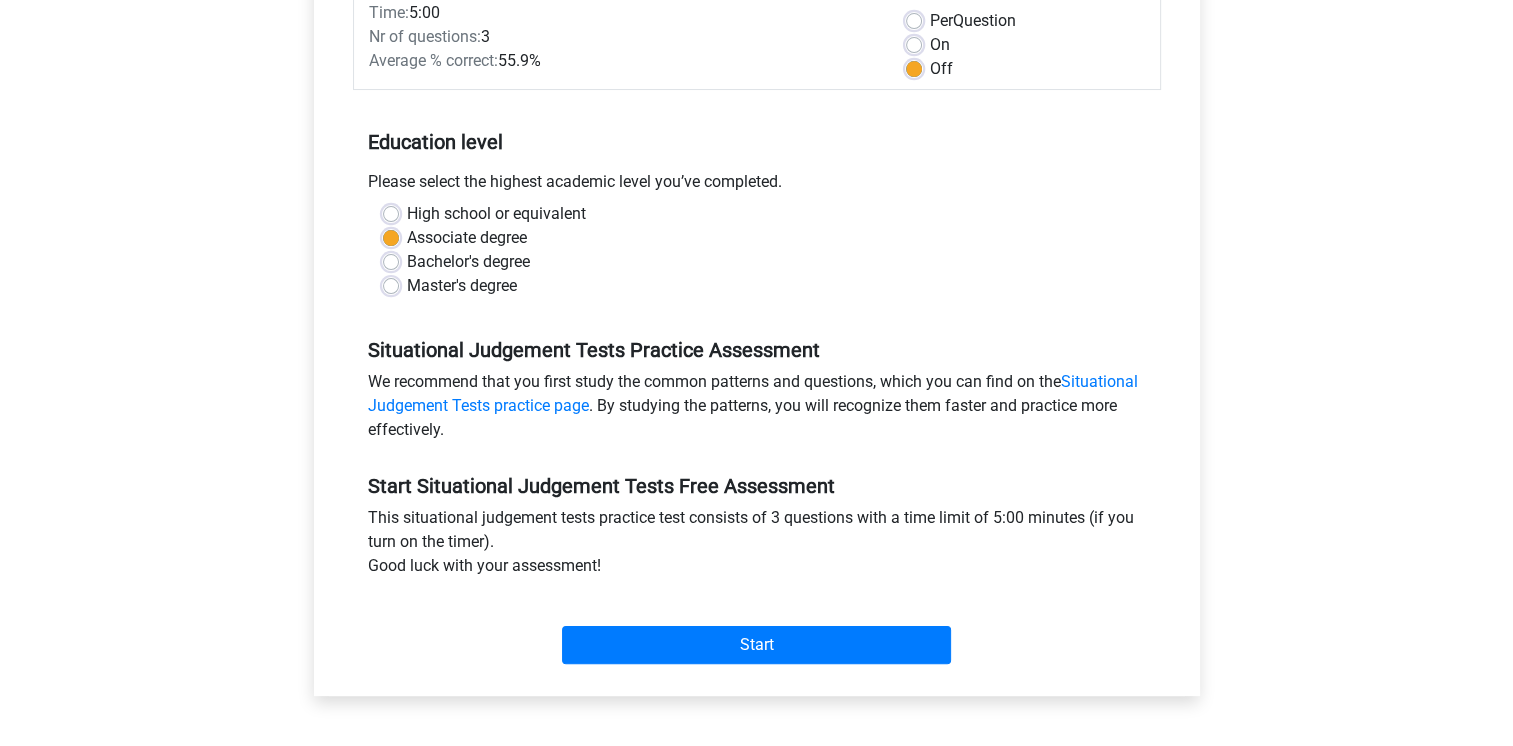 click on "Bachelor's degree" at bounding box center [468, 262] 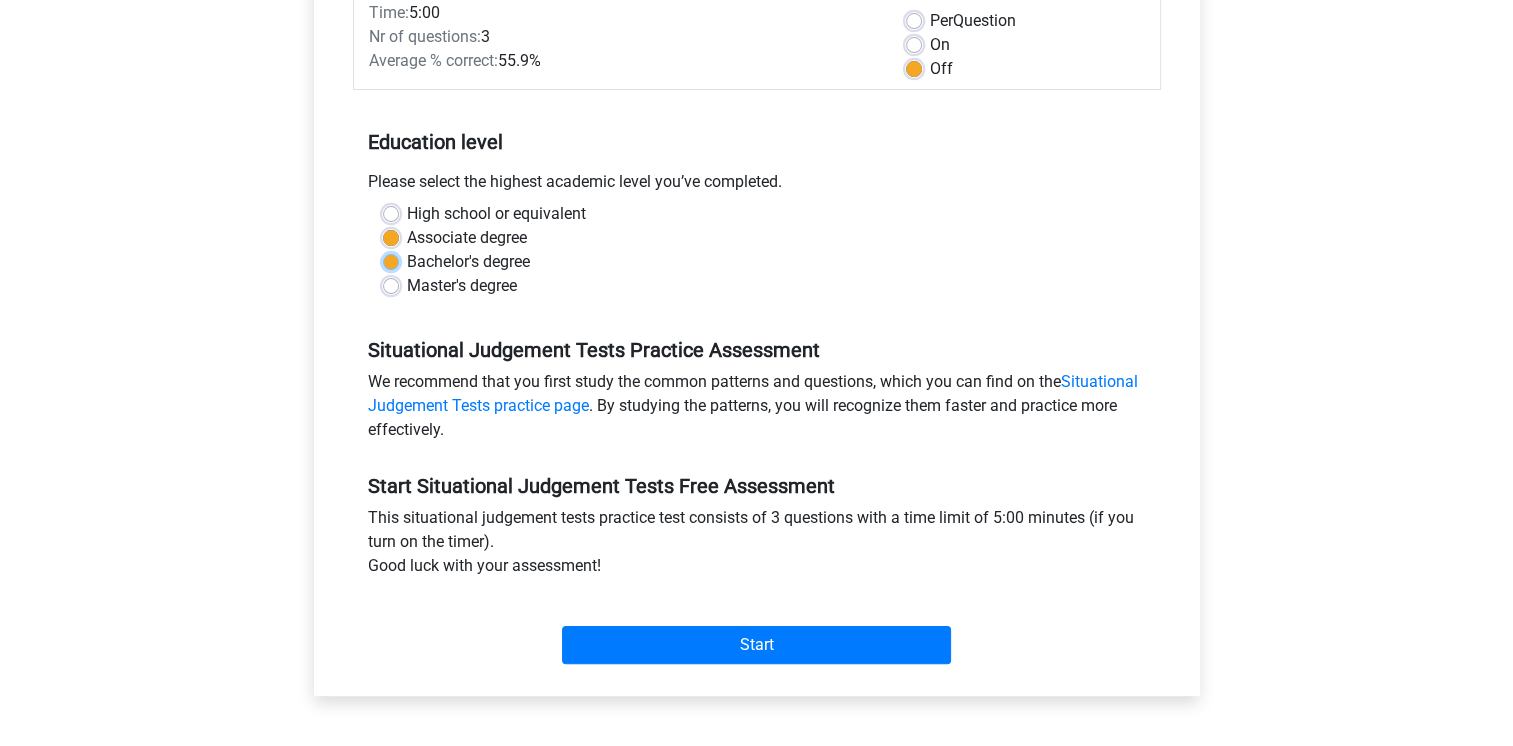 click on "Bachelor's degree" at bounding box center [391, 260] 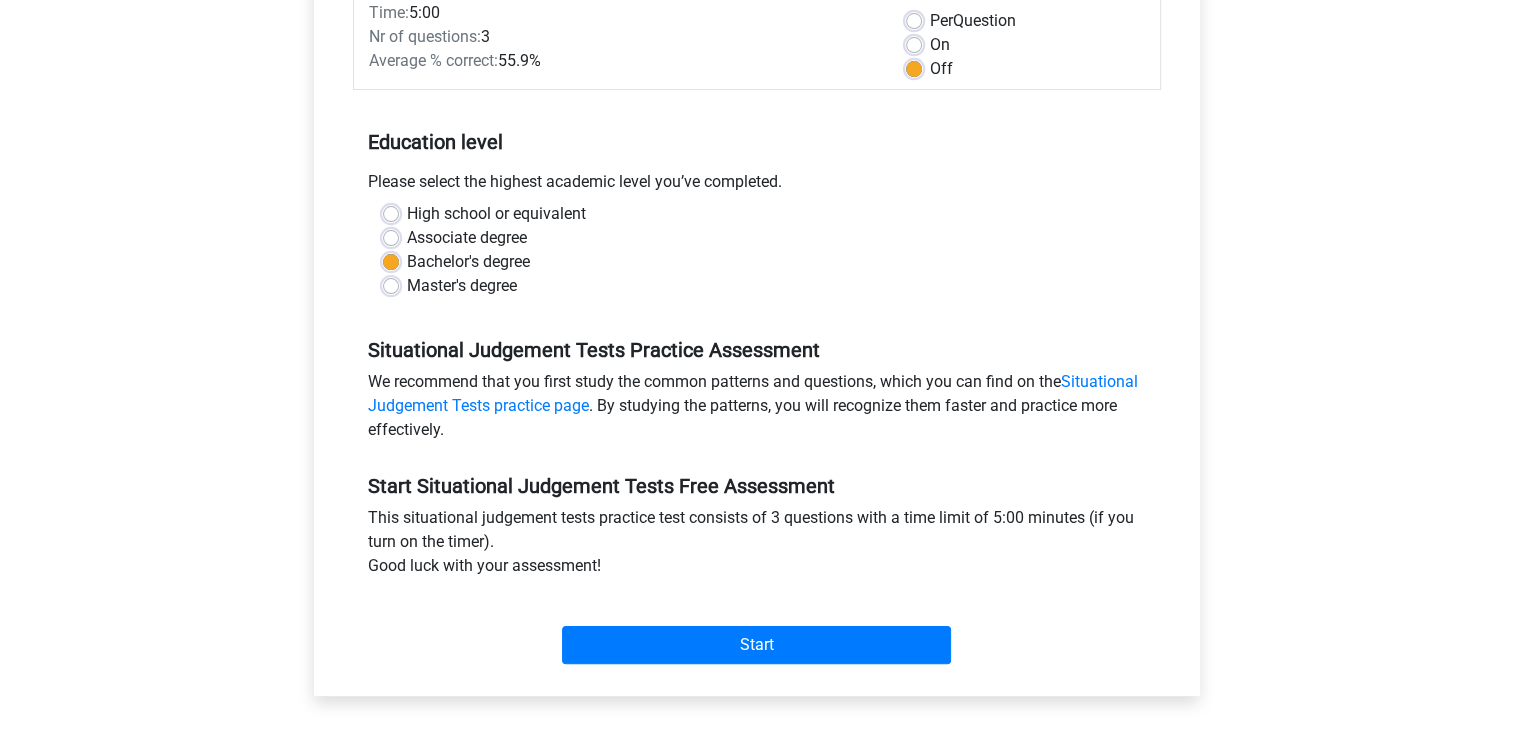 click on "Master's degree" at bounding box center [462, 286] 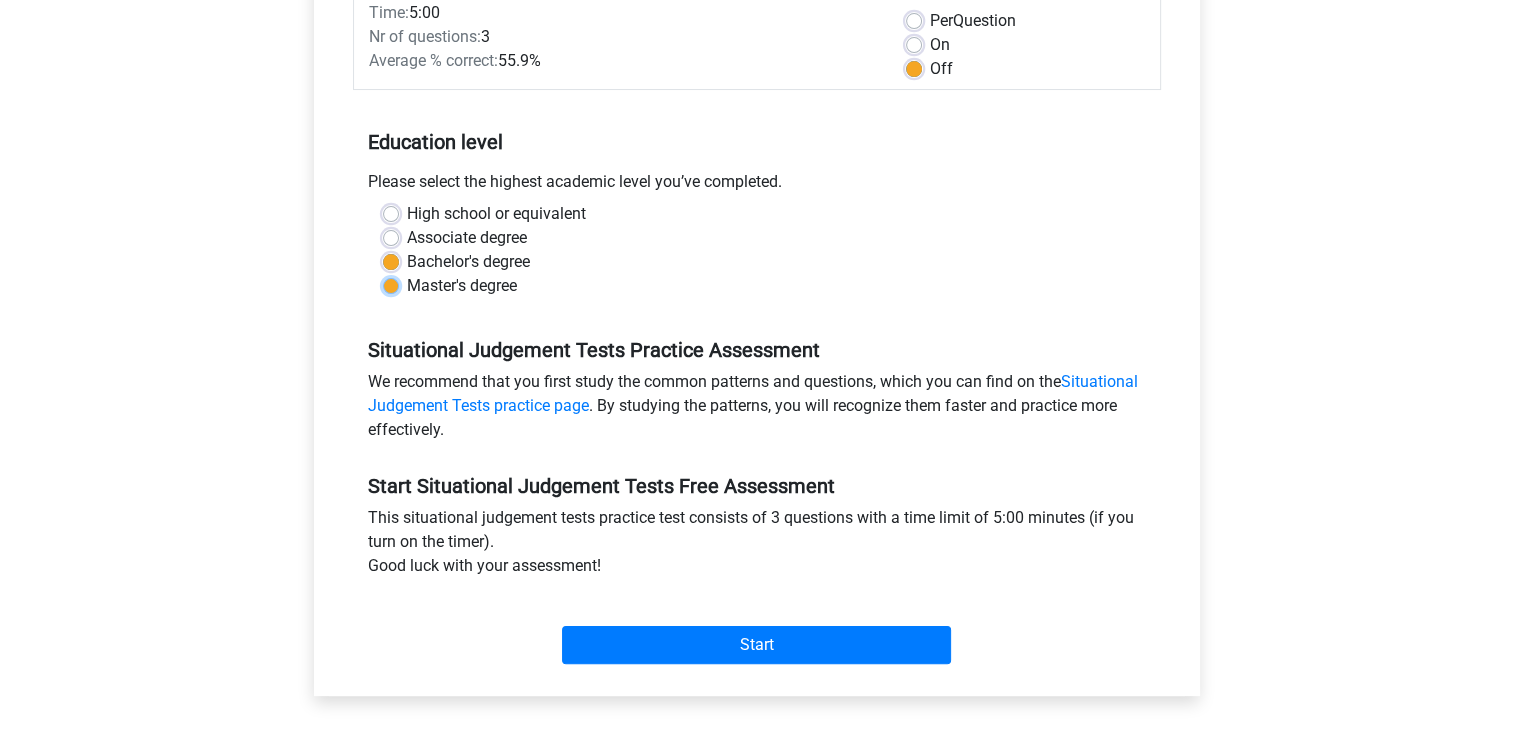 click on "Master's degree" at bounding box center [391, 284] 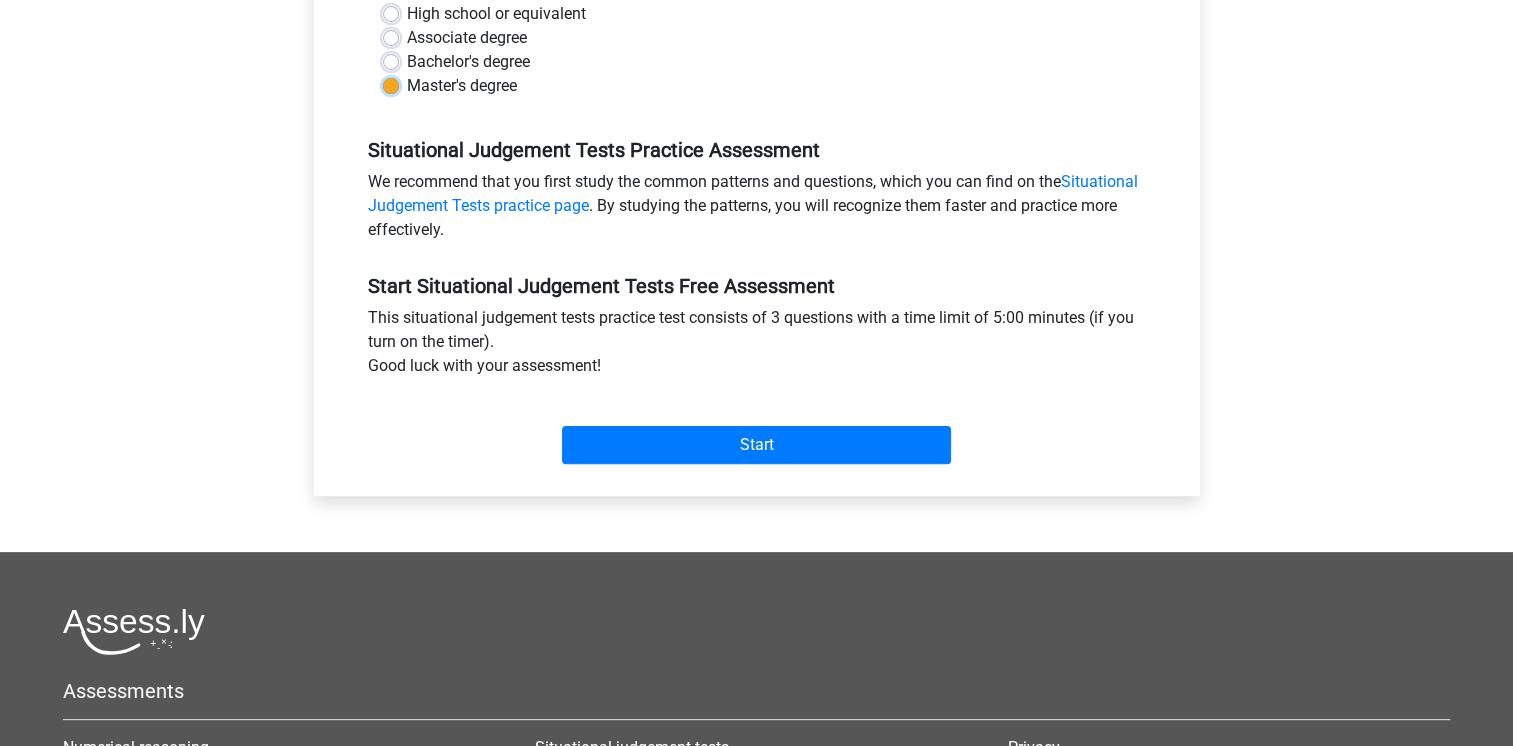 scroll, scrollTop: 400, scrollLeft: 0, axis: vertical 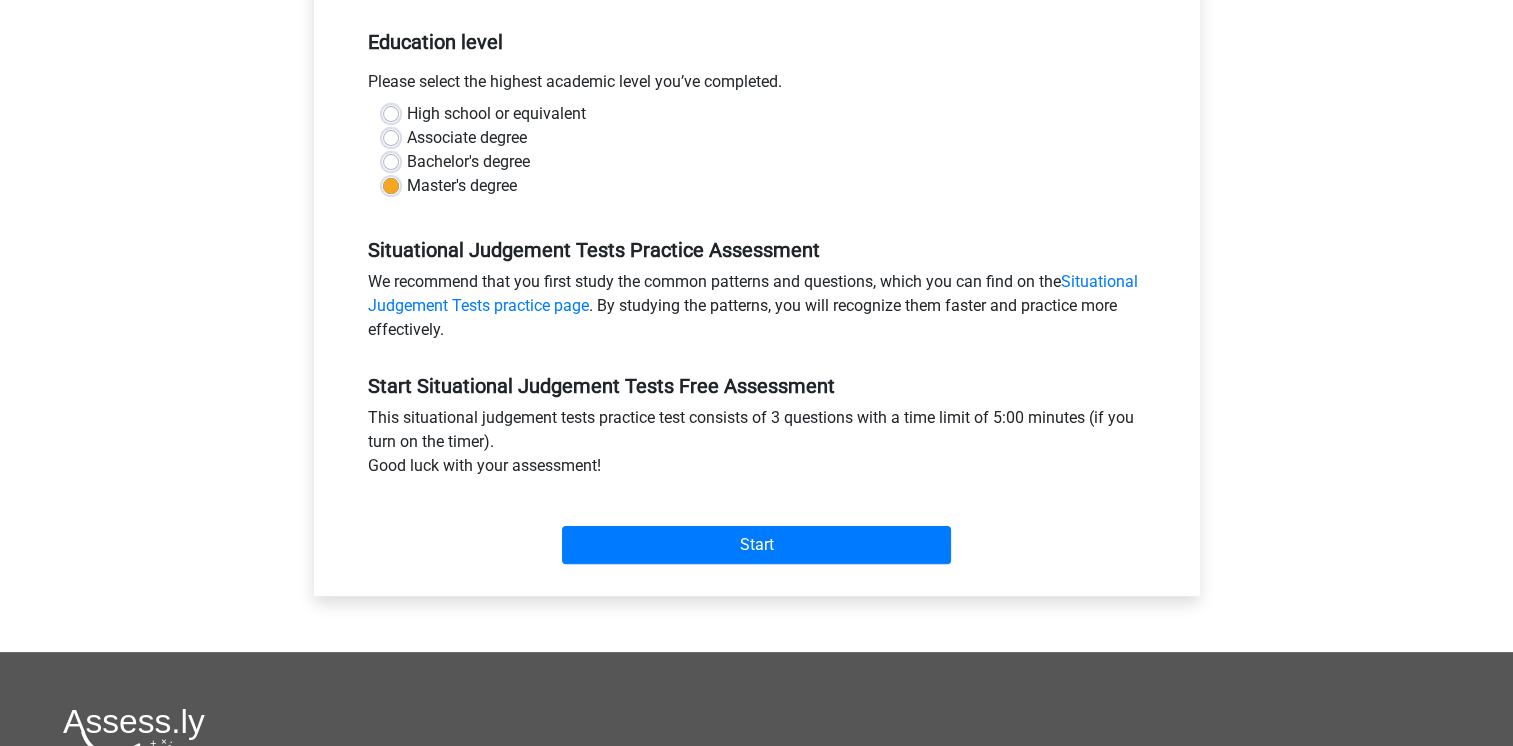 click on "This
situational judgement tests
practice test consists of
3
questions with a time limit of
5:00
minutes (if you turn on the timer).
Good luck with your assessment!" at bounding box center (757, 446) 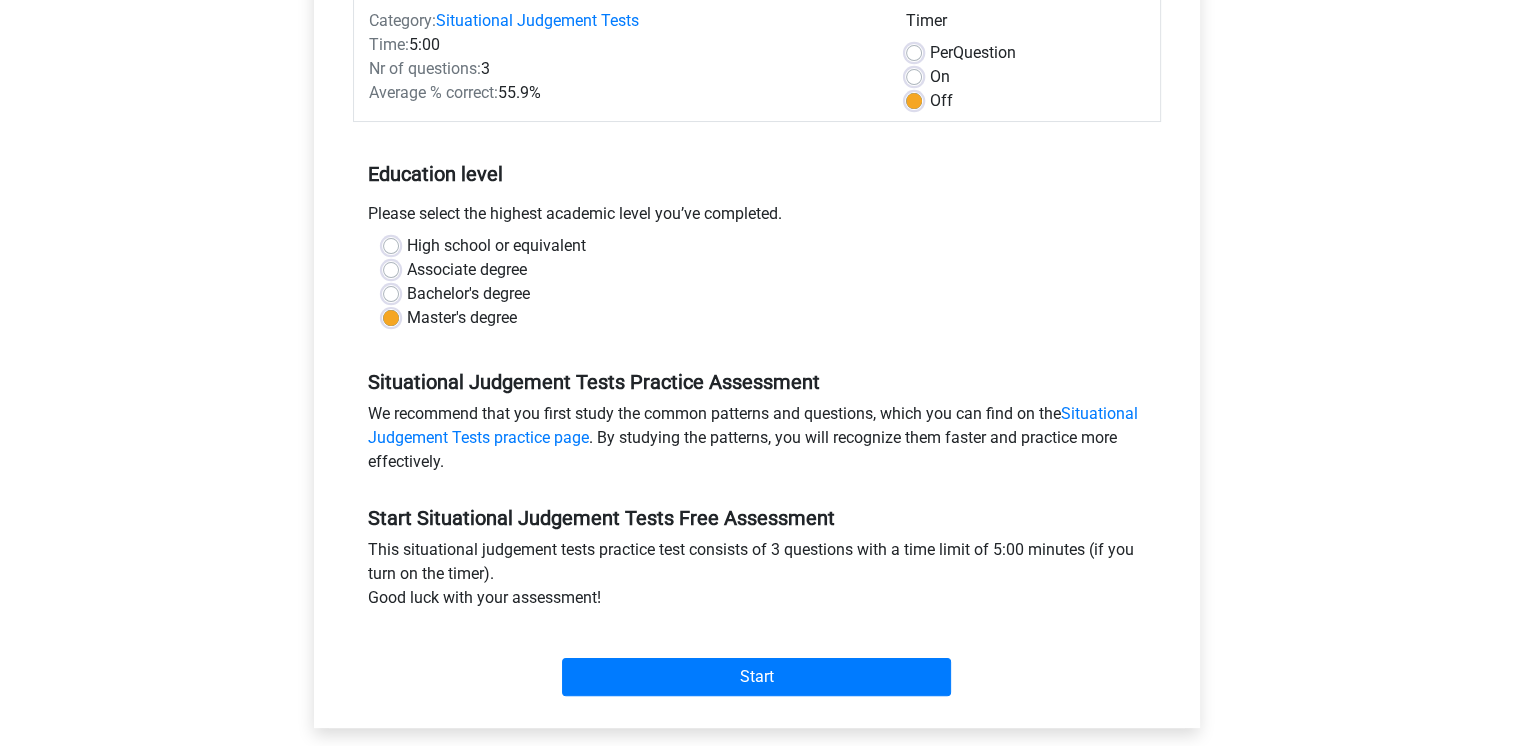 scroll, scrollTop: 400, scrollLeft: 0, axis: vertical 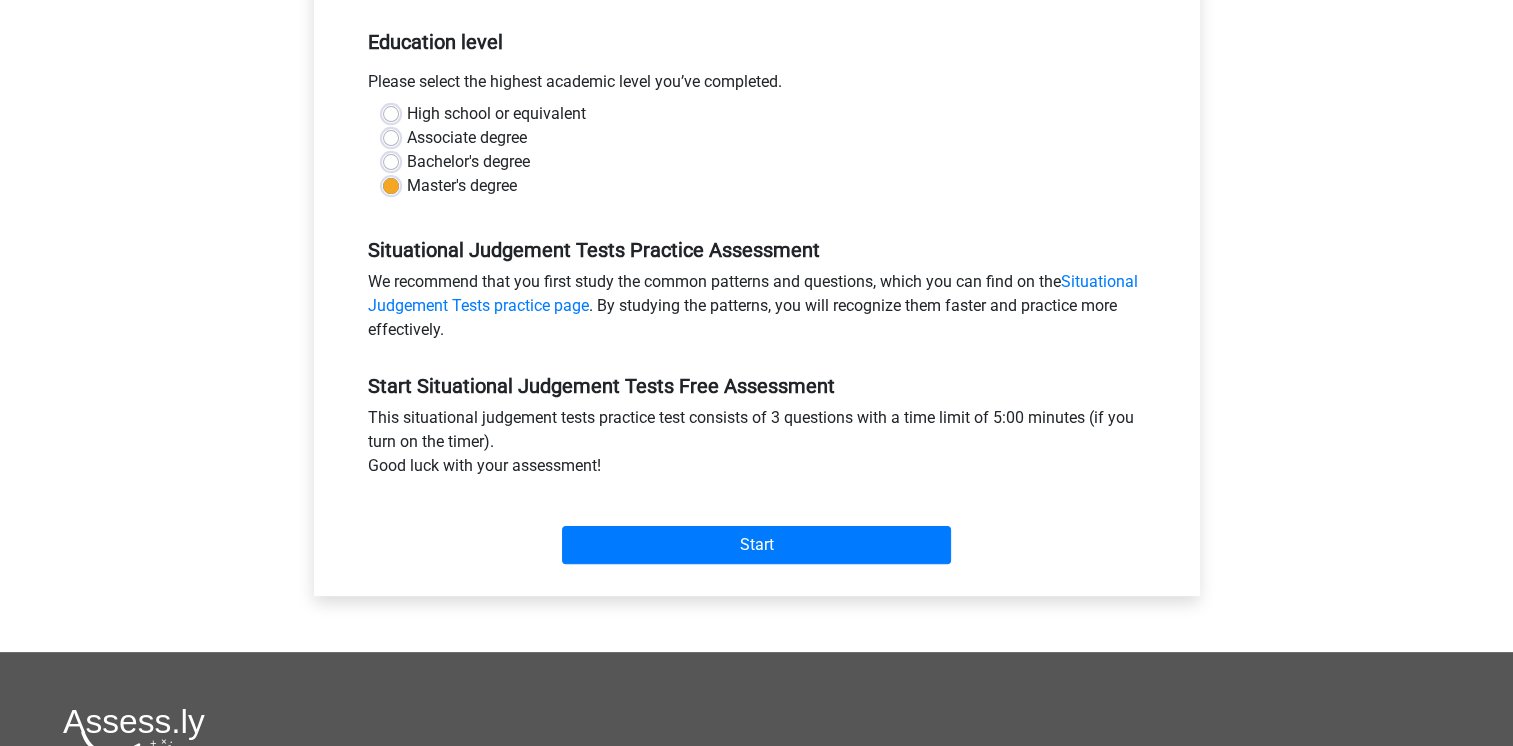 click on "Bachelor's degree" at bounding box center [468, 162] 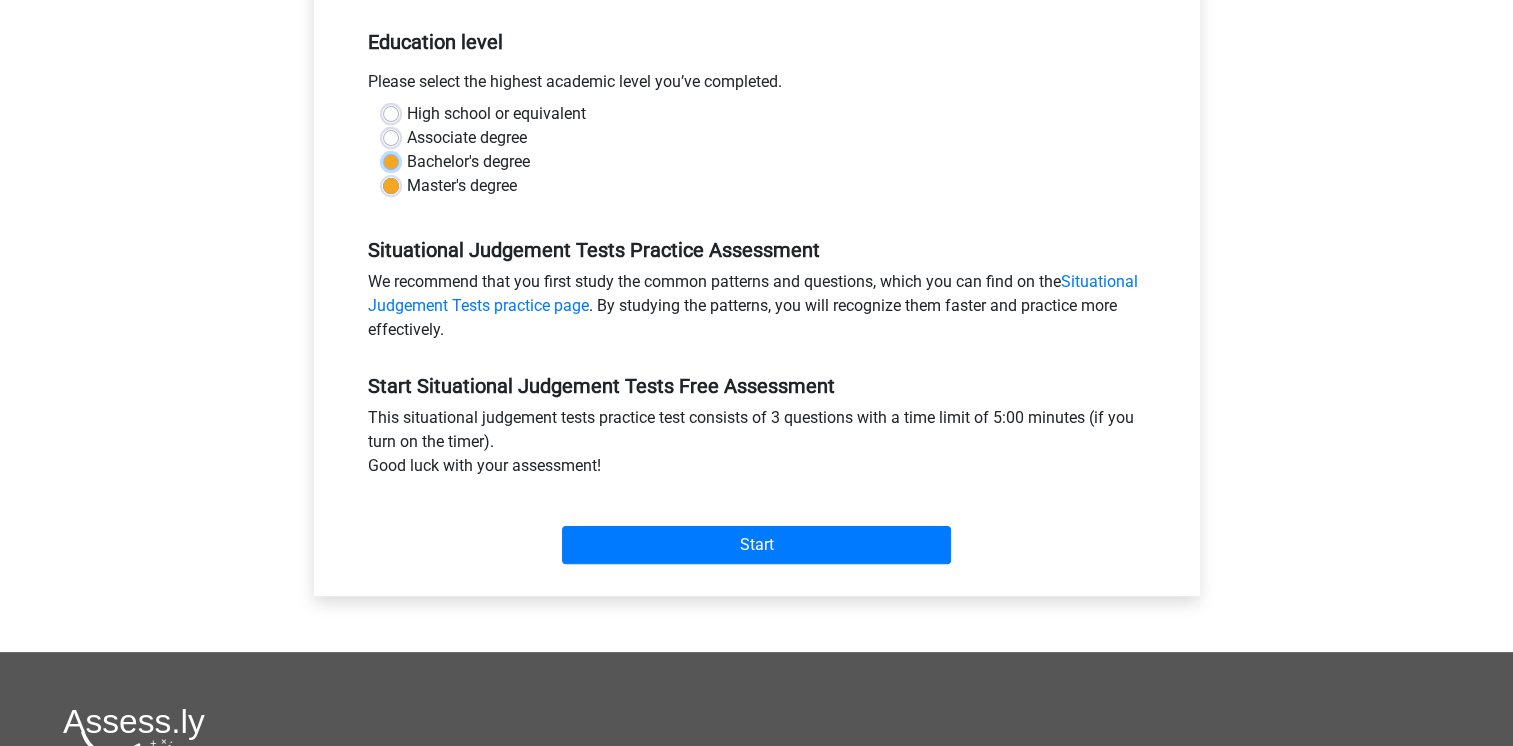 click on "Bachelor's degree" at bounding box center (391, 160) 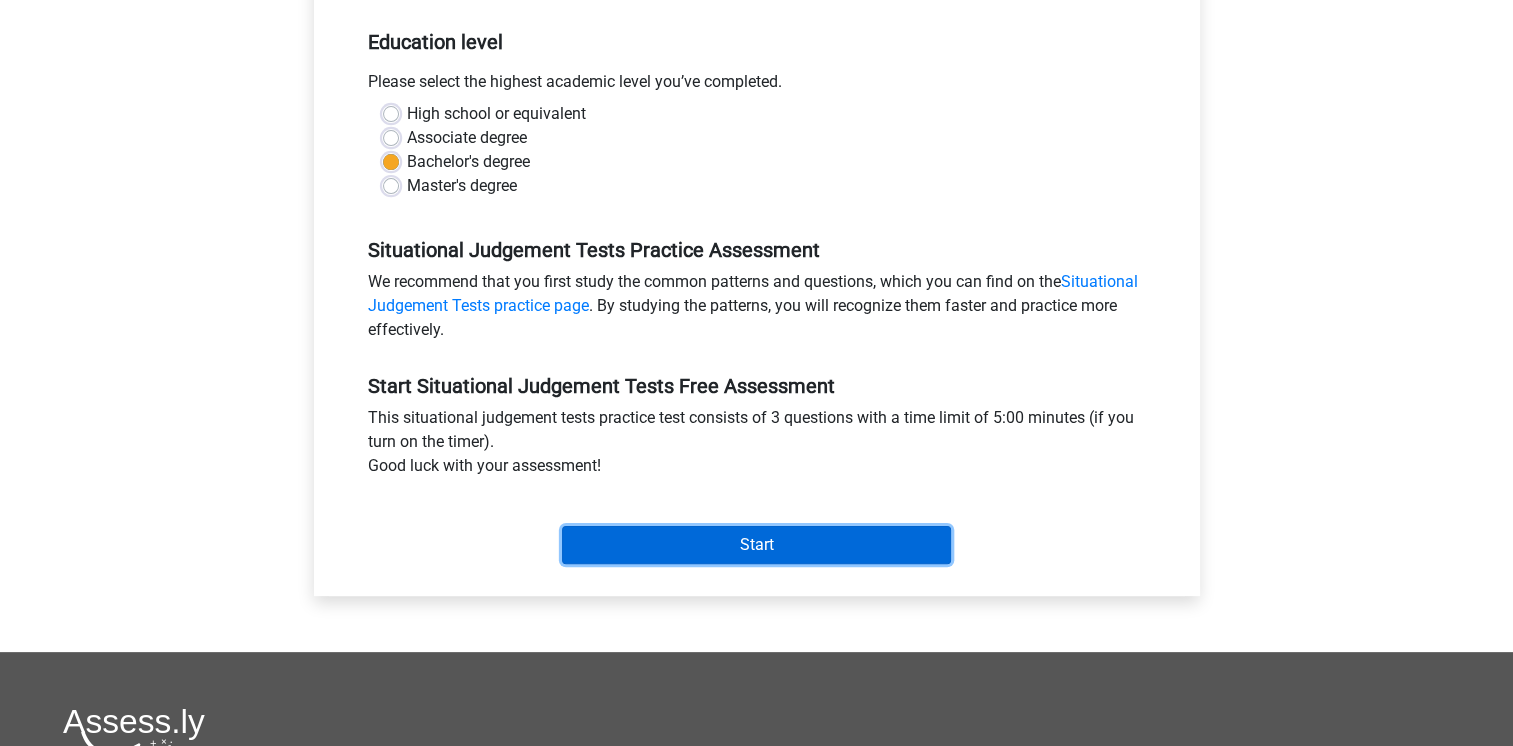 click on "Start" at bounding box center (756, 545) 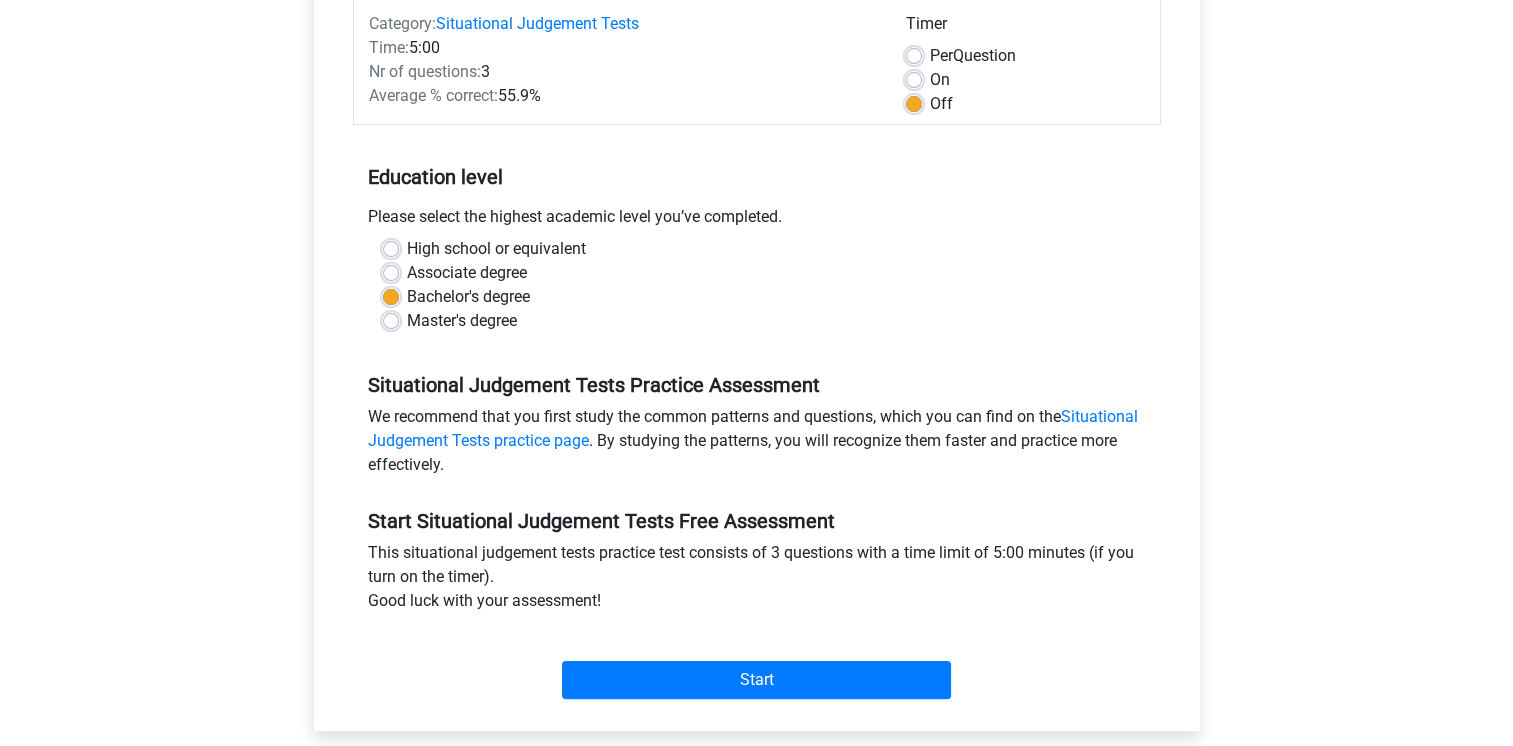 scroll, scrollTop: 300, scrollLeft: 0, axis: vertical 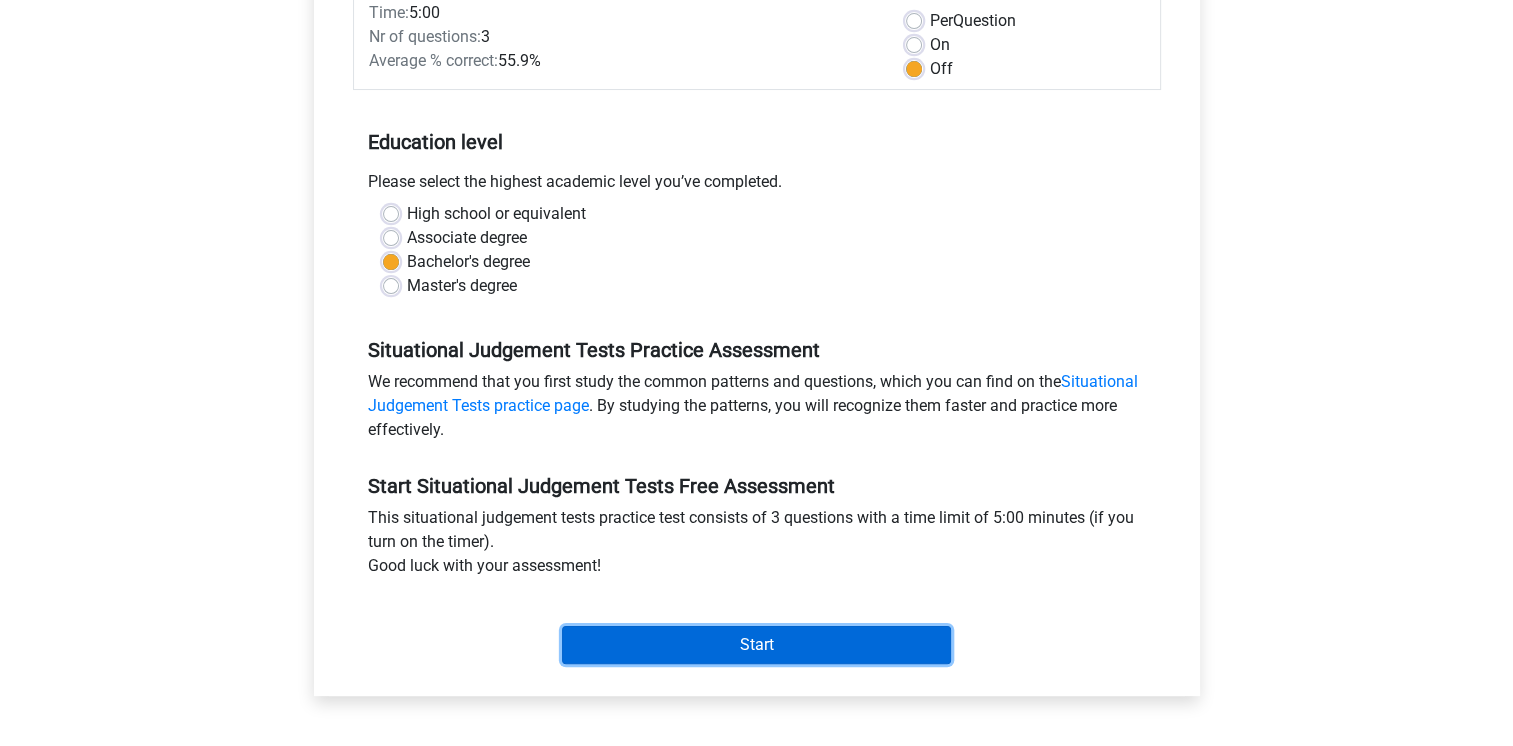 click on "Start" at bounding box center (756, 645) 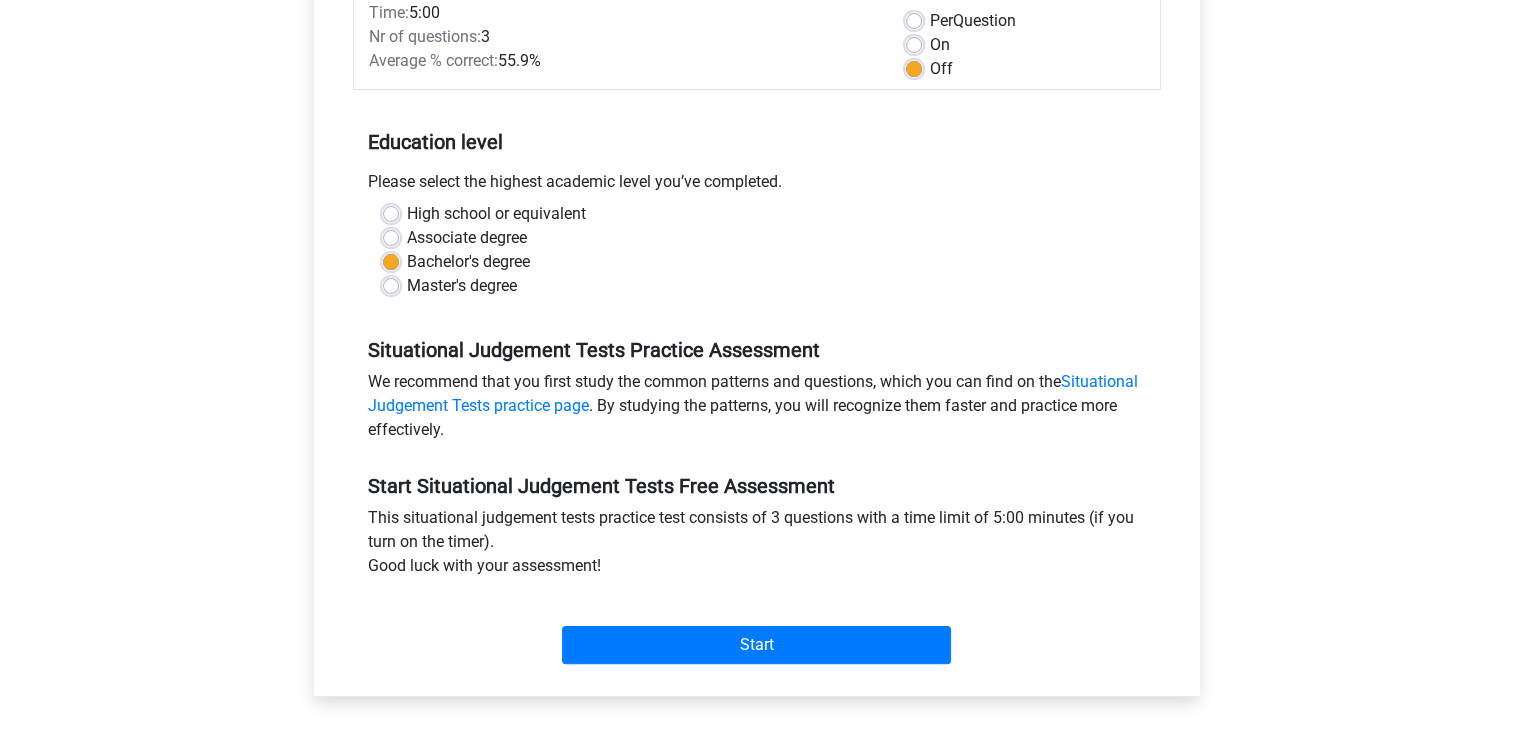 click on "High school or equivalent" at bounding box center [496, 214] 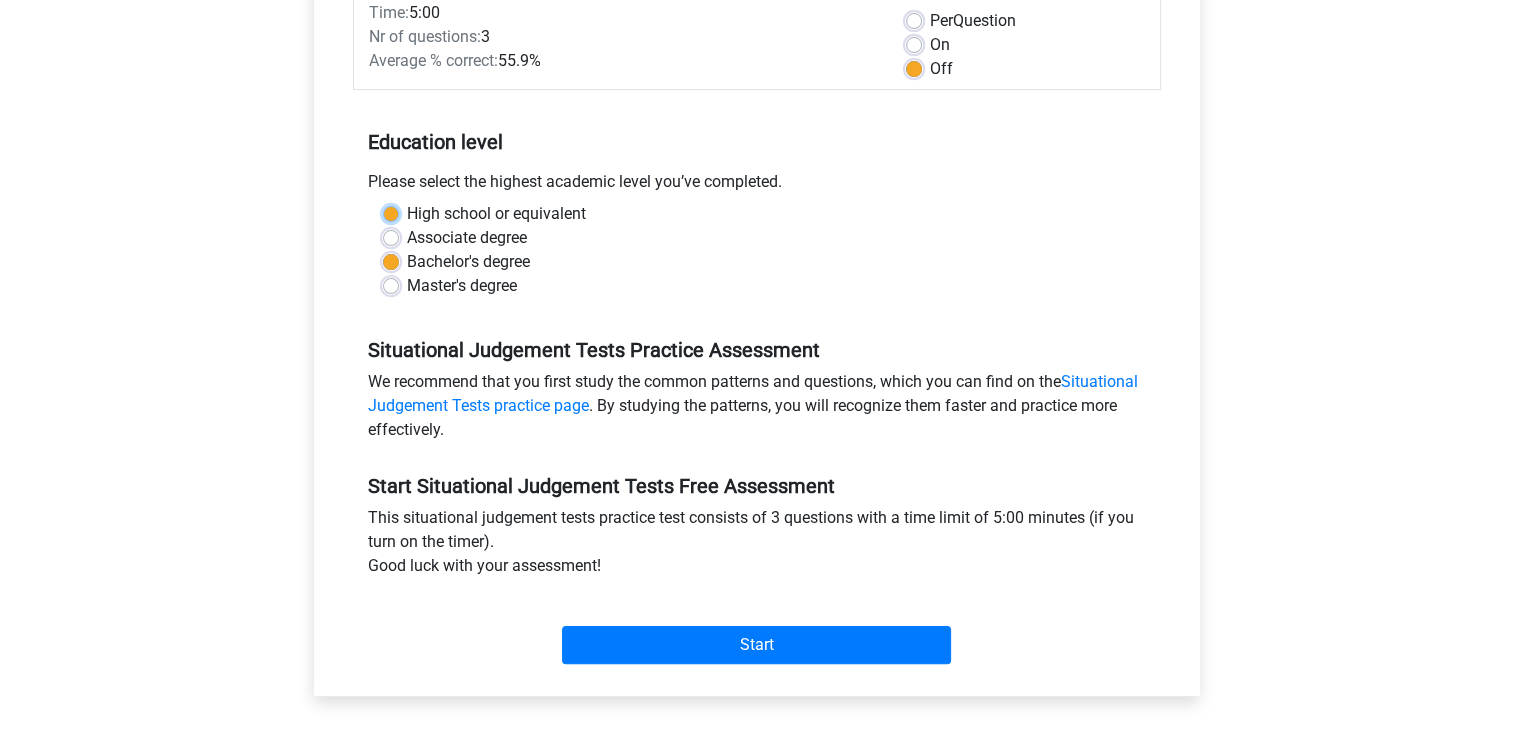 click on "High school or equivalent" at bounding box center [391, 212] 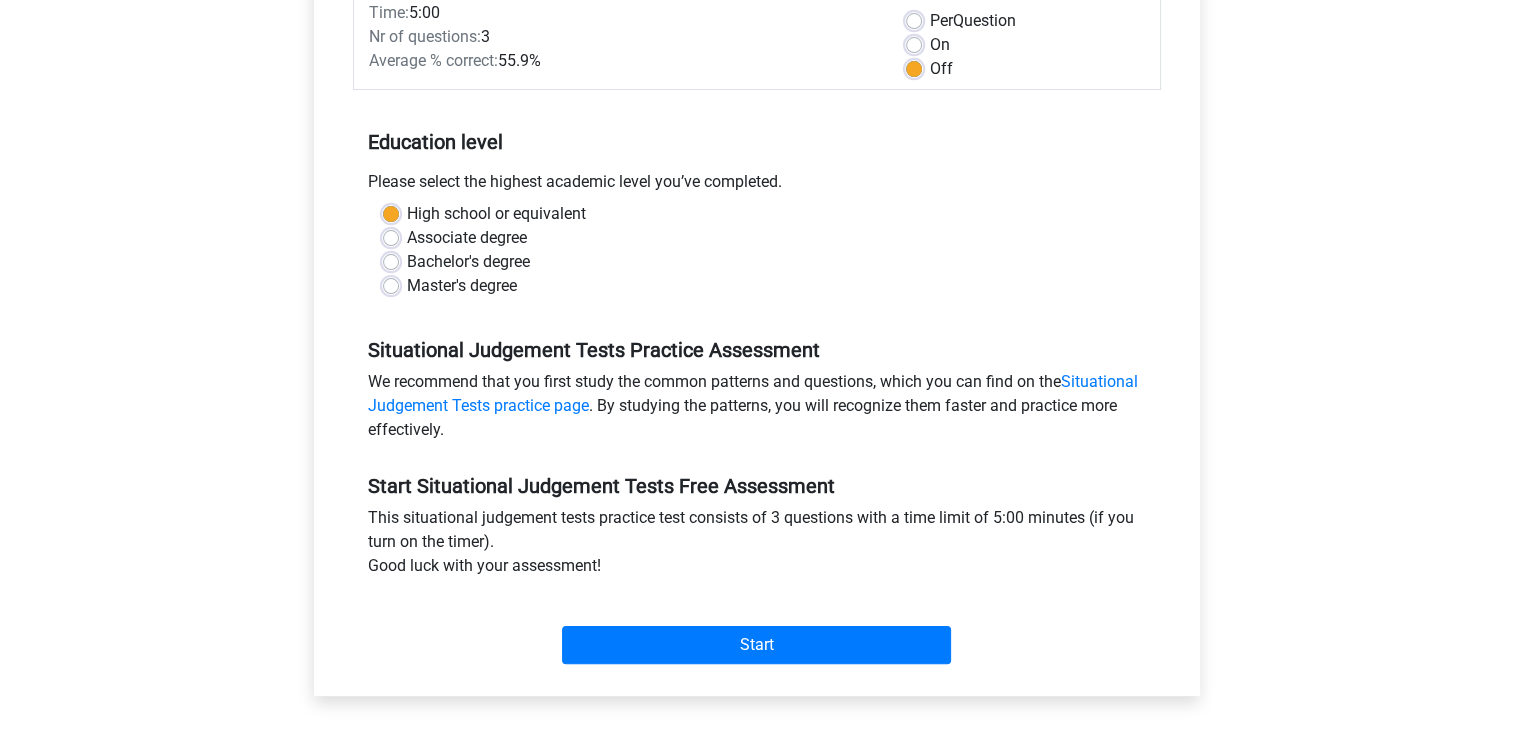 click on "Associate degree" at bounding box center (467, 238) 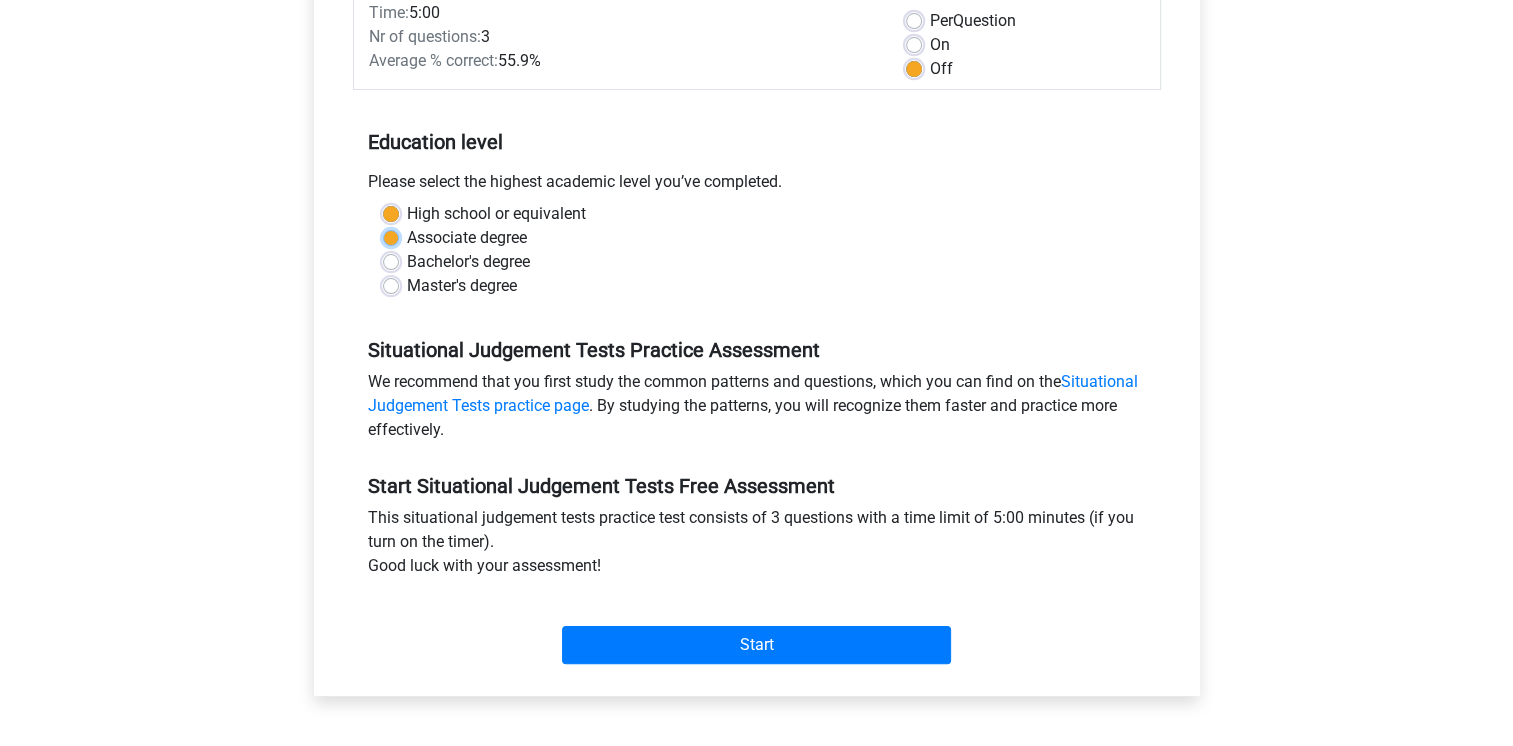radio on "true" 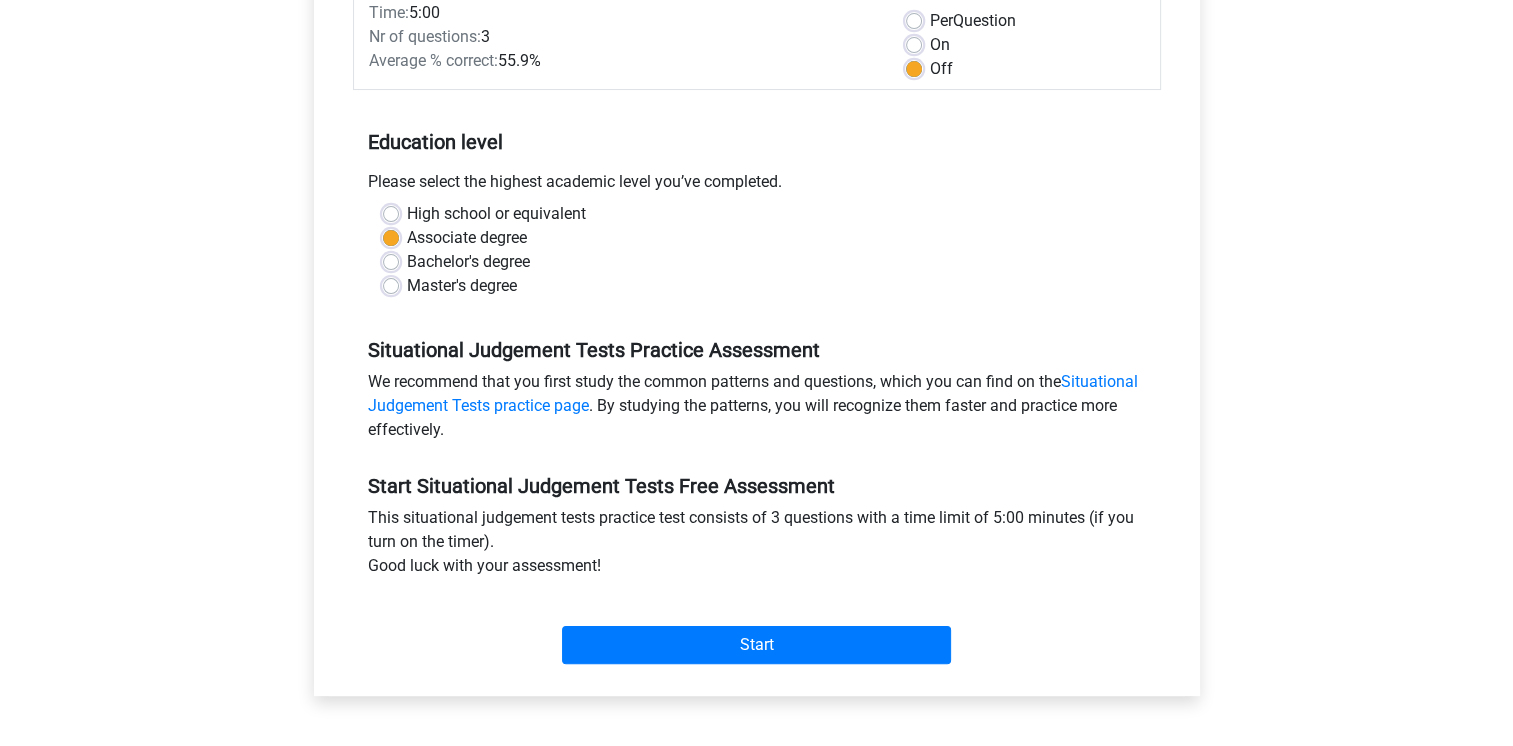 click on "Bachelor's degree" at bounding box center (468, 262) 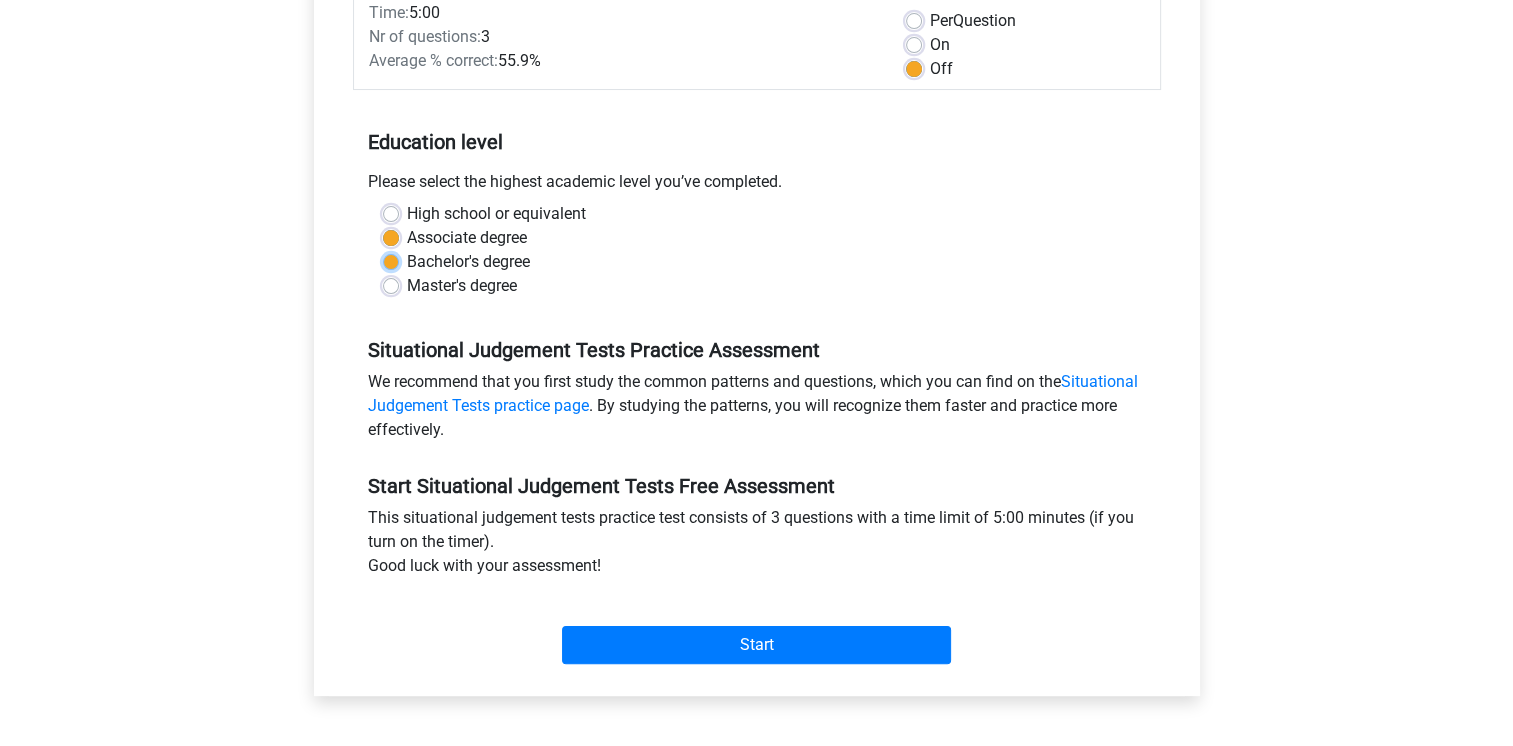 click on "Bachelor's degree" at bounding box center (391, 260) 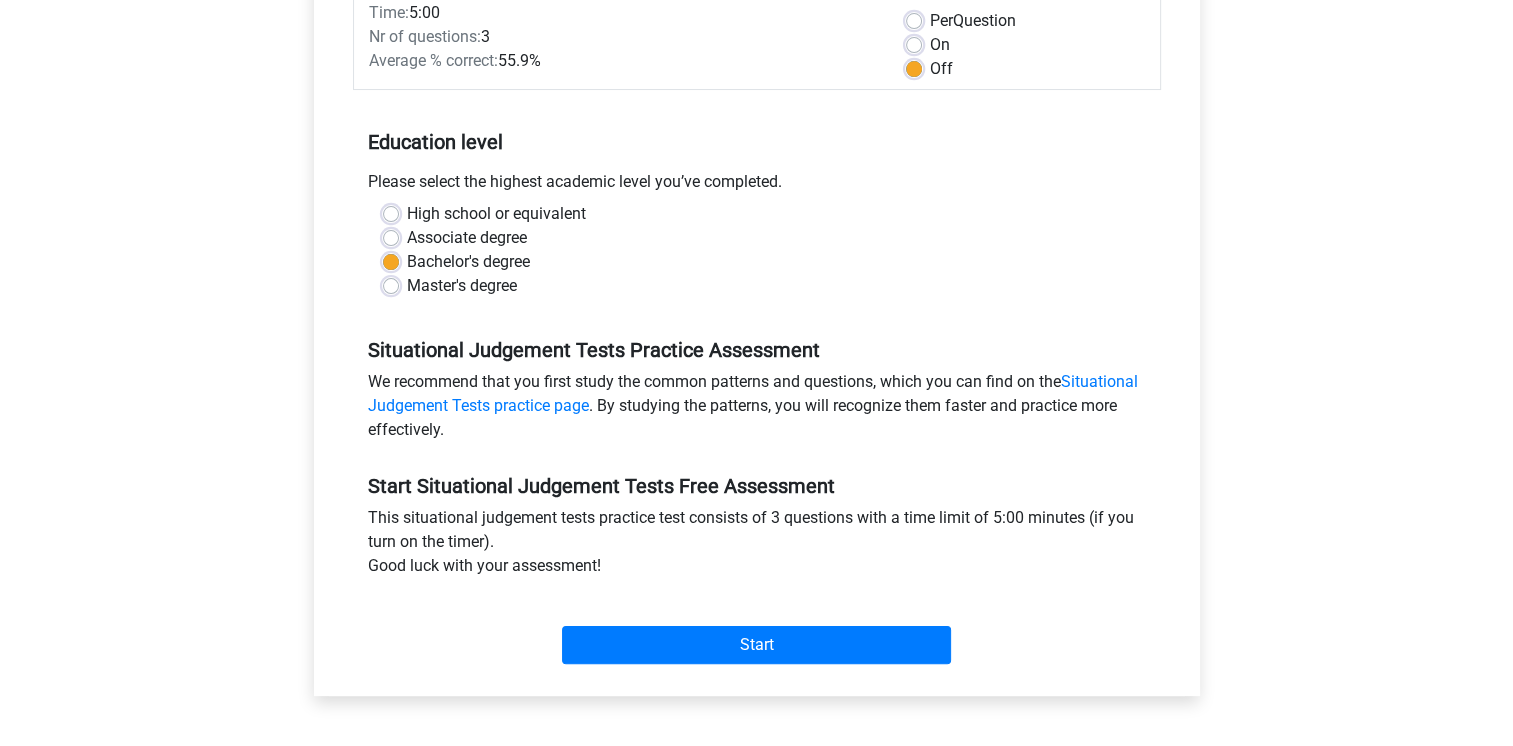 click on "Master's degree" at bounding box center [462, 286] 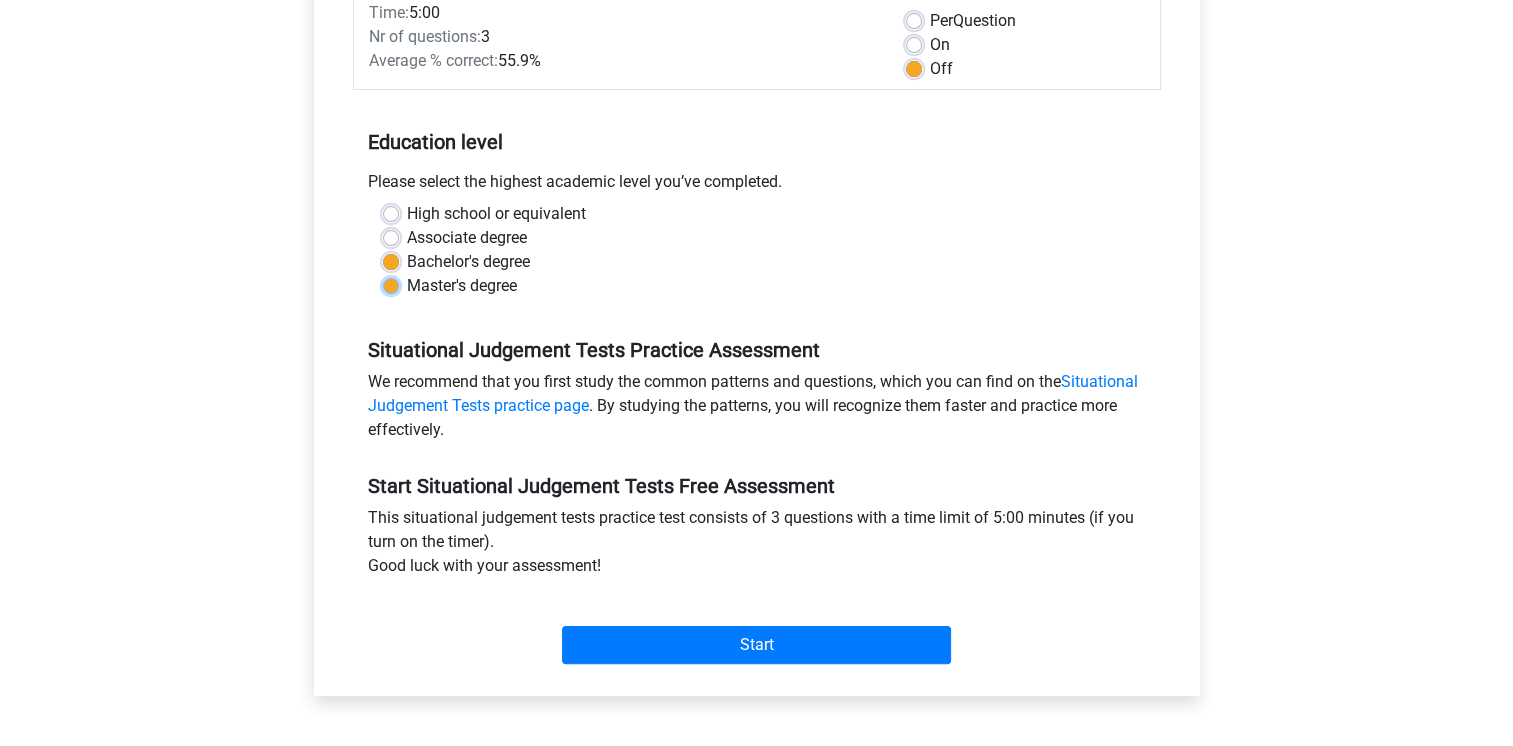 click on "Master's degree" at bounding box center [391, 284] 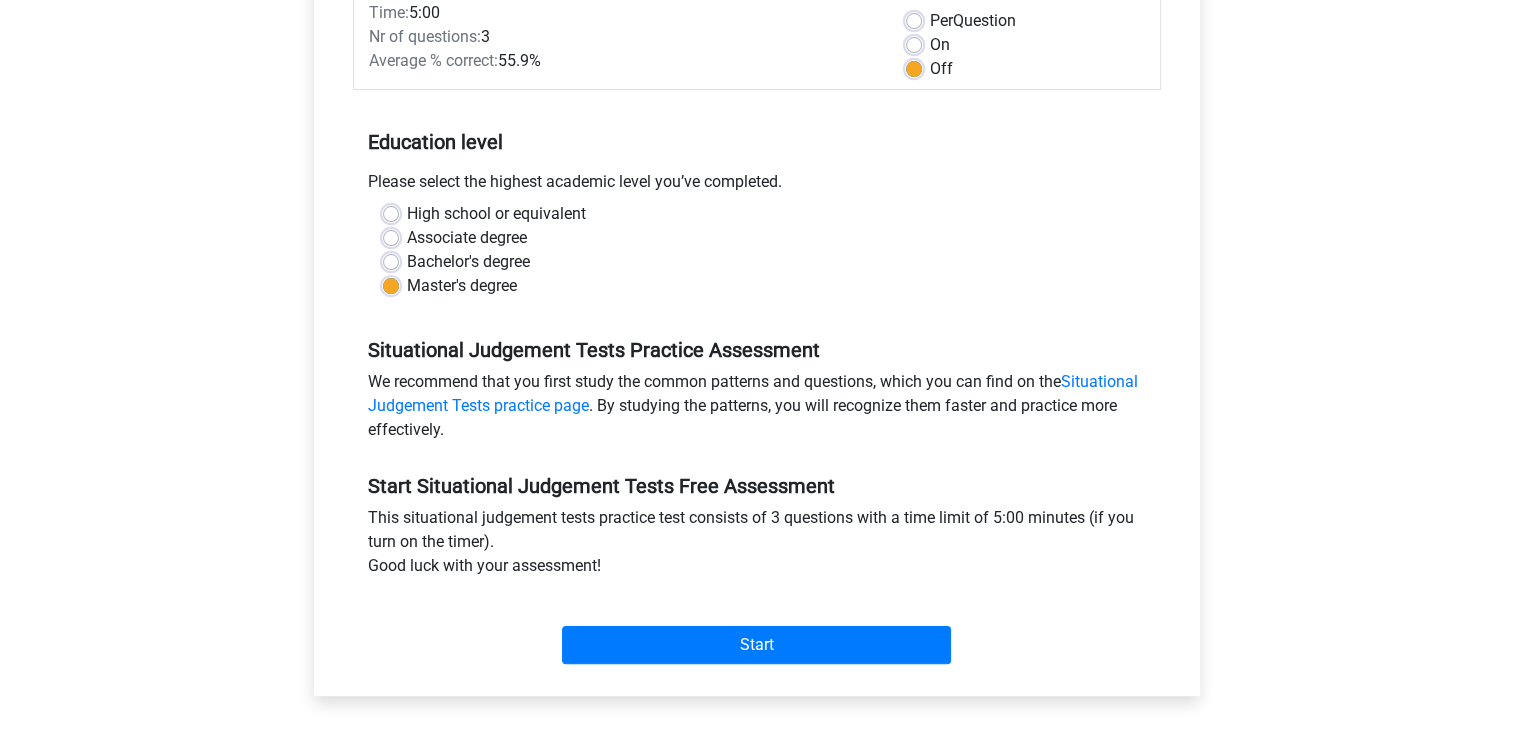 click on "High school or equivalent" at bounding box center [496, 214] 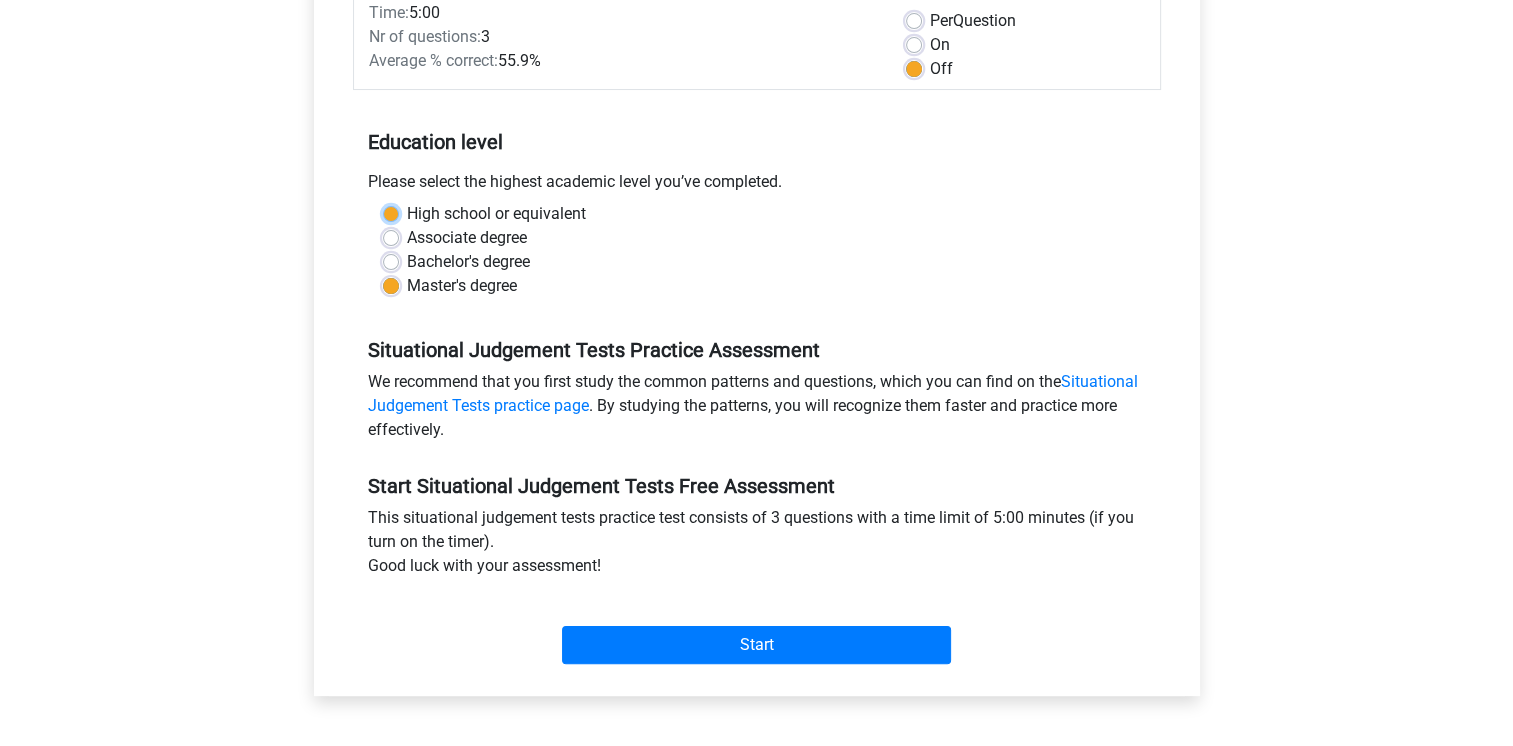 click on "High school or equivalent" at bounding box center [391, 212] 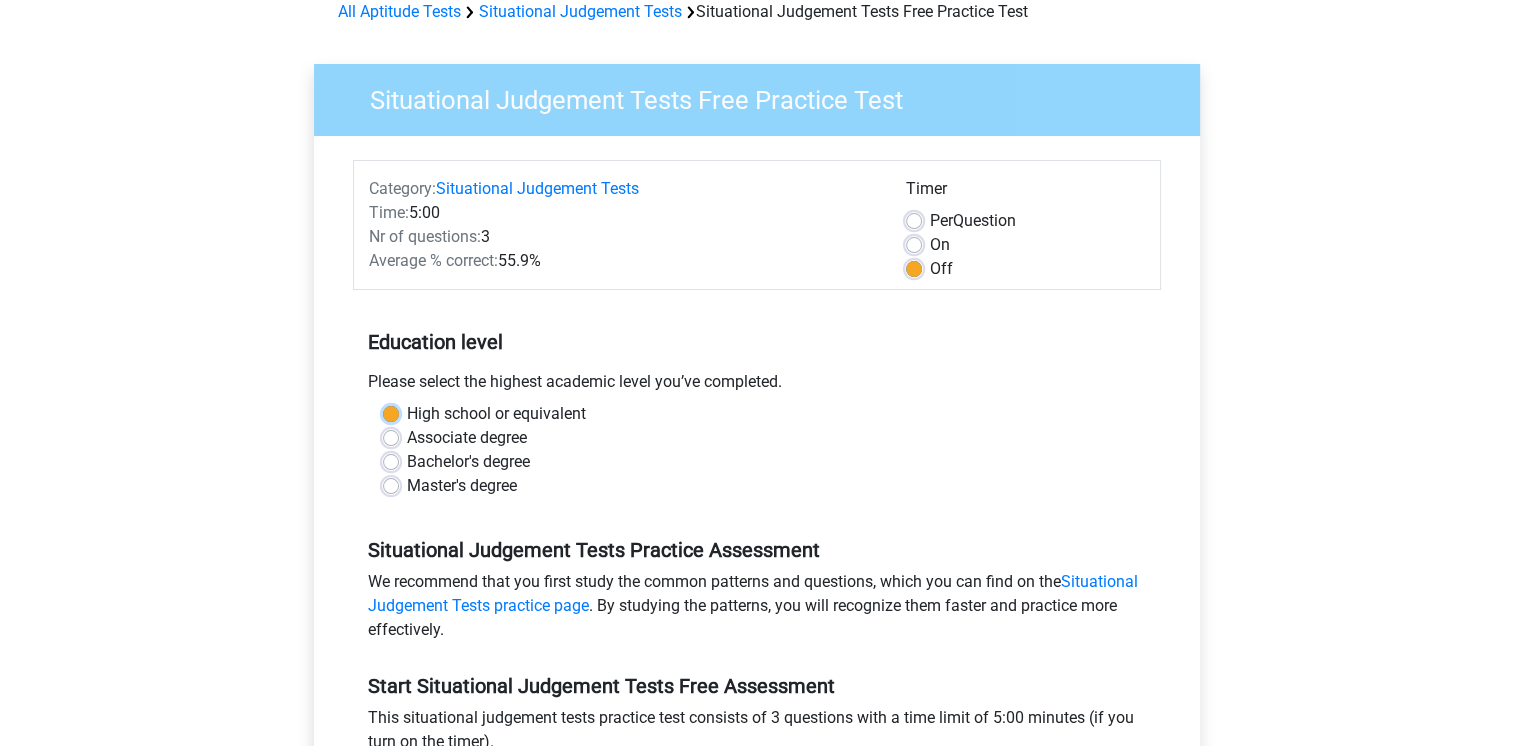 scroll, scrollTop: 300, scrollLeft: 0, axis: vertical 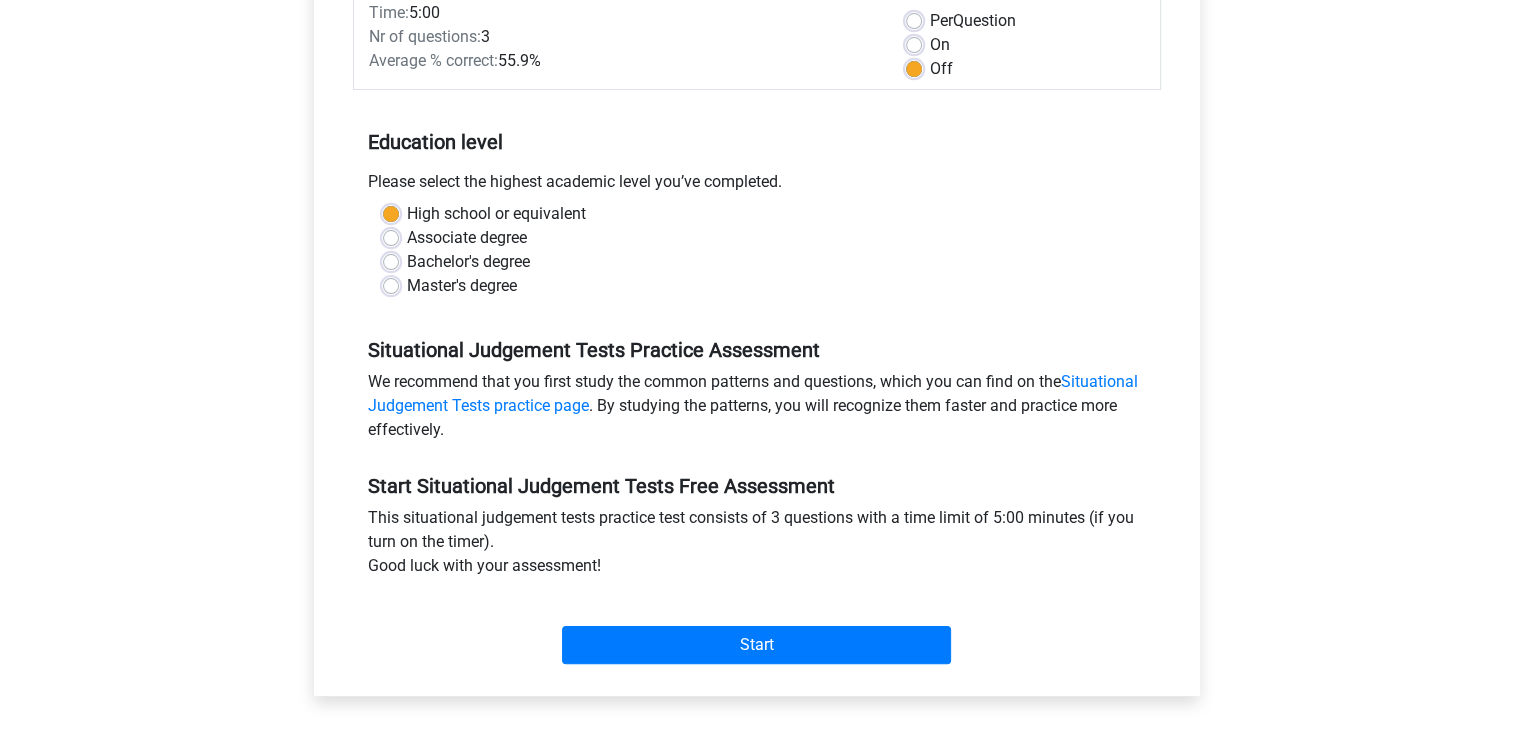 click on "Bachelor's degree" at bounding box center [468, 262] 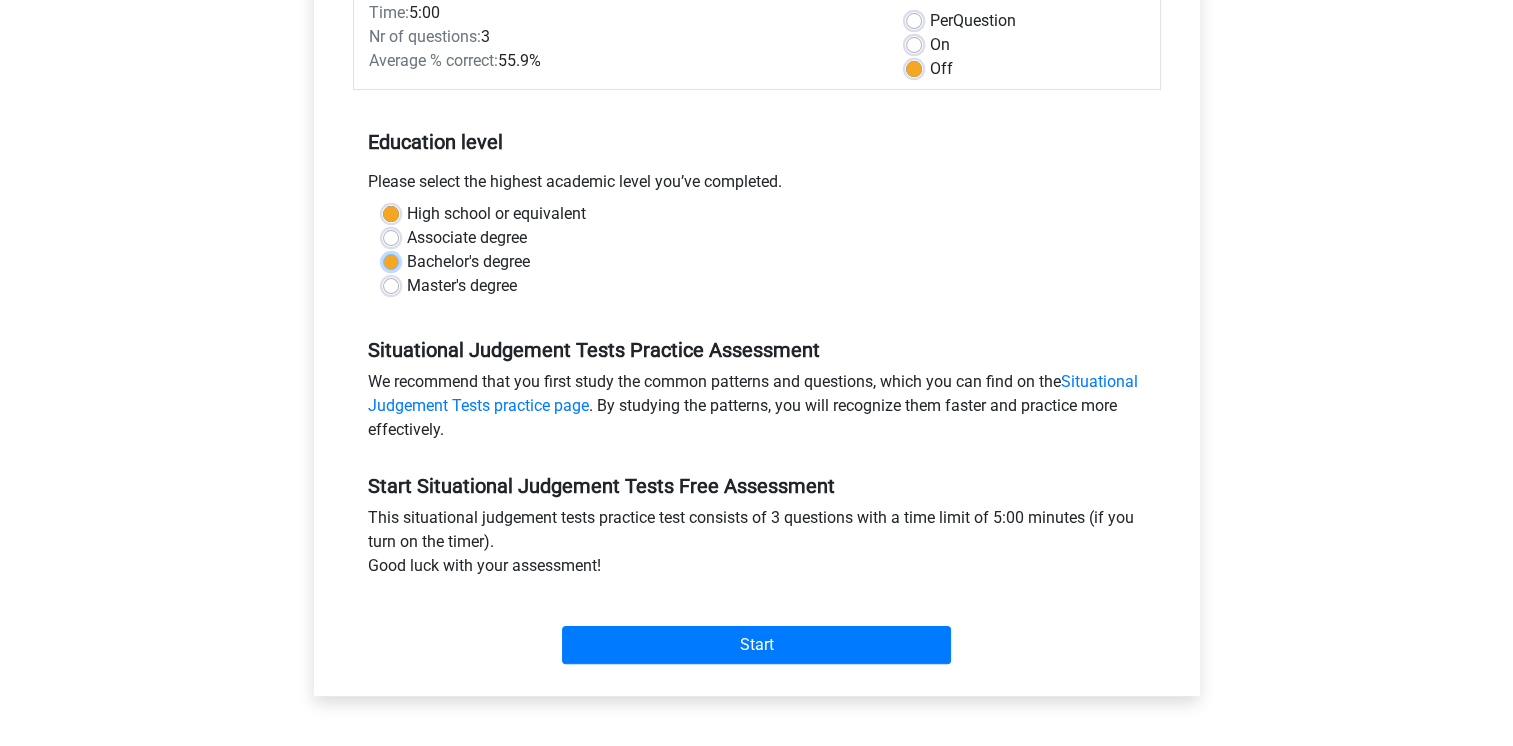 radio on "true" 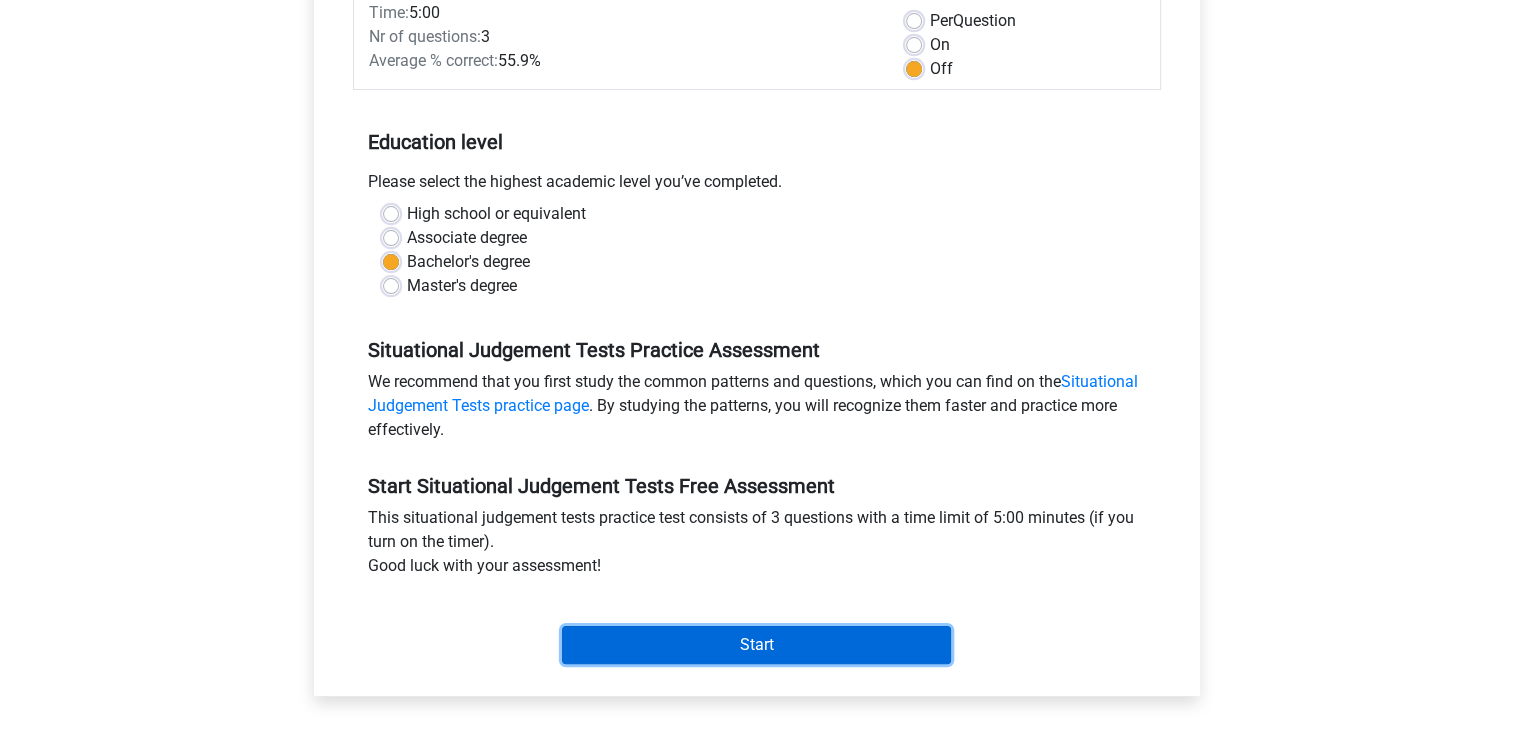 click on "Start" at bounding box center [756, 645] 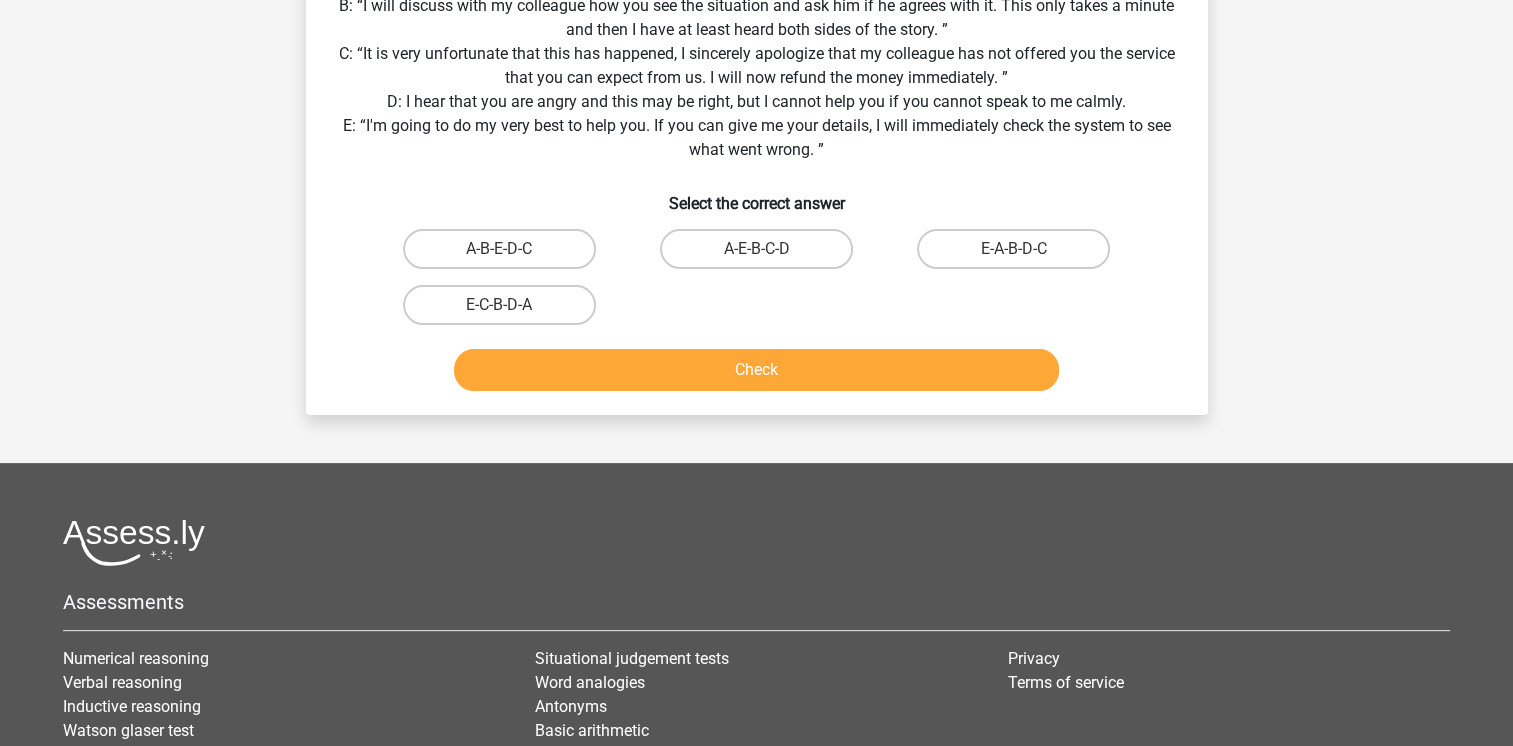 scroll, scrollTop: 400, scrollLeft: 0, axis: vertical 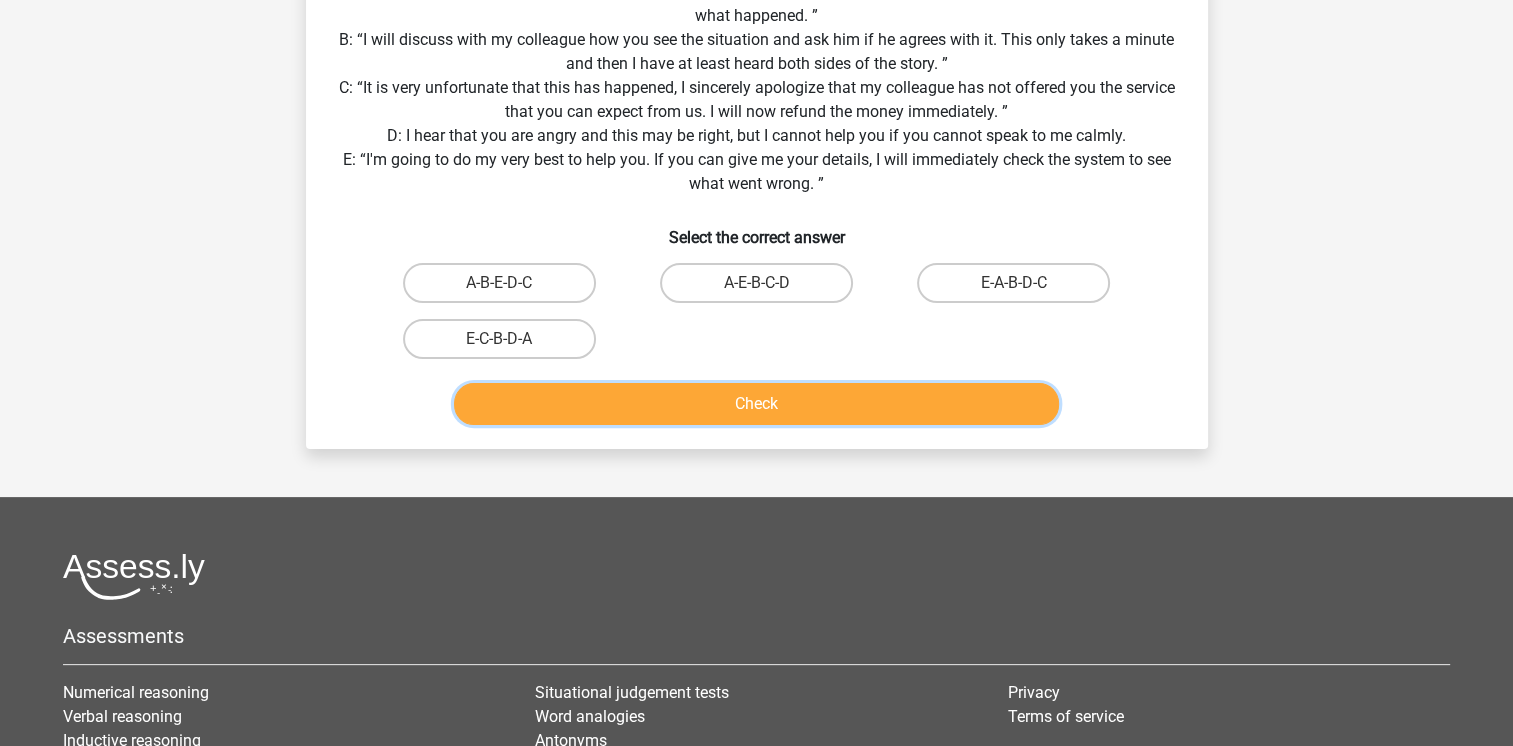 click on "Check" at bounding box center [756, 404] 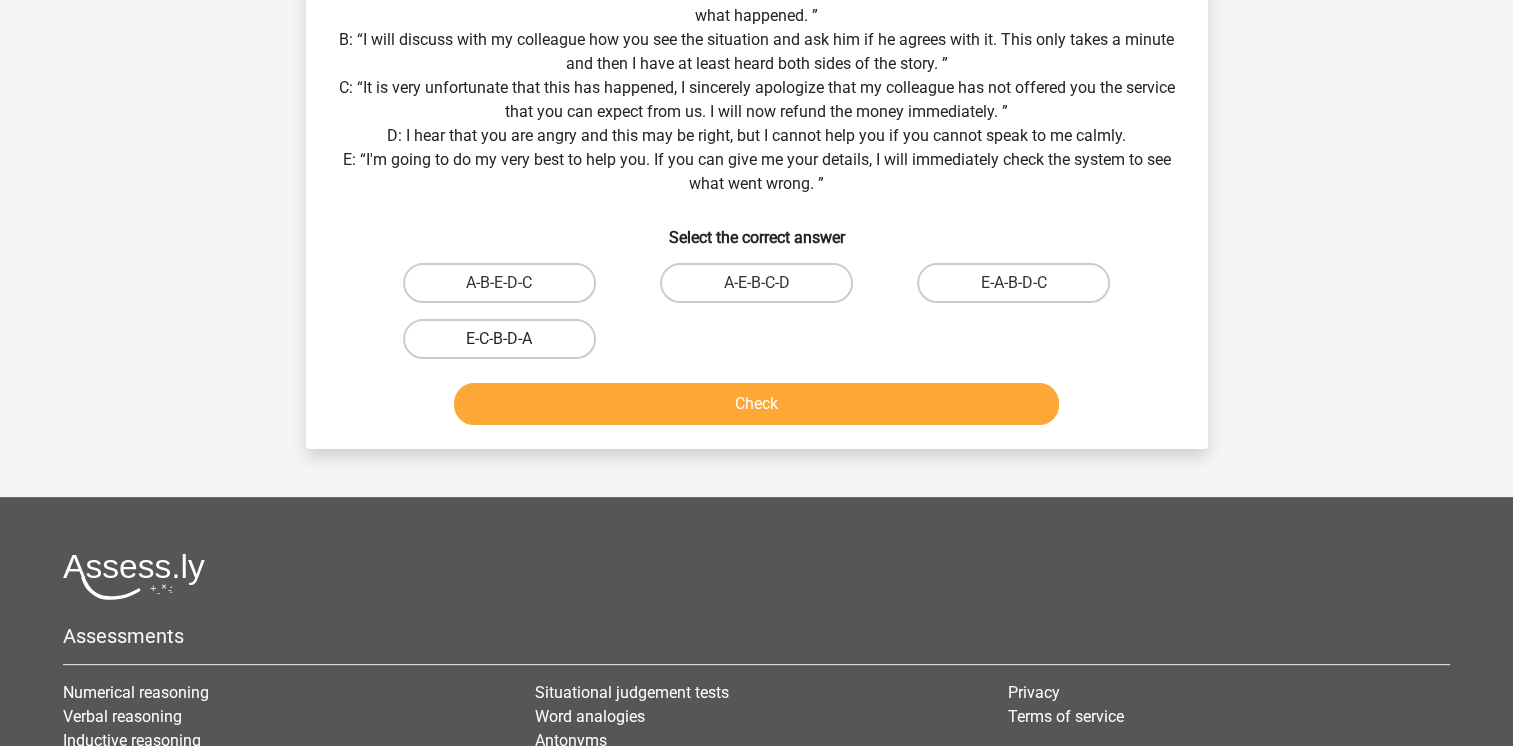 click on "E-C-B-D-A" at bounding box center [499, 339] 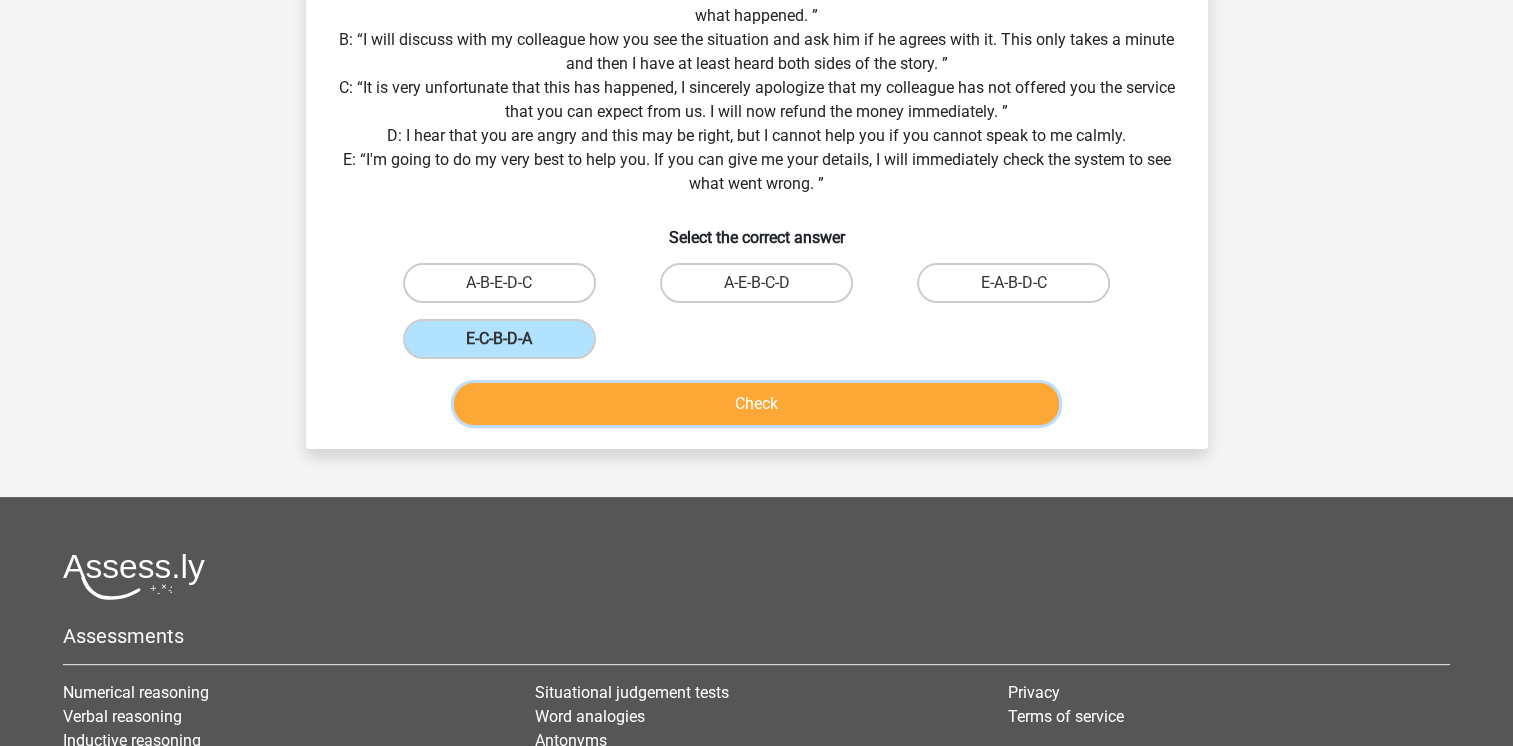 click on "Check" at bounding box center (756, 404) 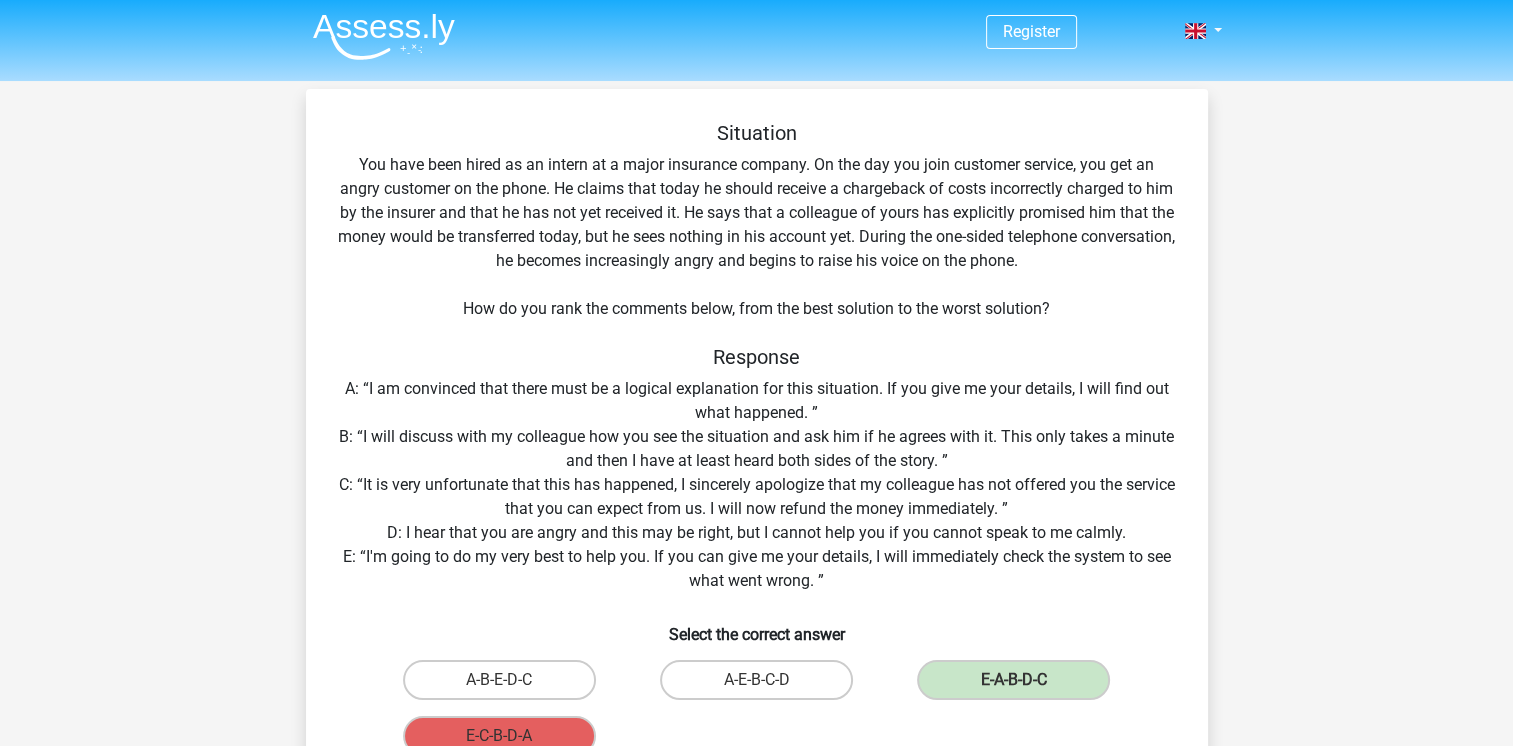 scroll, scrollTop: 0, scrollLeft: 0, axis: both 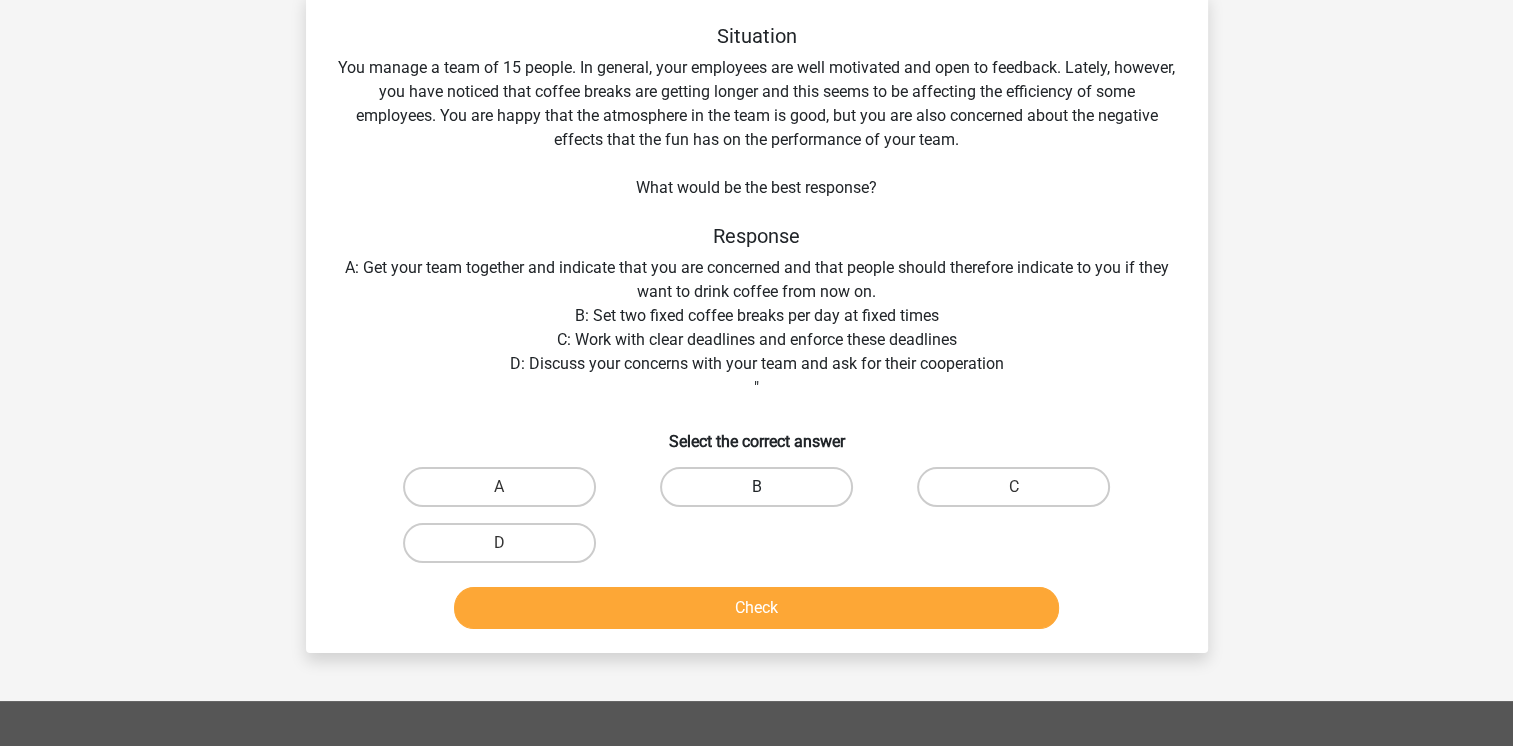 click on "B" at bounding box center [756, 487] 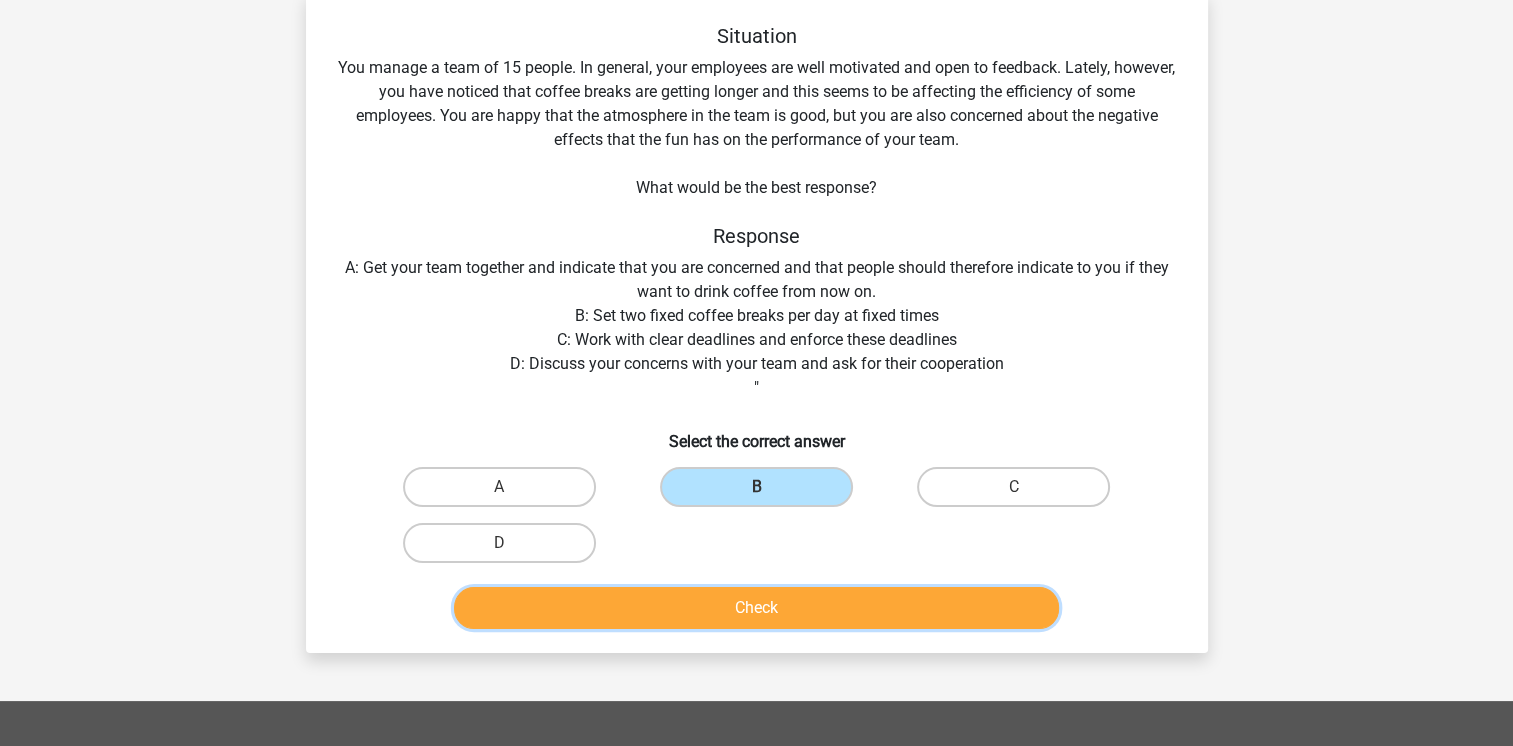 click on "Check" at bounding box center [756, 608] 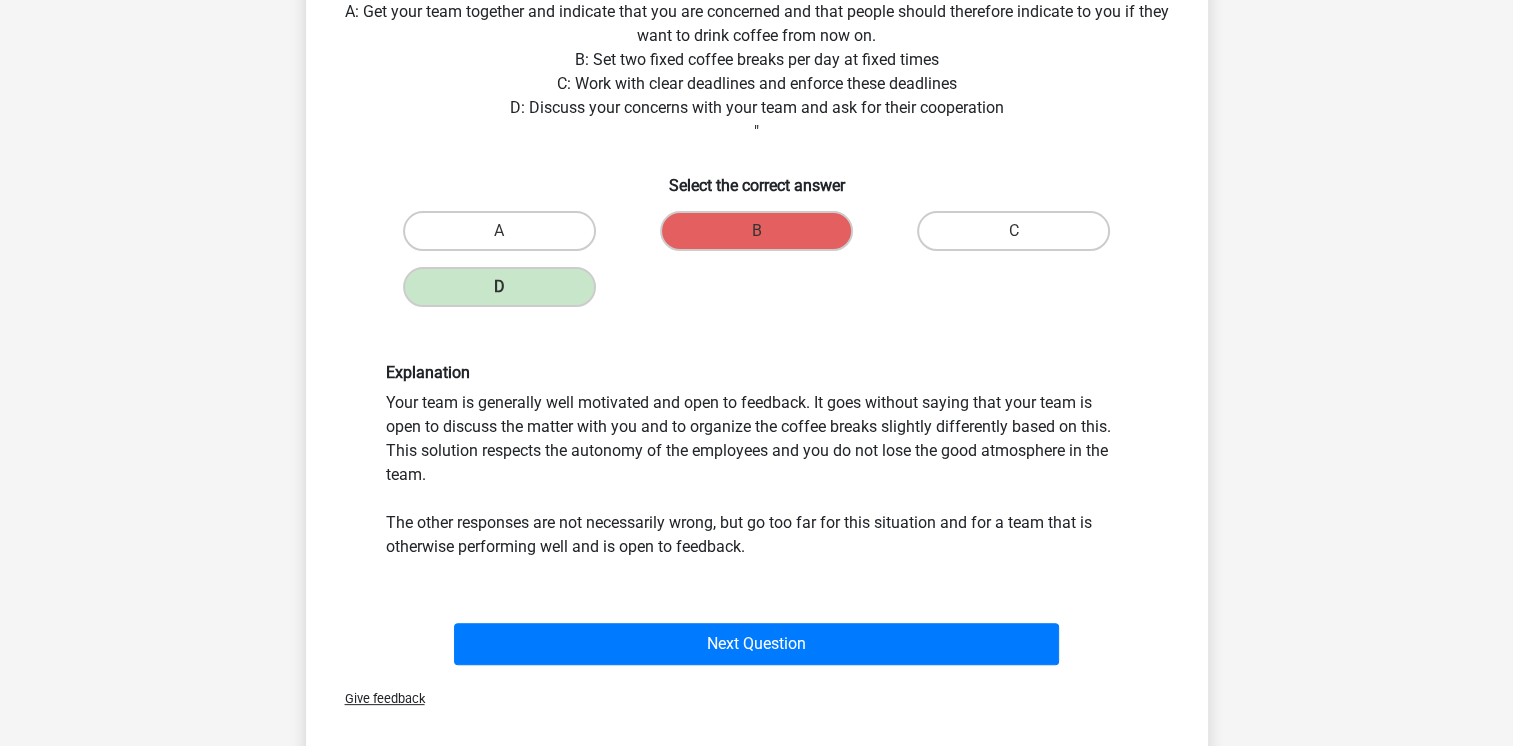 scroll, scrollTop: 400, scrollLeft: 0, axis: vertical 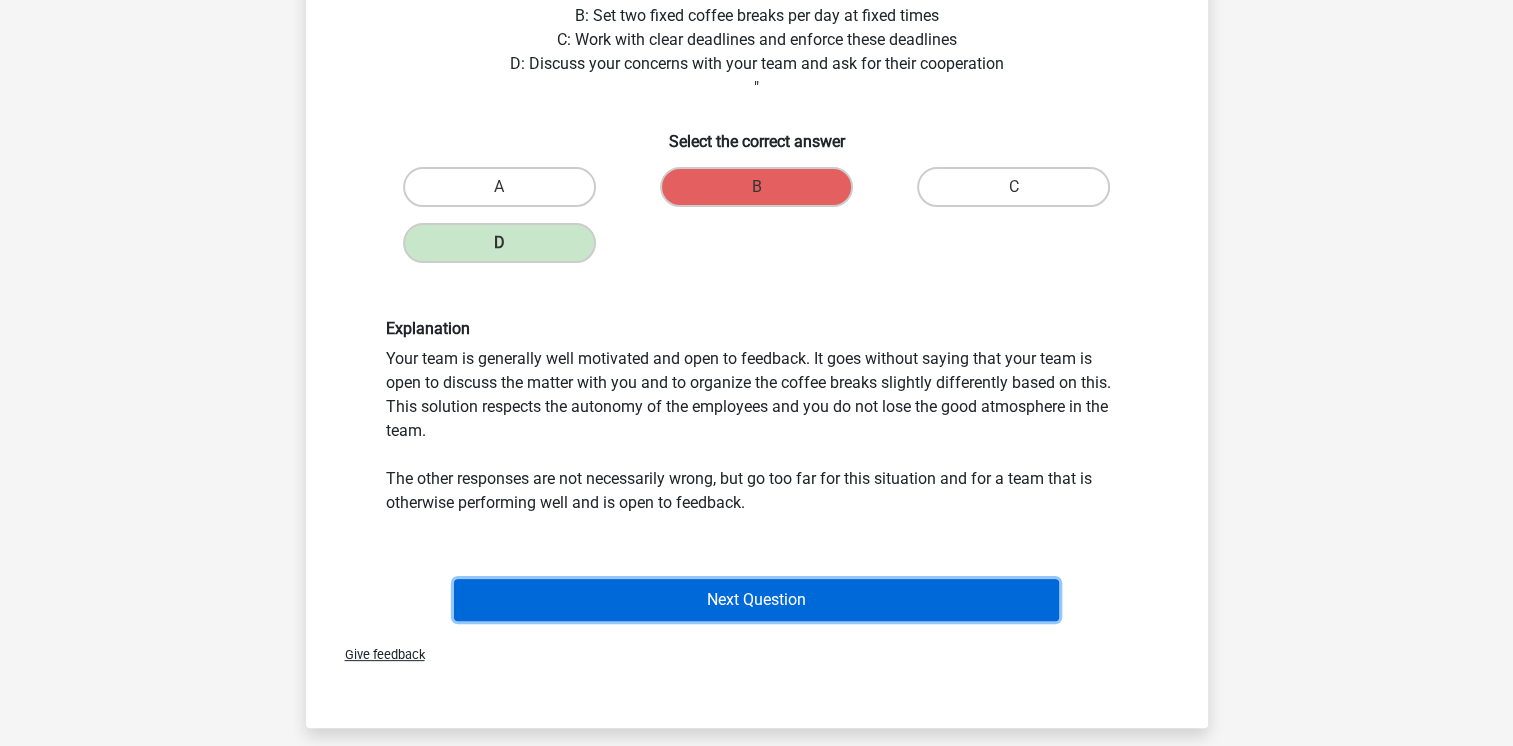 click on "Next Question" at bounding box center [756, 600] 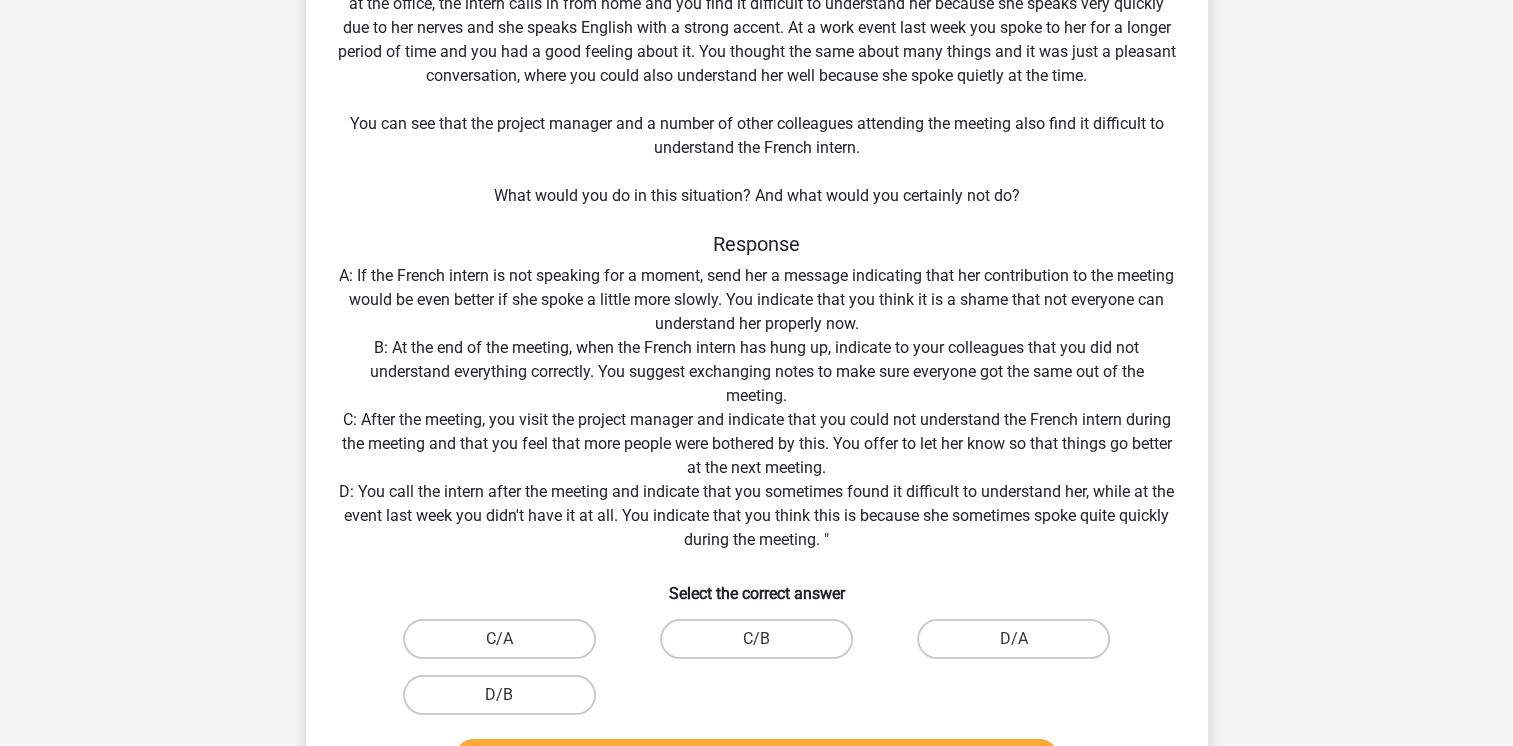 scroll, scrollTop: 292, scrollLeft: 0, axis: vertical 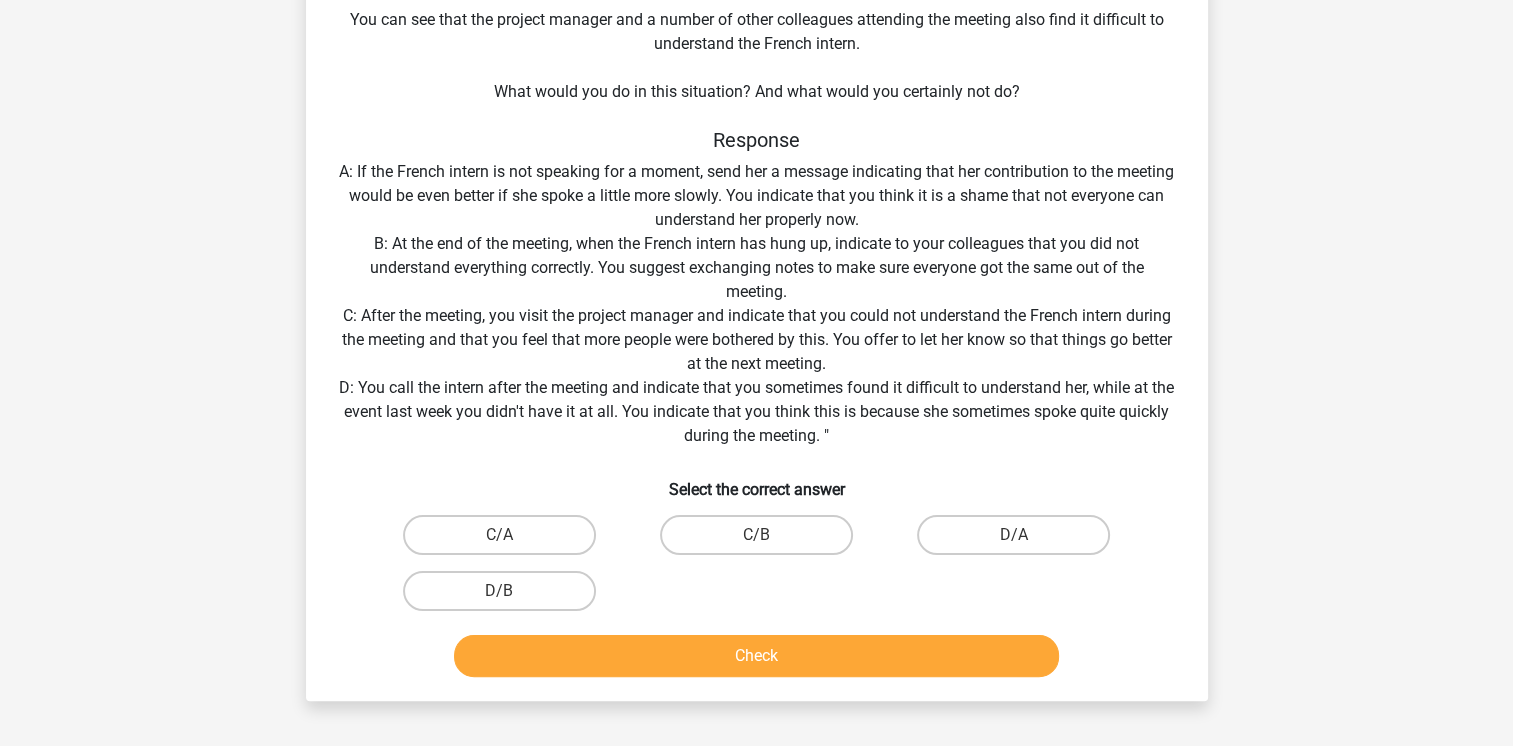 click on "C/B" at bounding box center (762, 541) 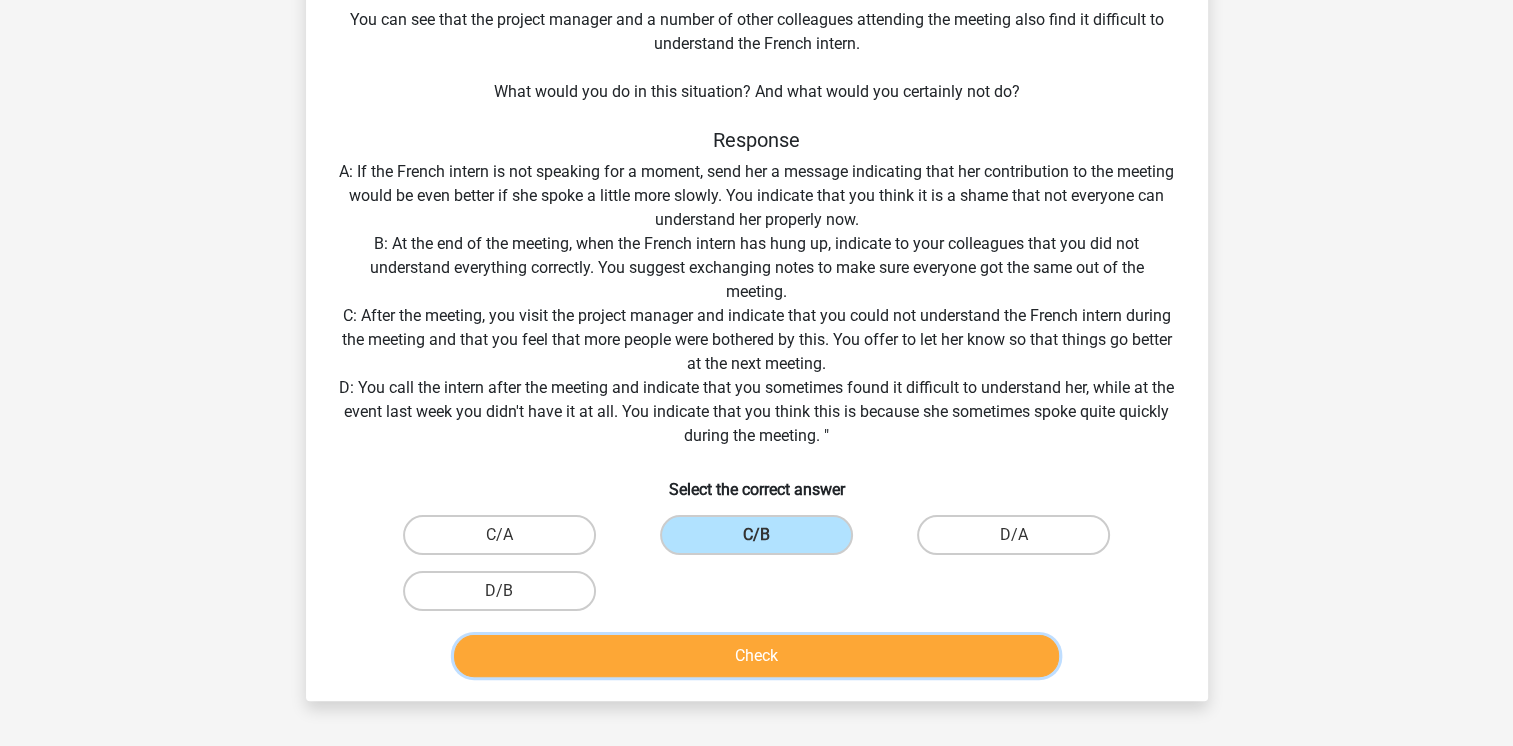 drag, startPoint x: 765, startPoint y: 660, endPoint x: 792, endPoint y: 639, distance: 34.20526 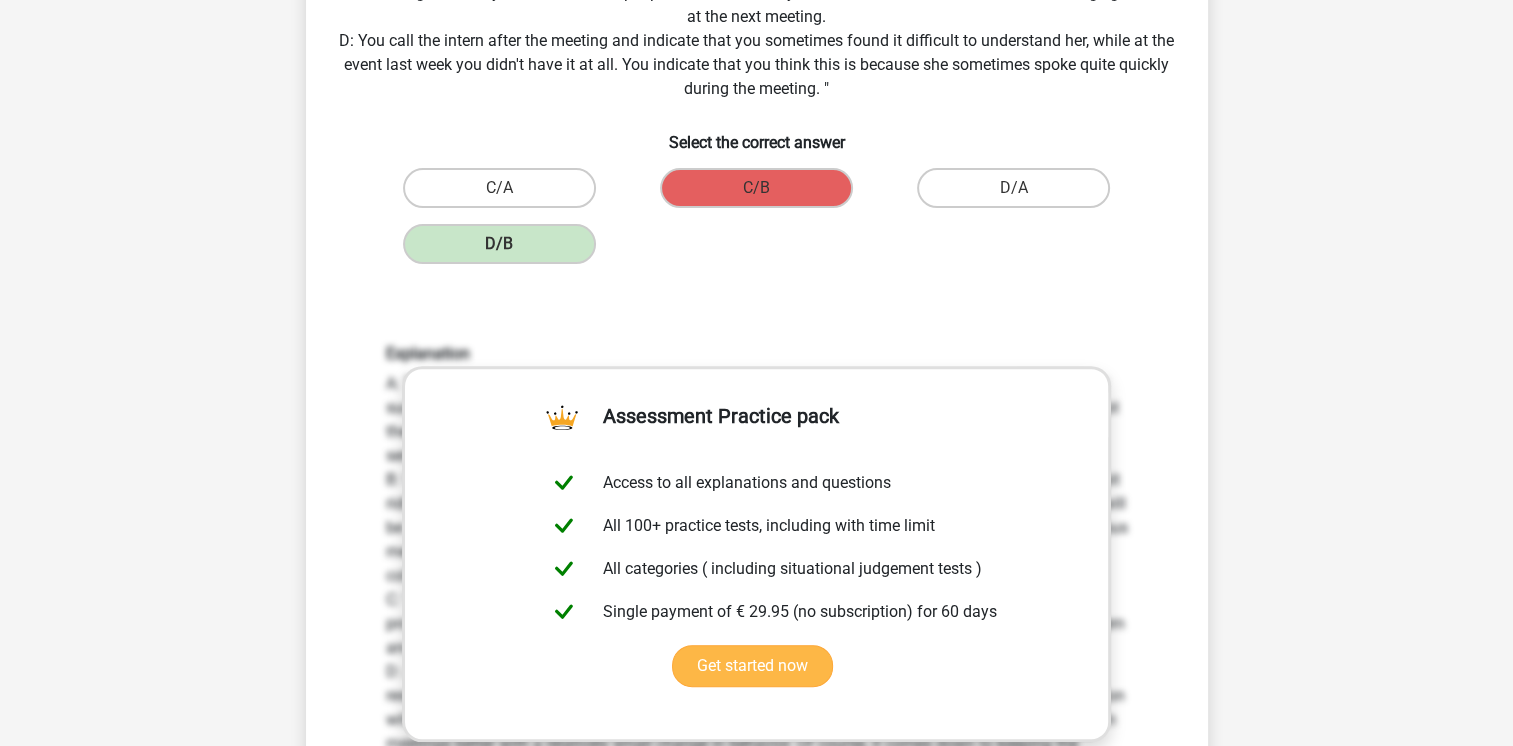 scroll, scrollTop: 592, scrollLeft: 0, axis: vertical 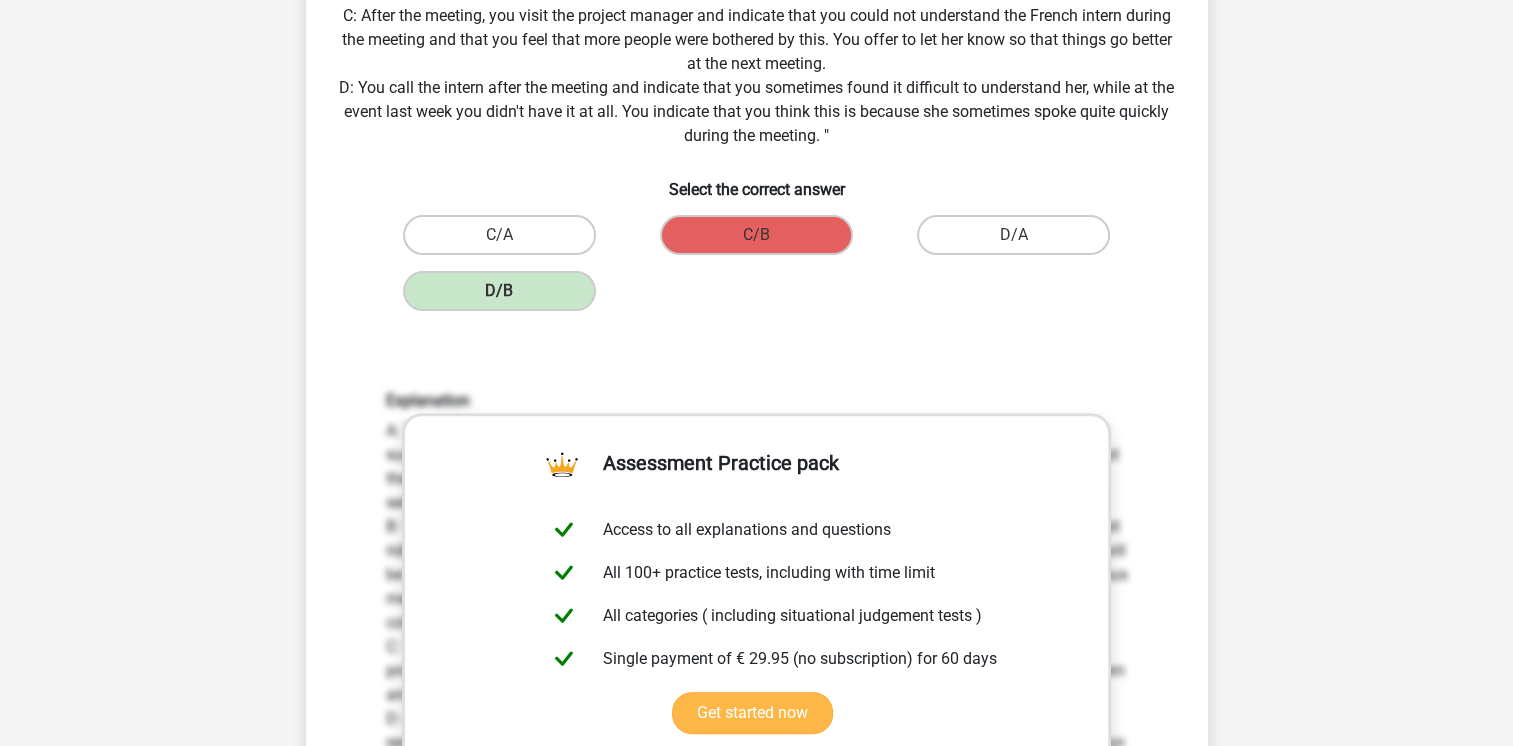 drag, startPoint x: 382, startPoint y: 398, endPoint x: 491, endPoint y: 560, distance: 195.25624 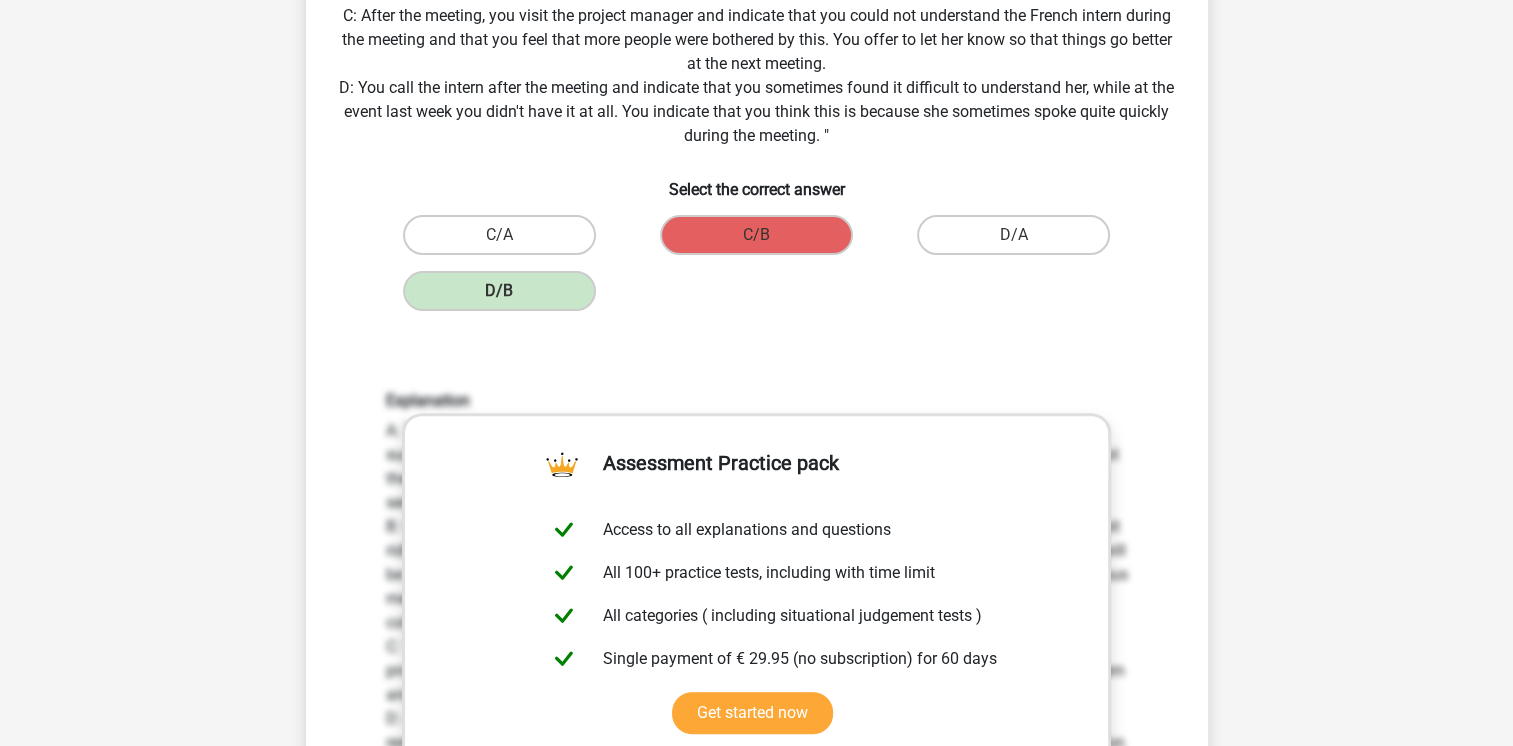 click on "Explanation" at bounding box center [757, 400] 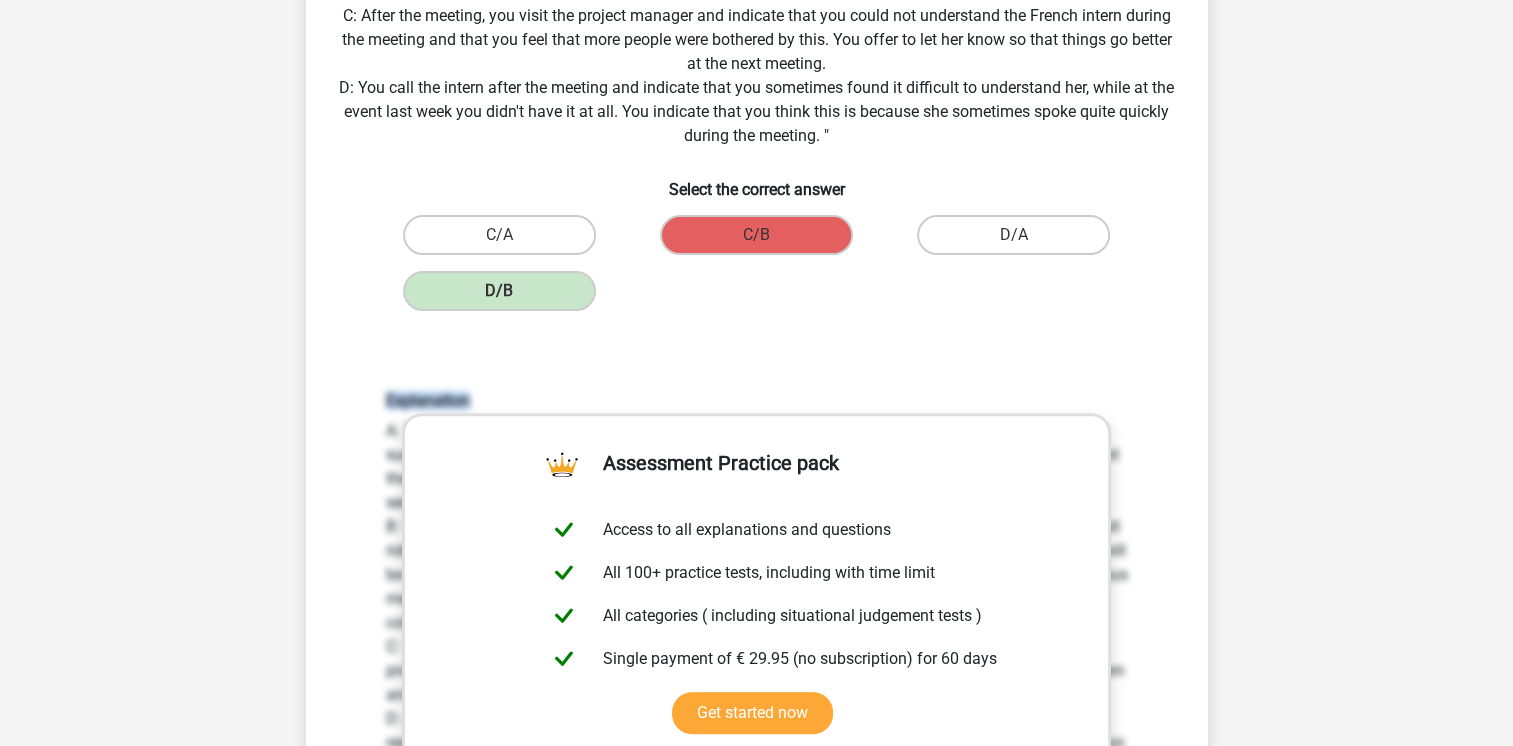 click on "Explanation" at bounding box center (757, 400) 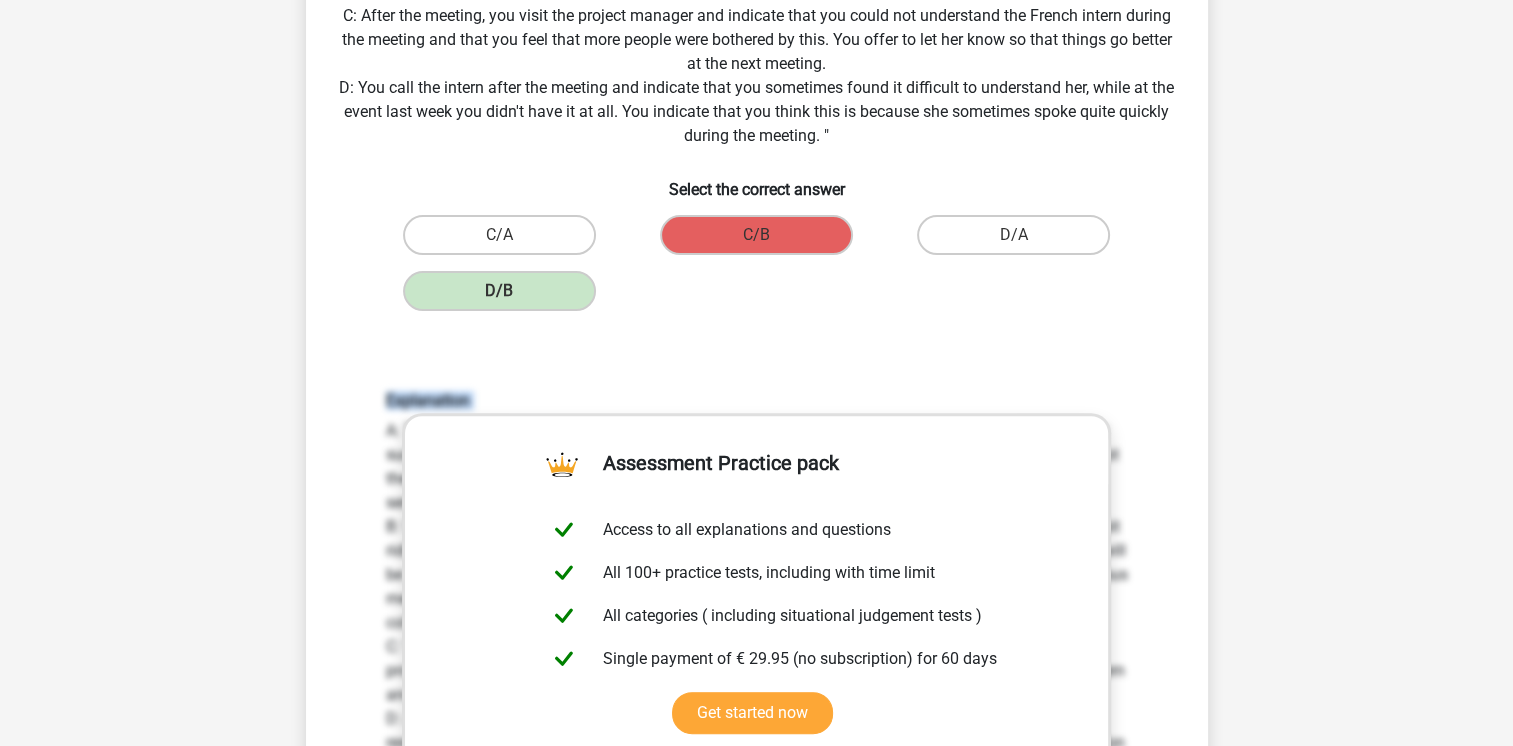click on "Explanation" at bounding box center [757, 400] 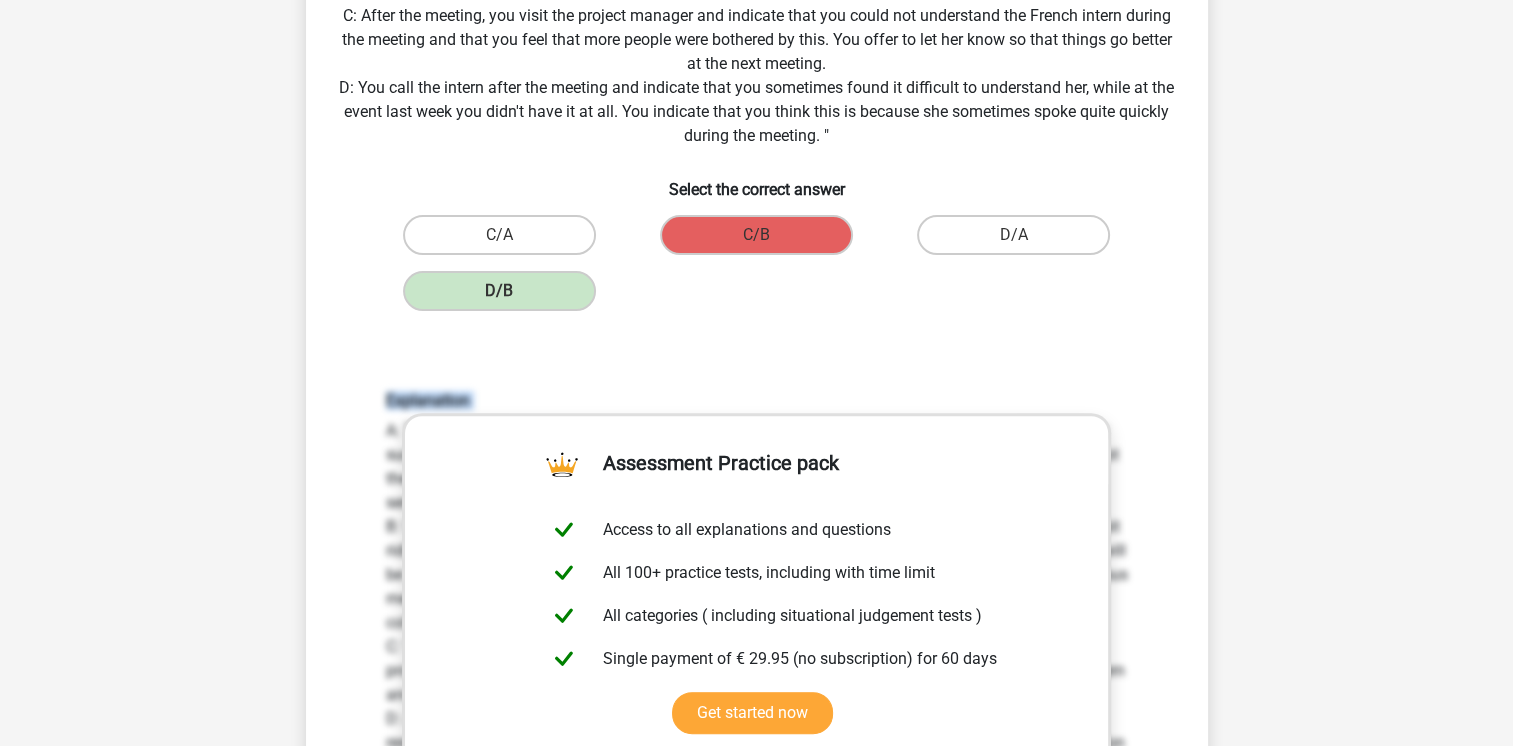 copy on "Explanation" 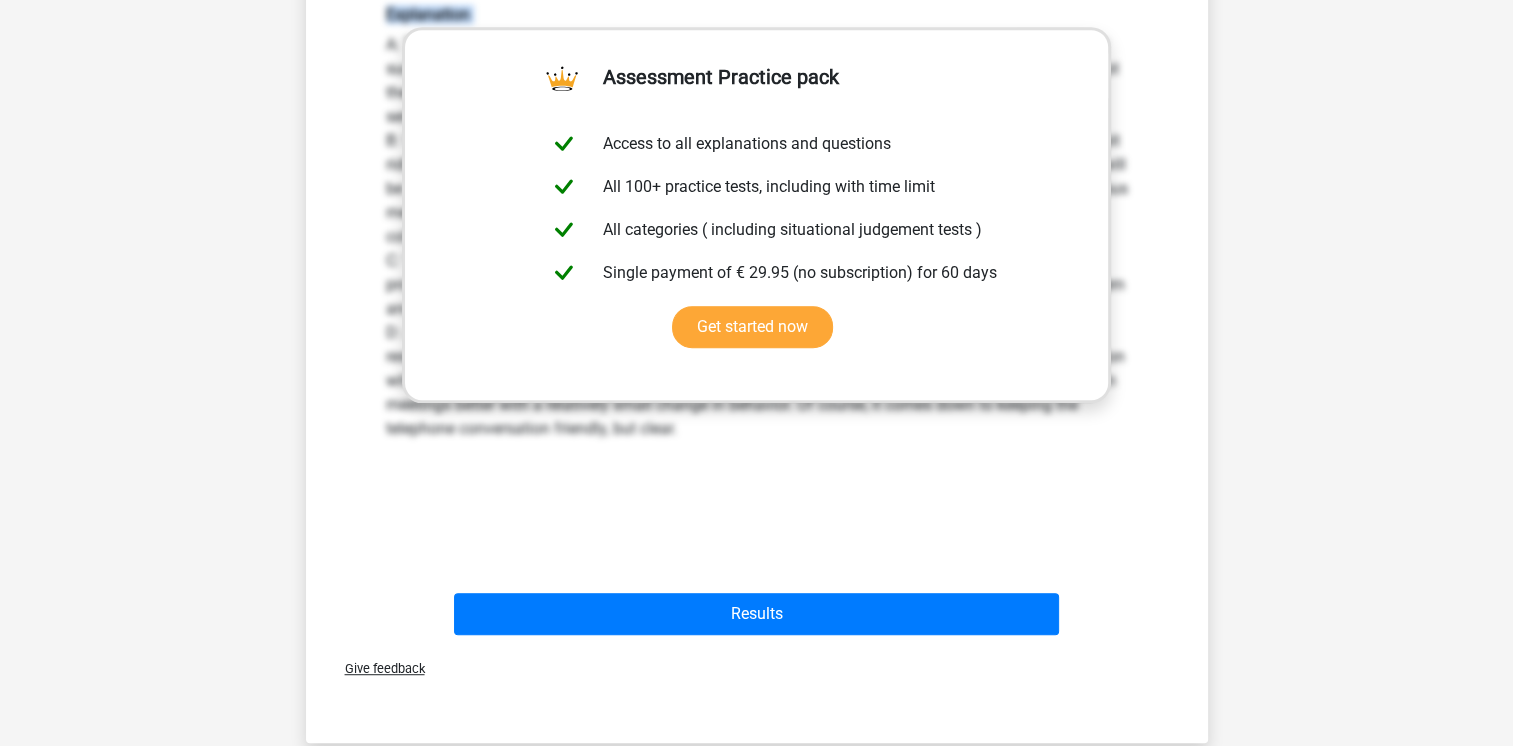 scroll, scrollTop: 992, scrollLeft: 0, axis: vertical 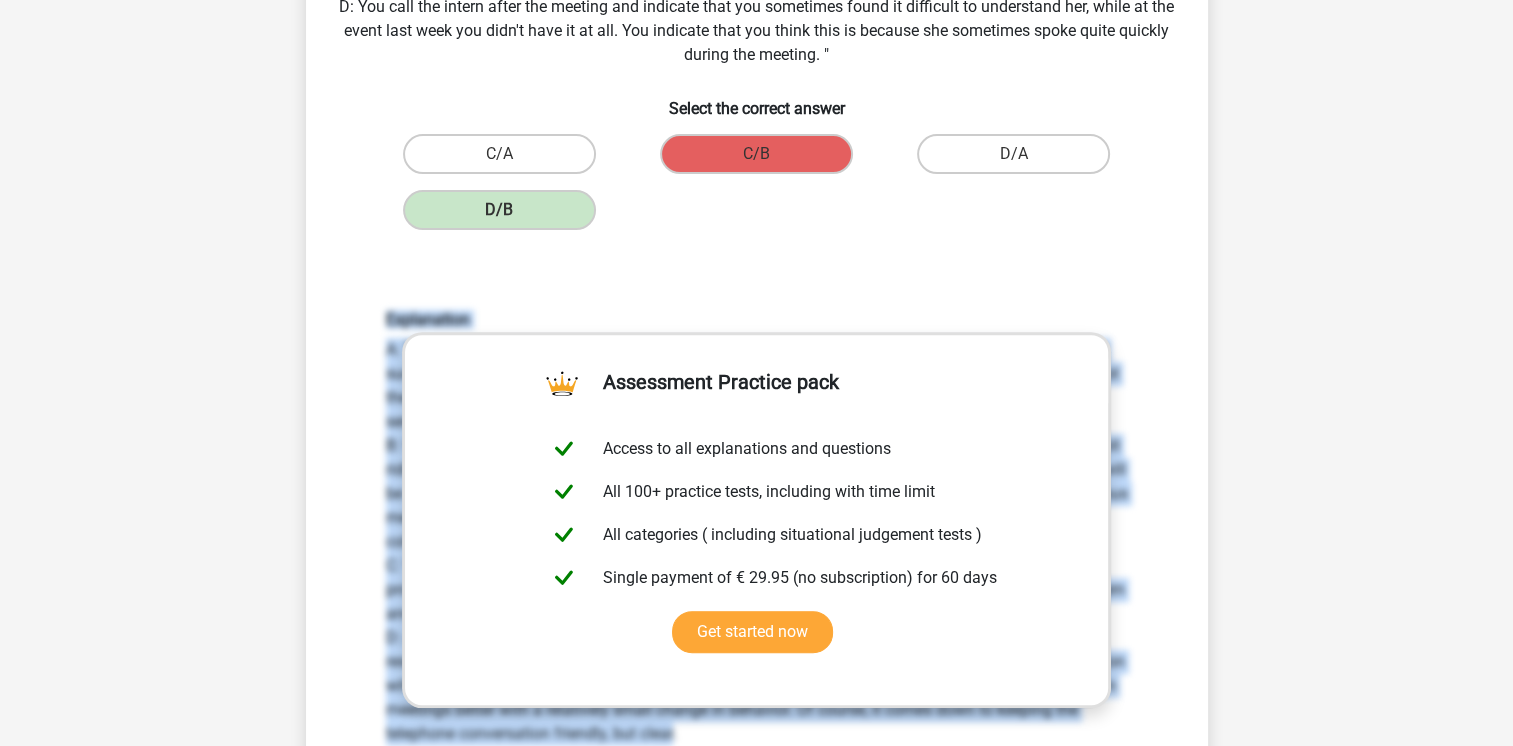 drag, startPoint x: 664, startPoint y: 413, endPoint x: 383, endPoint y: 315, distance: 297.59872 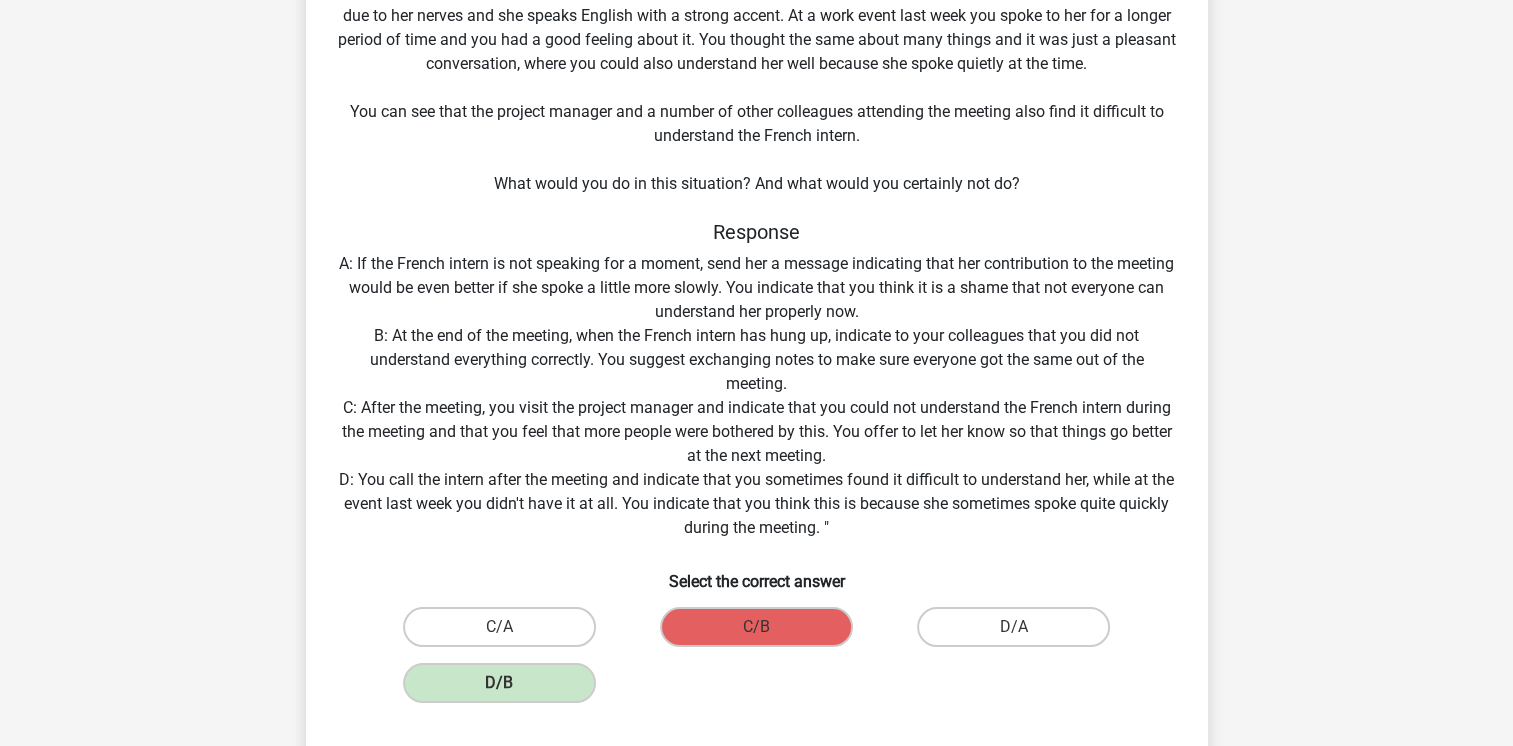 scroll, scrollTop: 0, scrollLeft: 0, axis: both 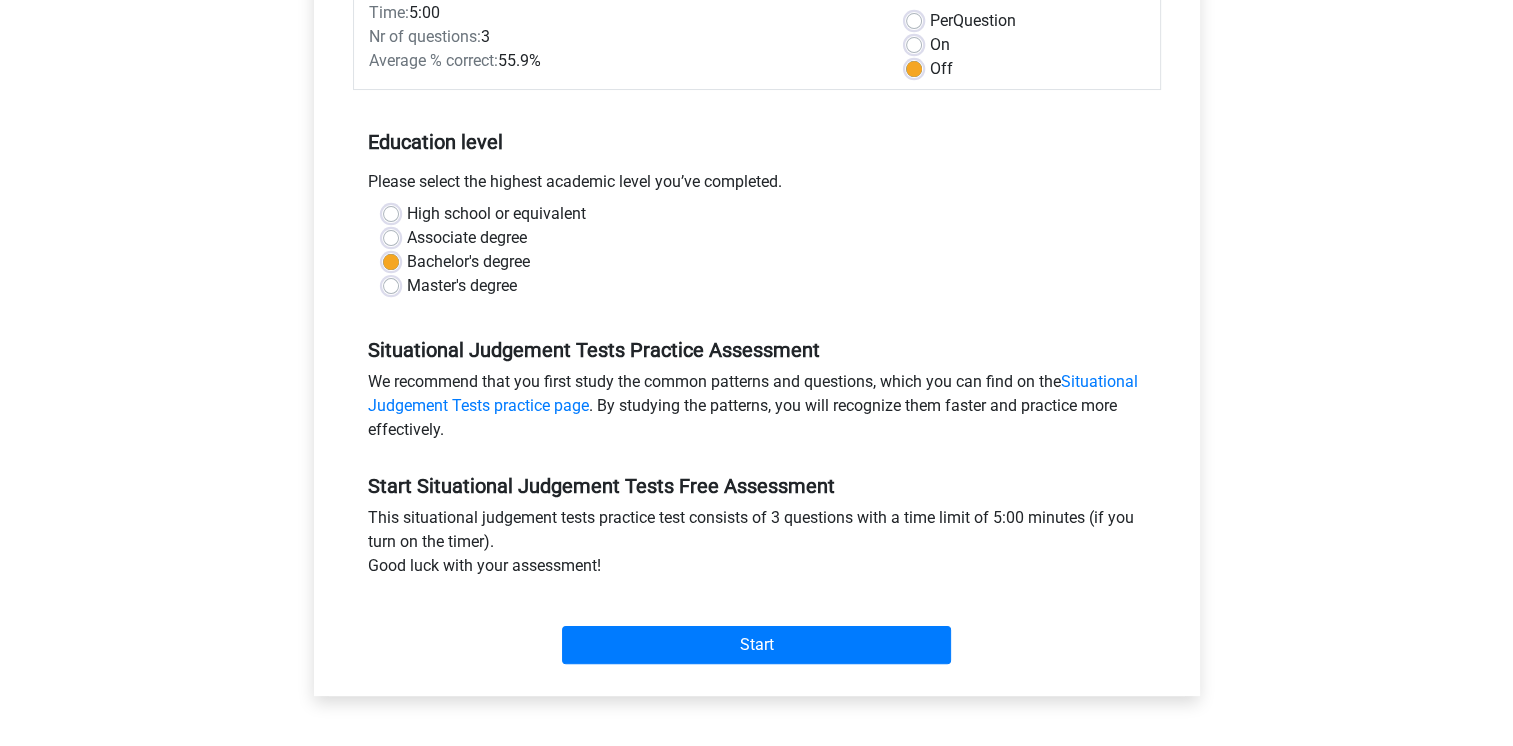 click on "Master's degree" at bounding box center (462, 286) 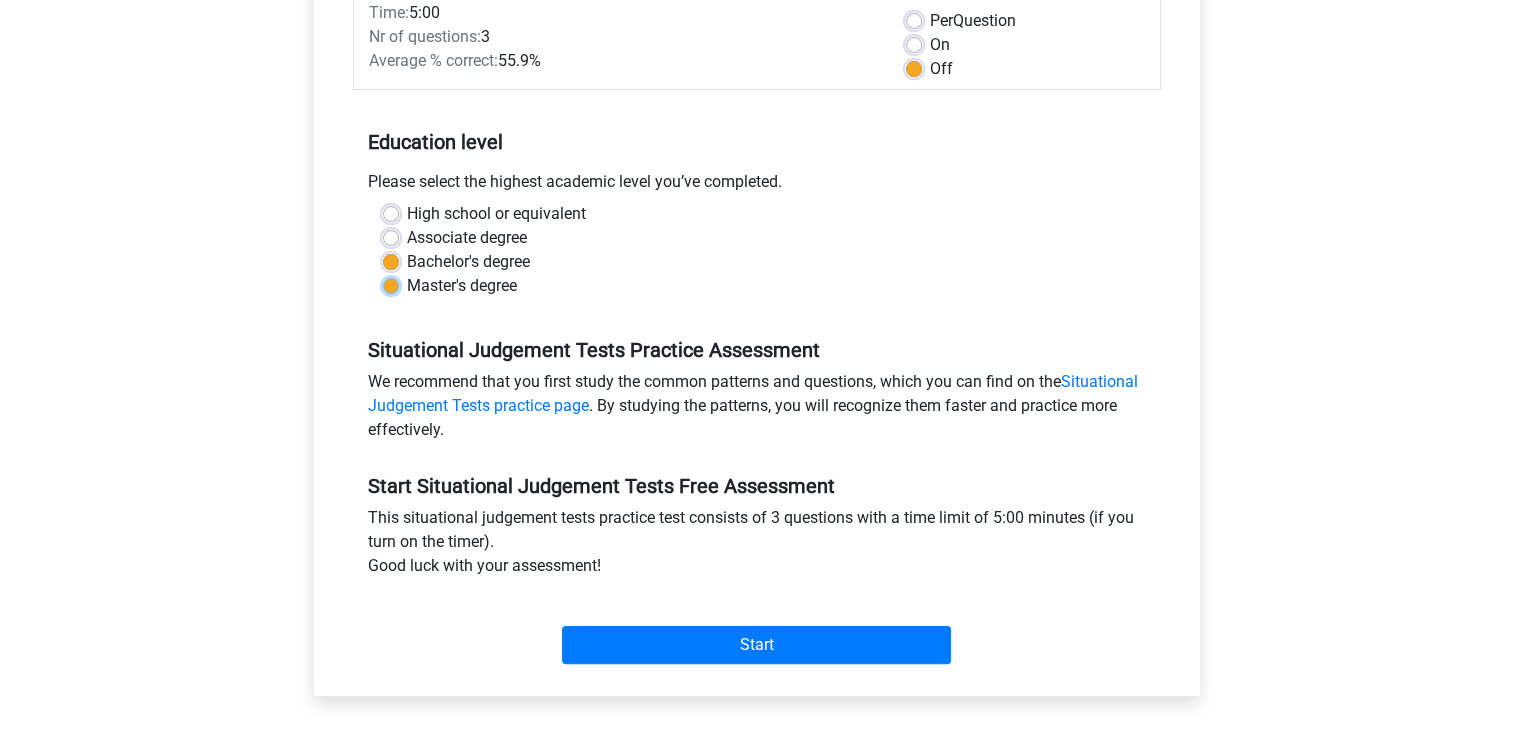 click on "Master's degree" at bounding box center [391, 284] 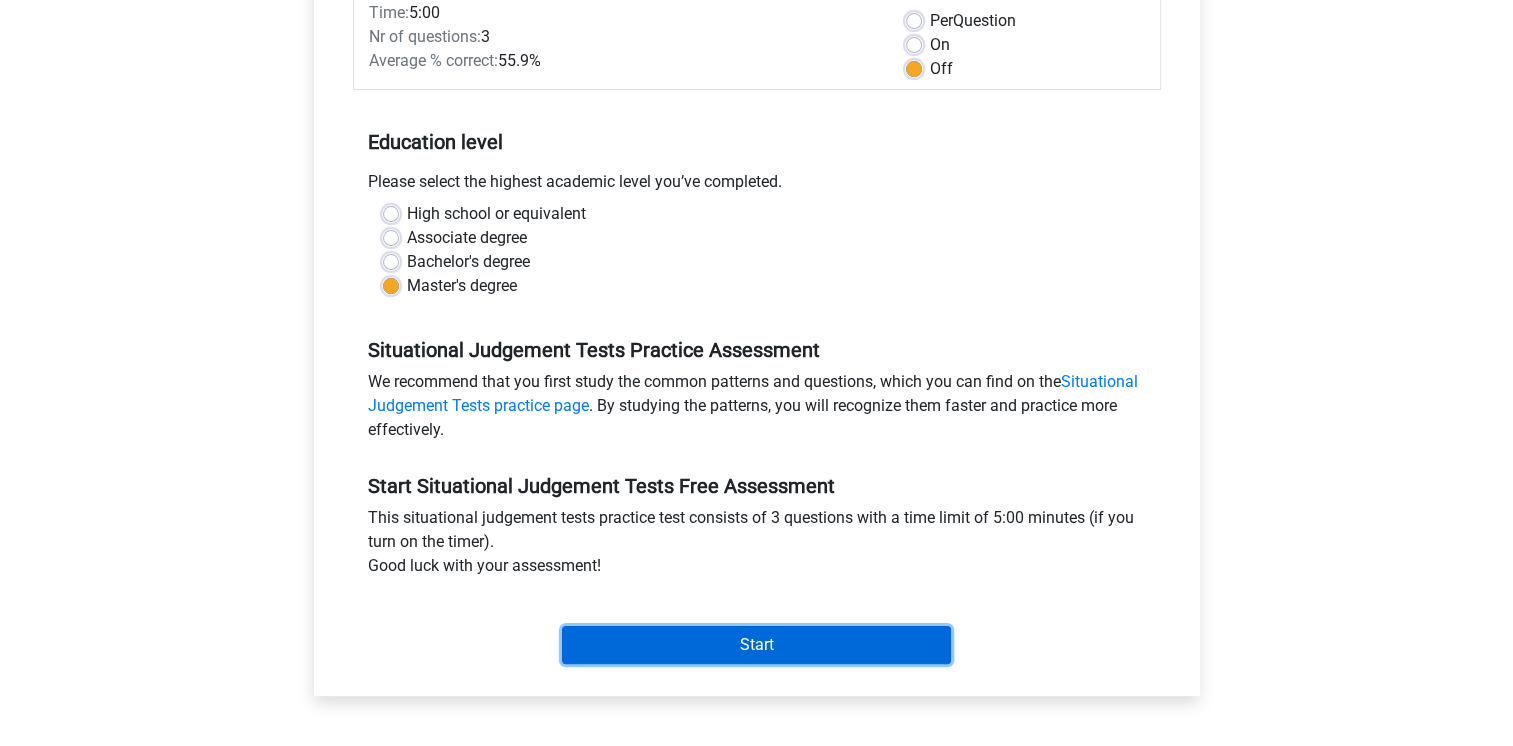 click on "Start" at bounding box center (756, 645) 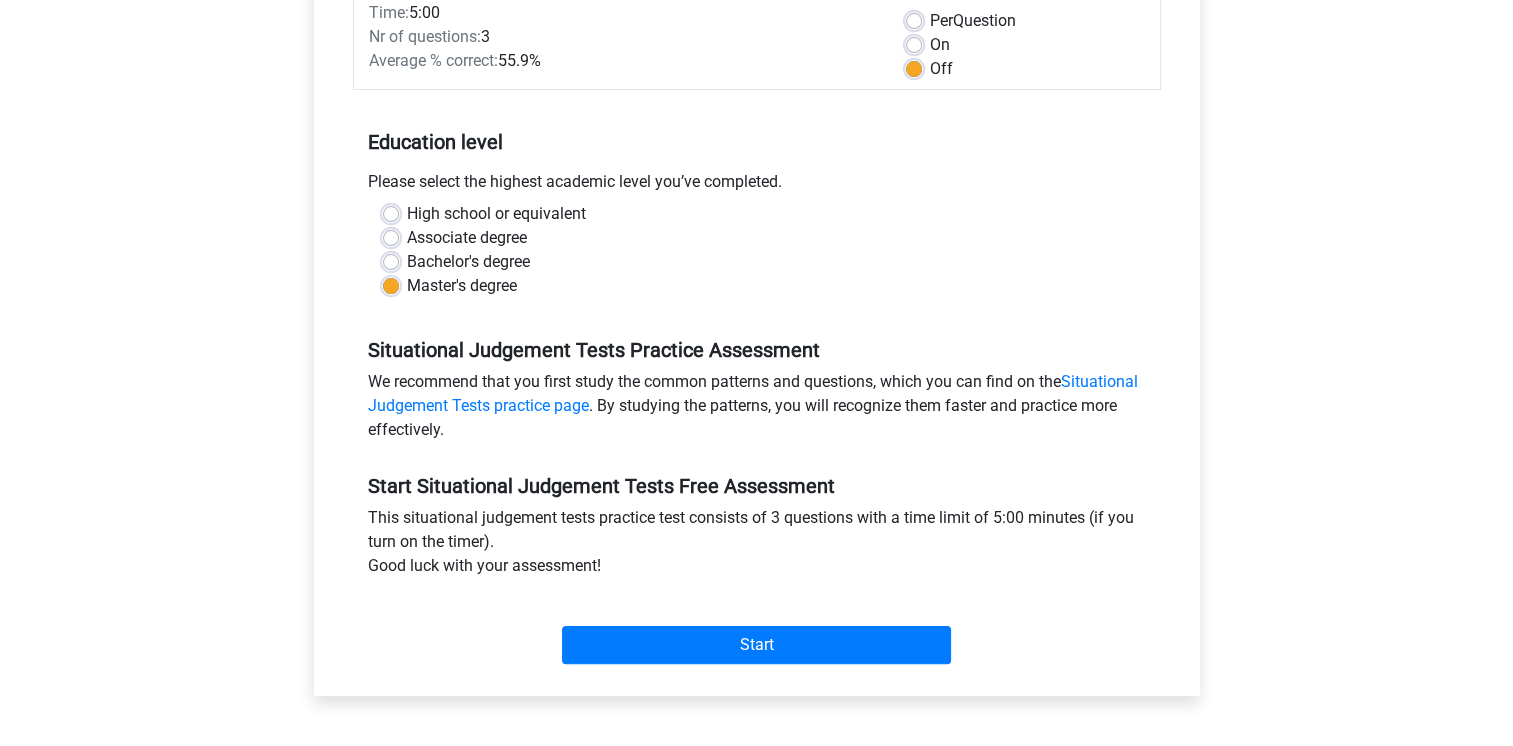click on "Bachelor's degree" at bounding box center (468, 262) 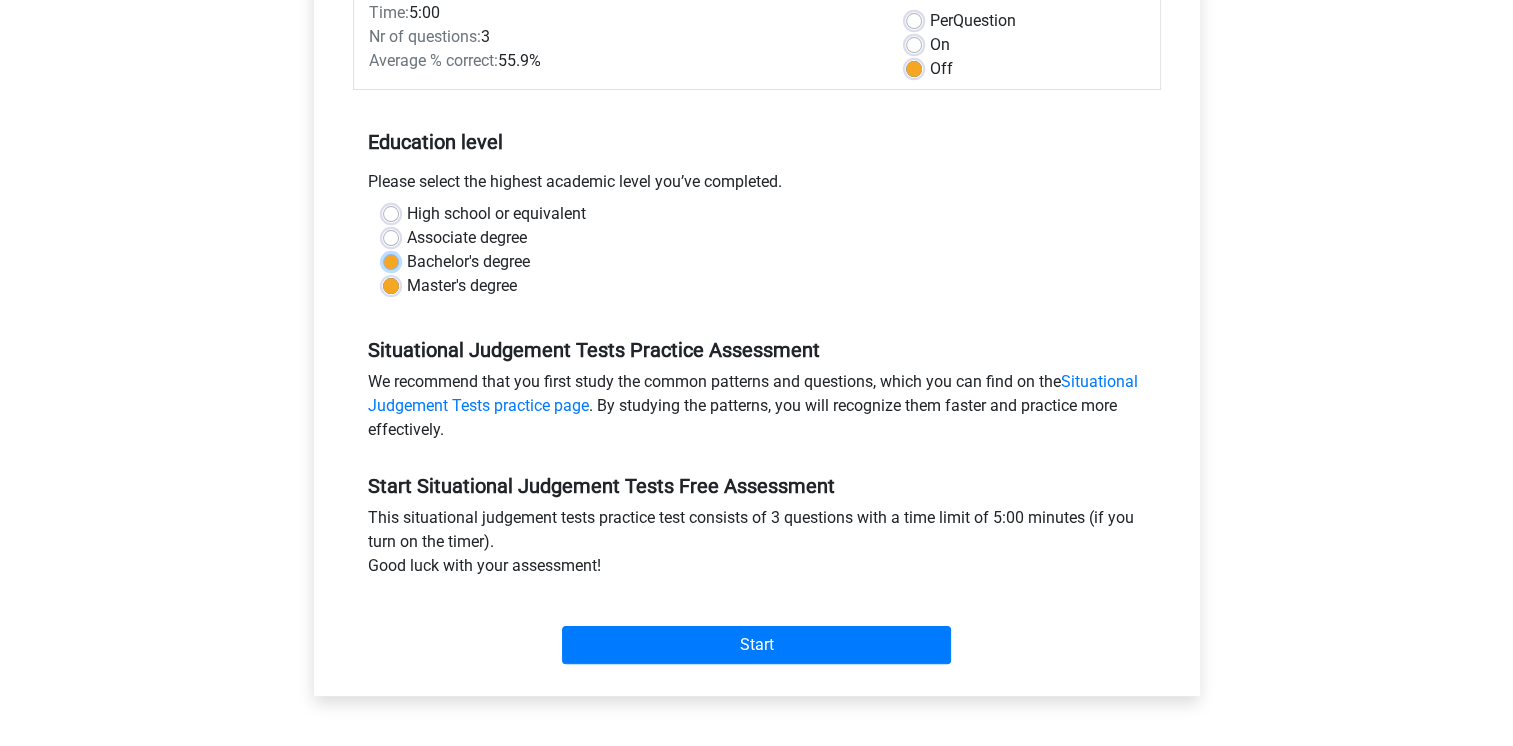 click on "Bachelor's degree" at bounding box center (391, 260) 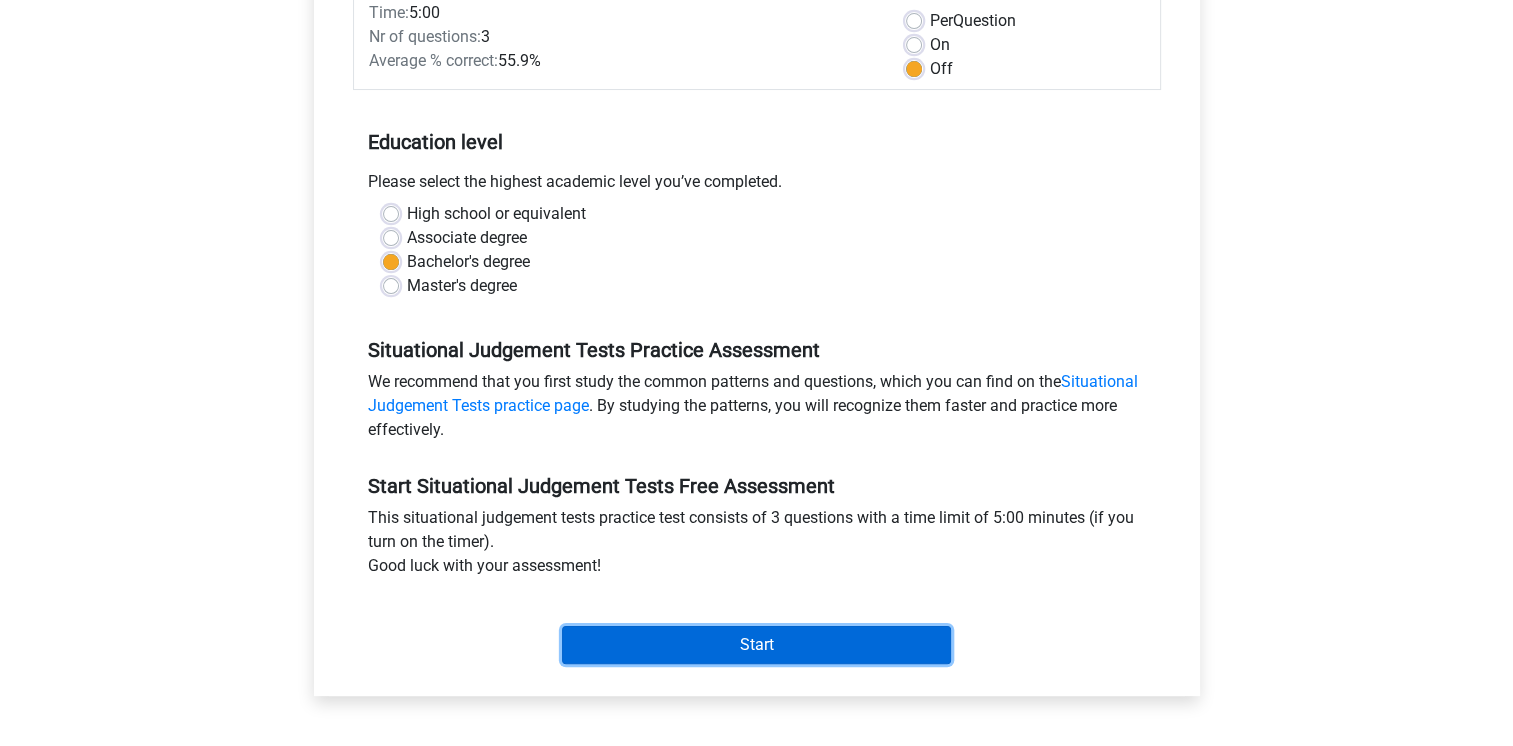 click on "Start" at bounding box center [756, 645] 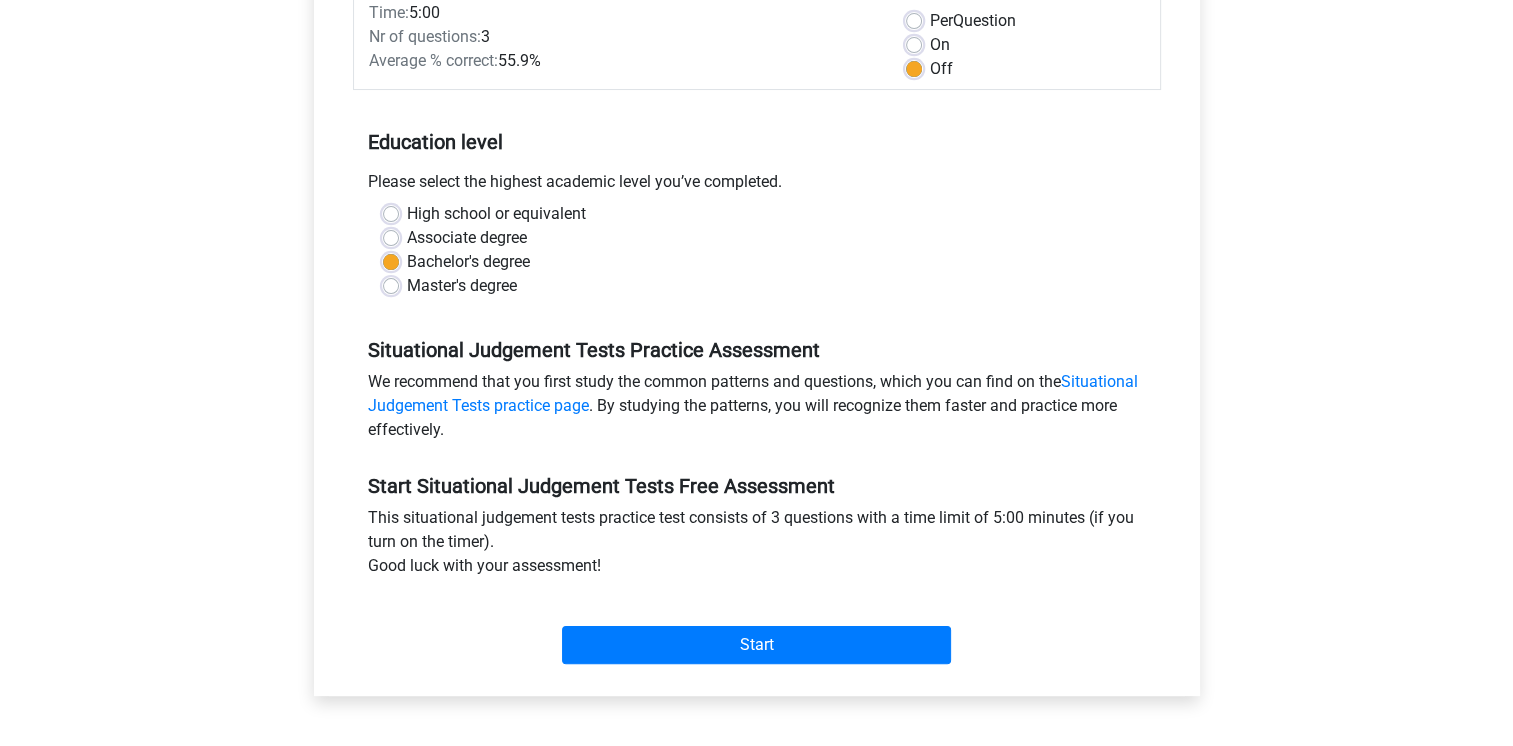 click on "Associate degree" at bounding box center (467, 238) 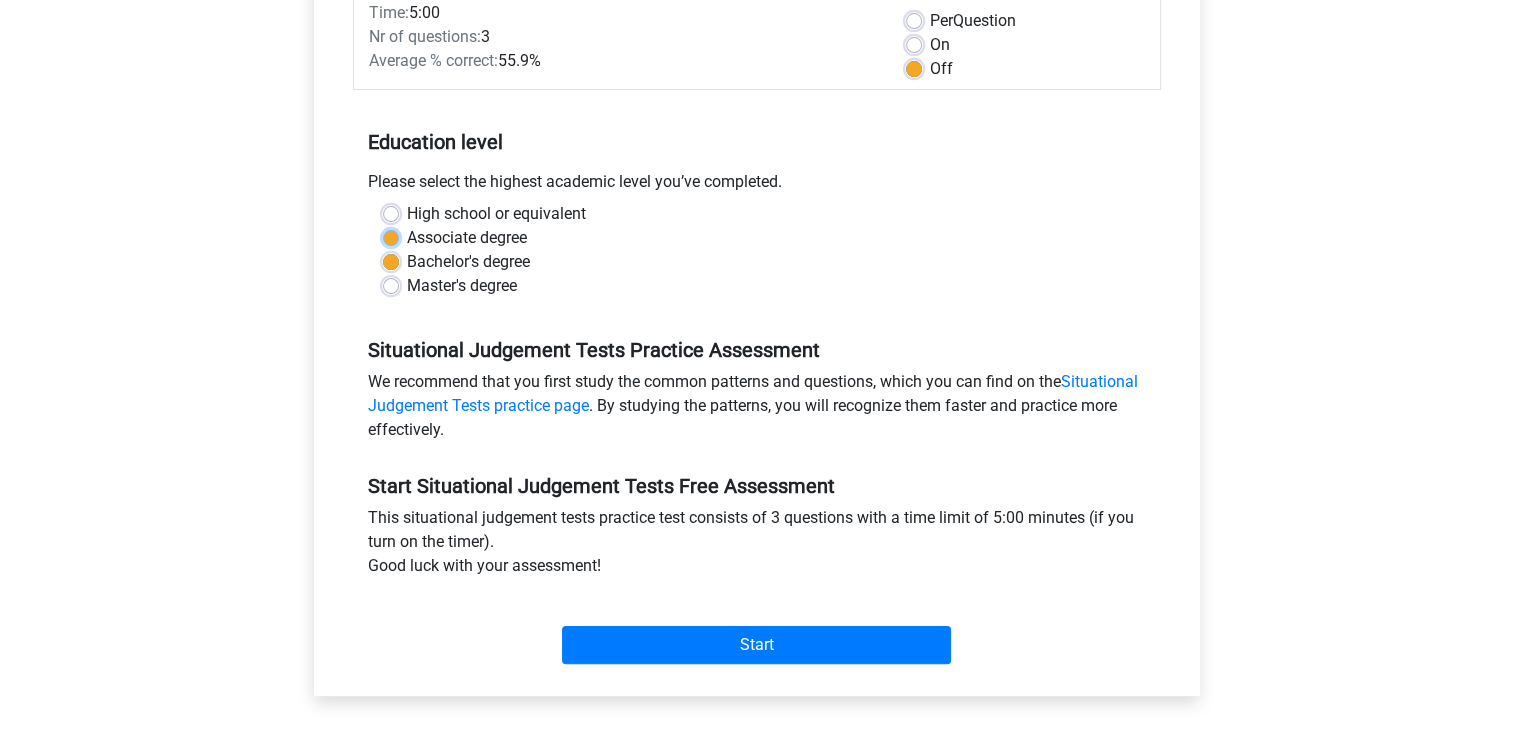 click on "Associate degree" at bounding box center (391, 236) 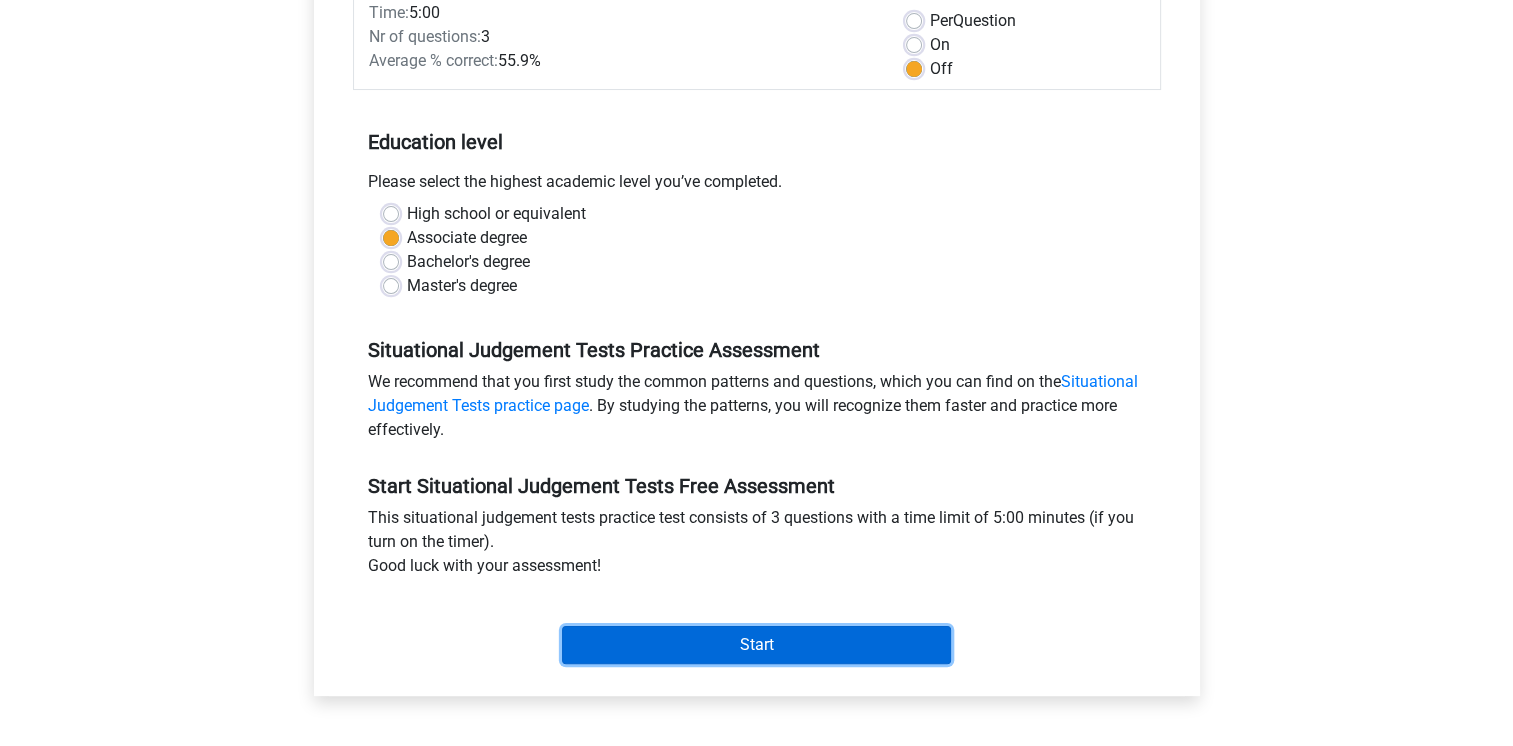 click on "Start" at bounding box center [756, 645] 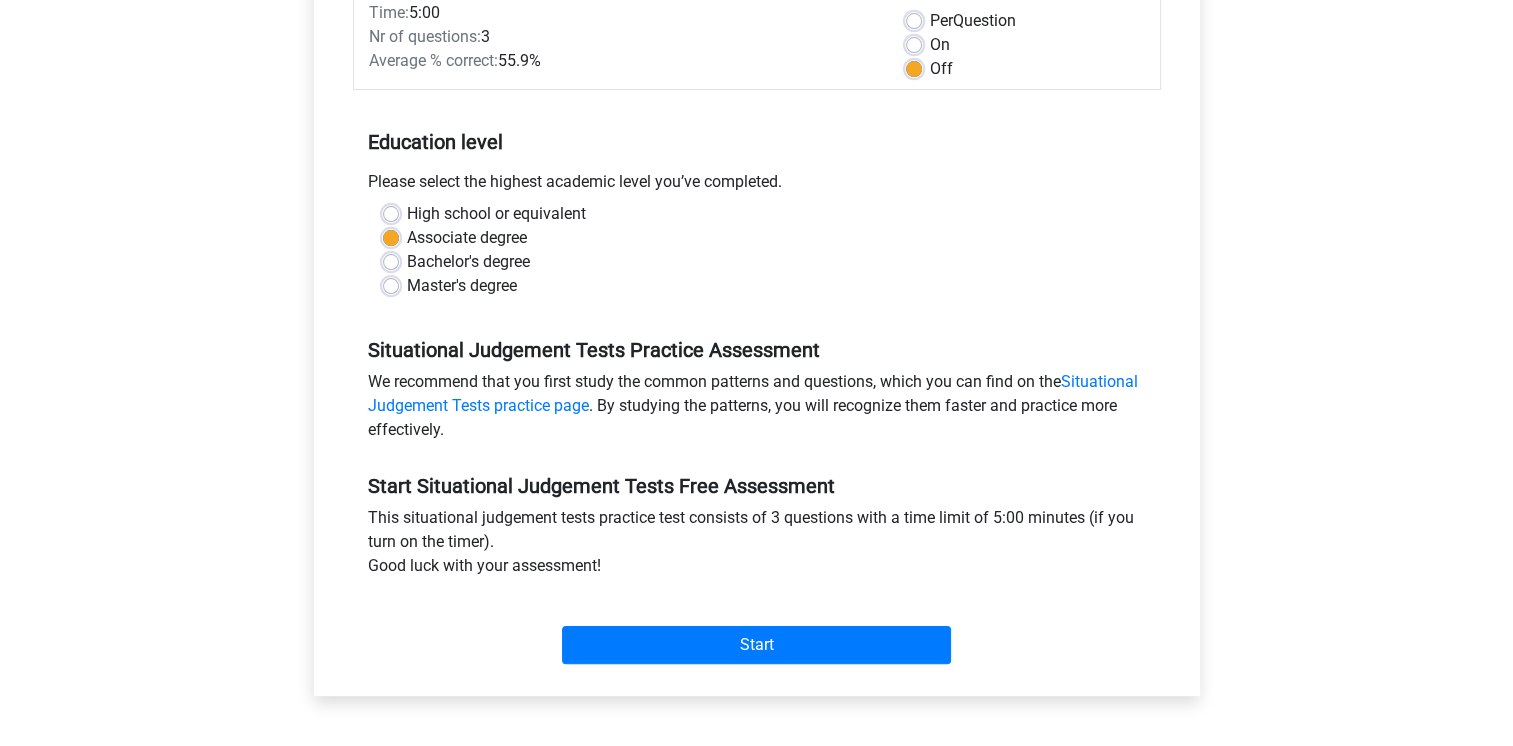 click on "High school or equivalent" at bounding box center [496, 214] 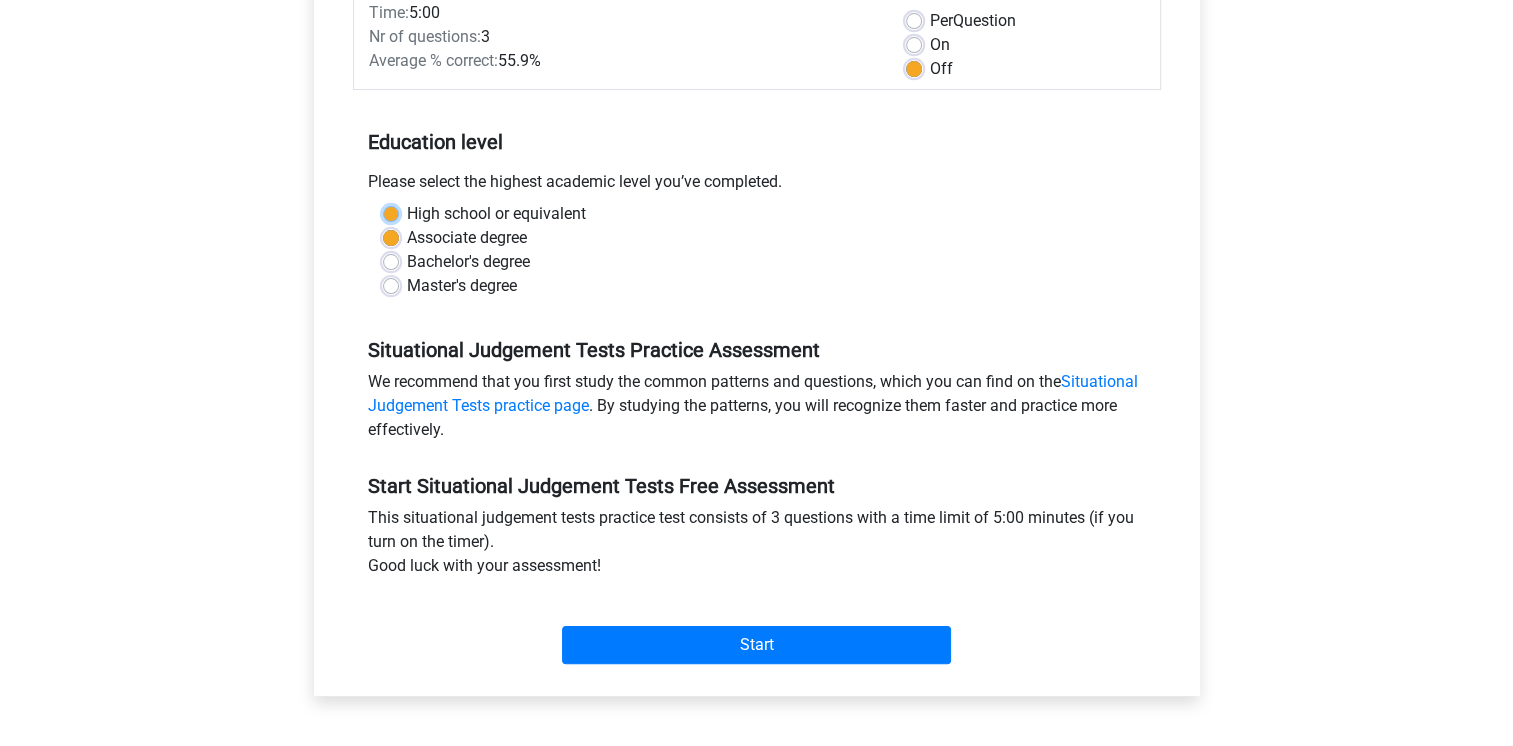 click on "High school or equivalent" at bounding box center (391, 212) 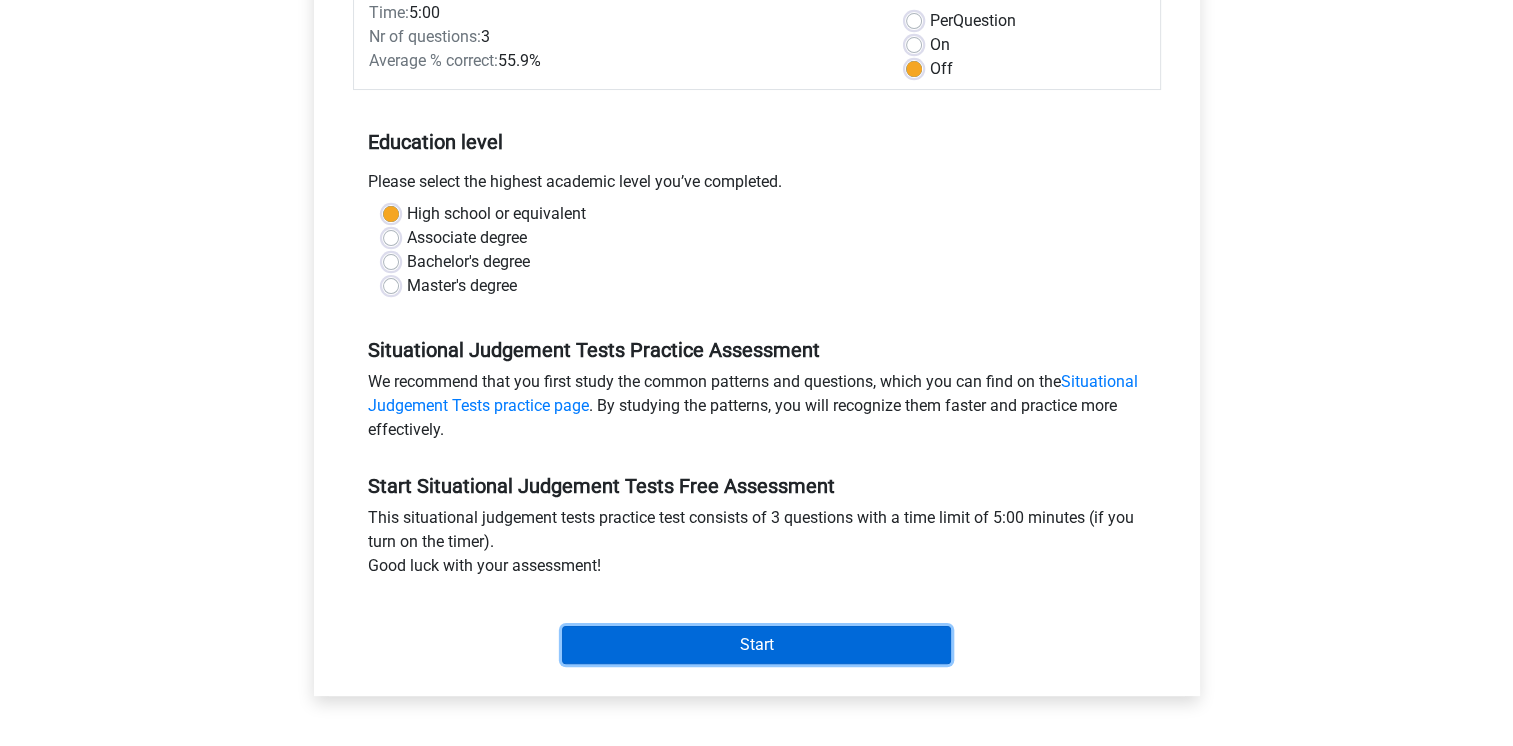 click on "Start" at bounding box center (756, 645) 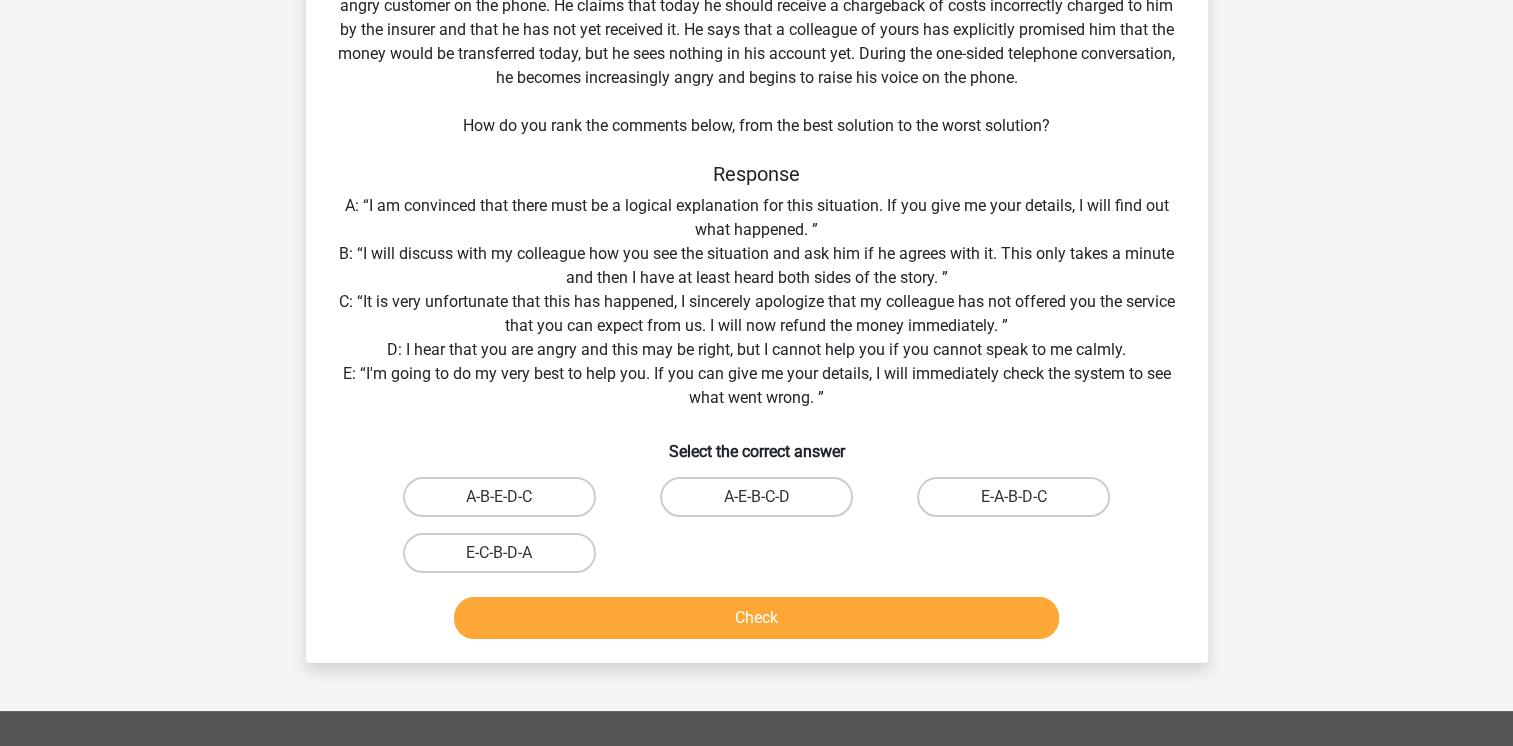 scroll, scrollTop: 300, scrollLeft: 0, axis: vertical 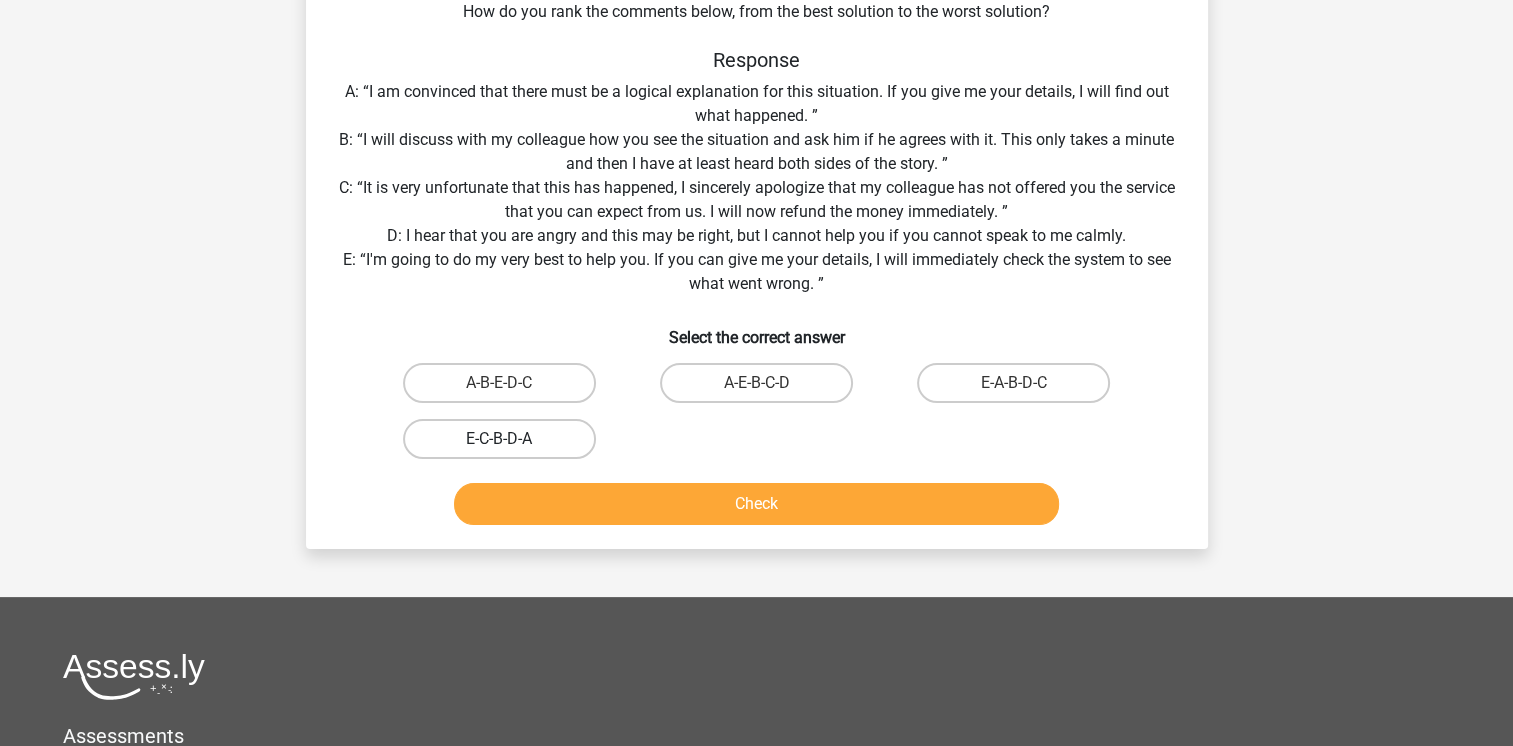 click on "E-C-B-D-A" at bounding box center (499, 439) 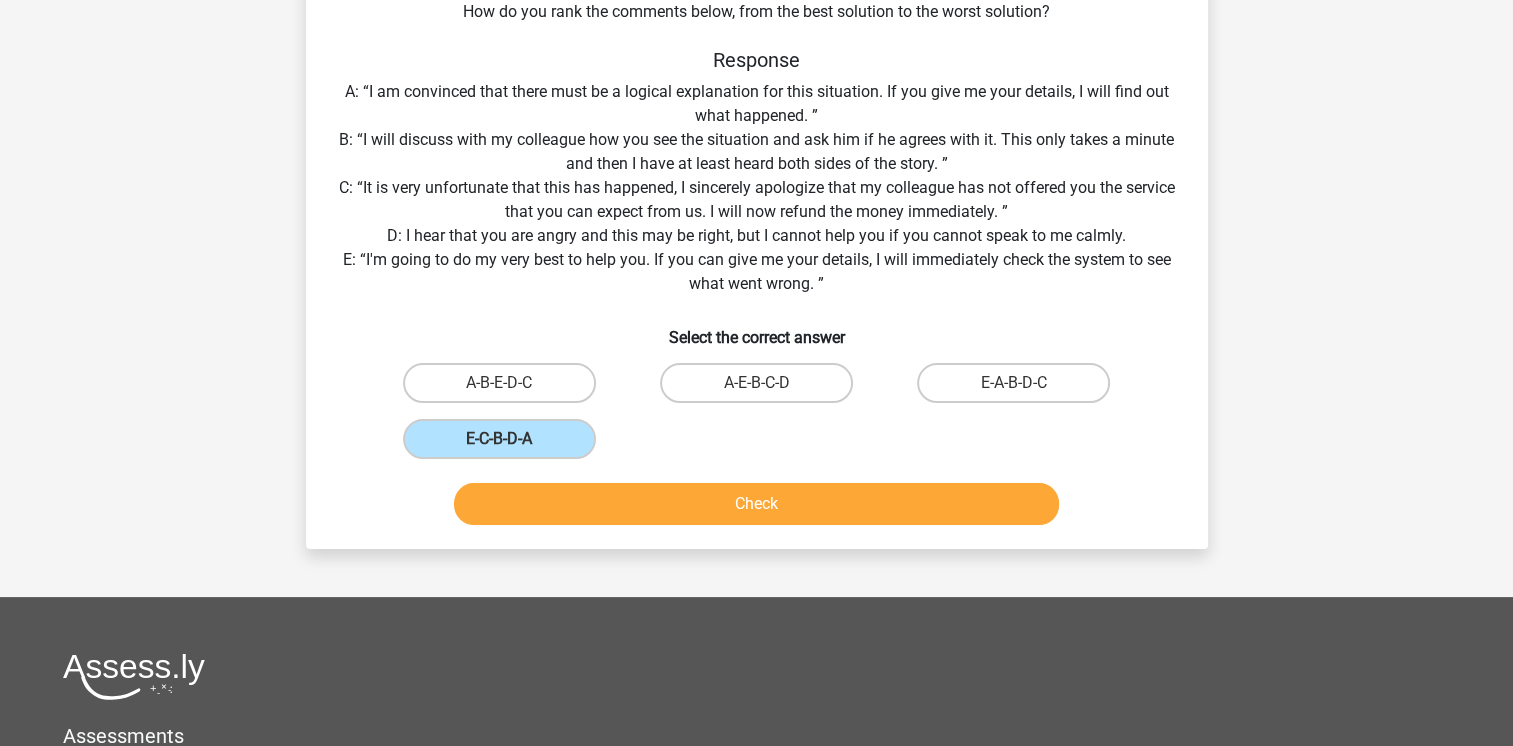 scroll, scrollTop: 200, scrollLeft: 0, axis: vertical 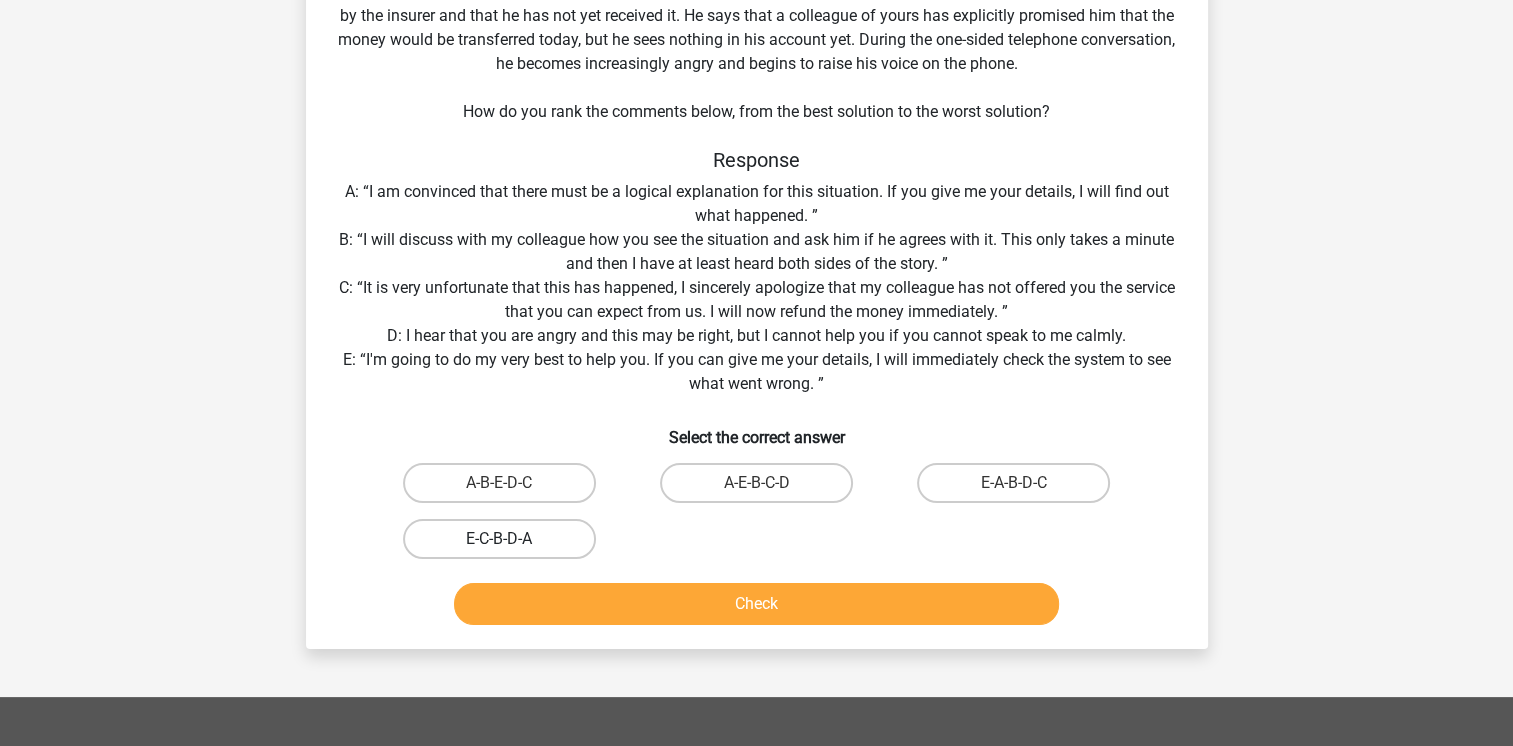 click on "E-C-B-D-A" at bounding box center [499, 539] 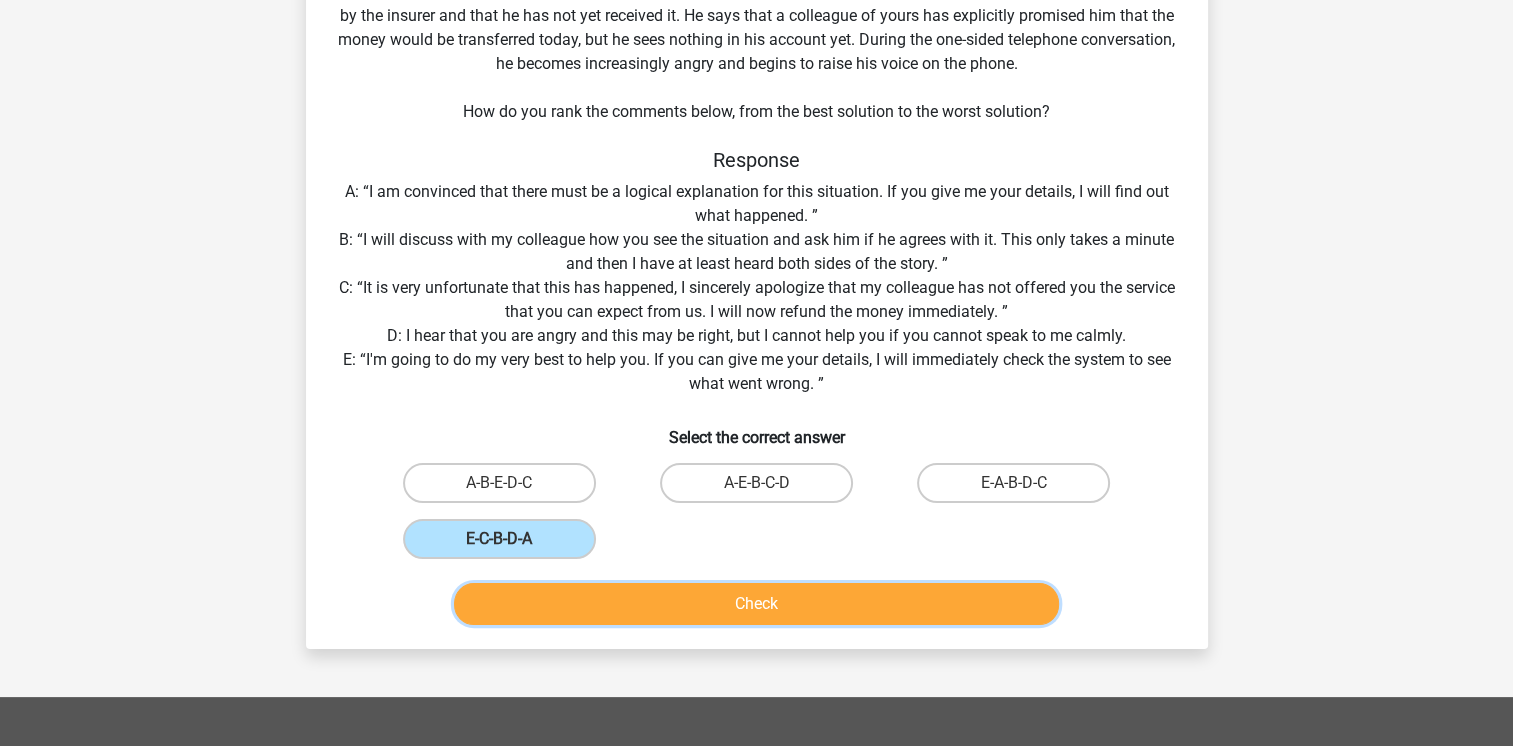 click on "Check" at bounding box center (756, 604) 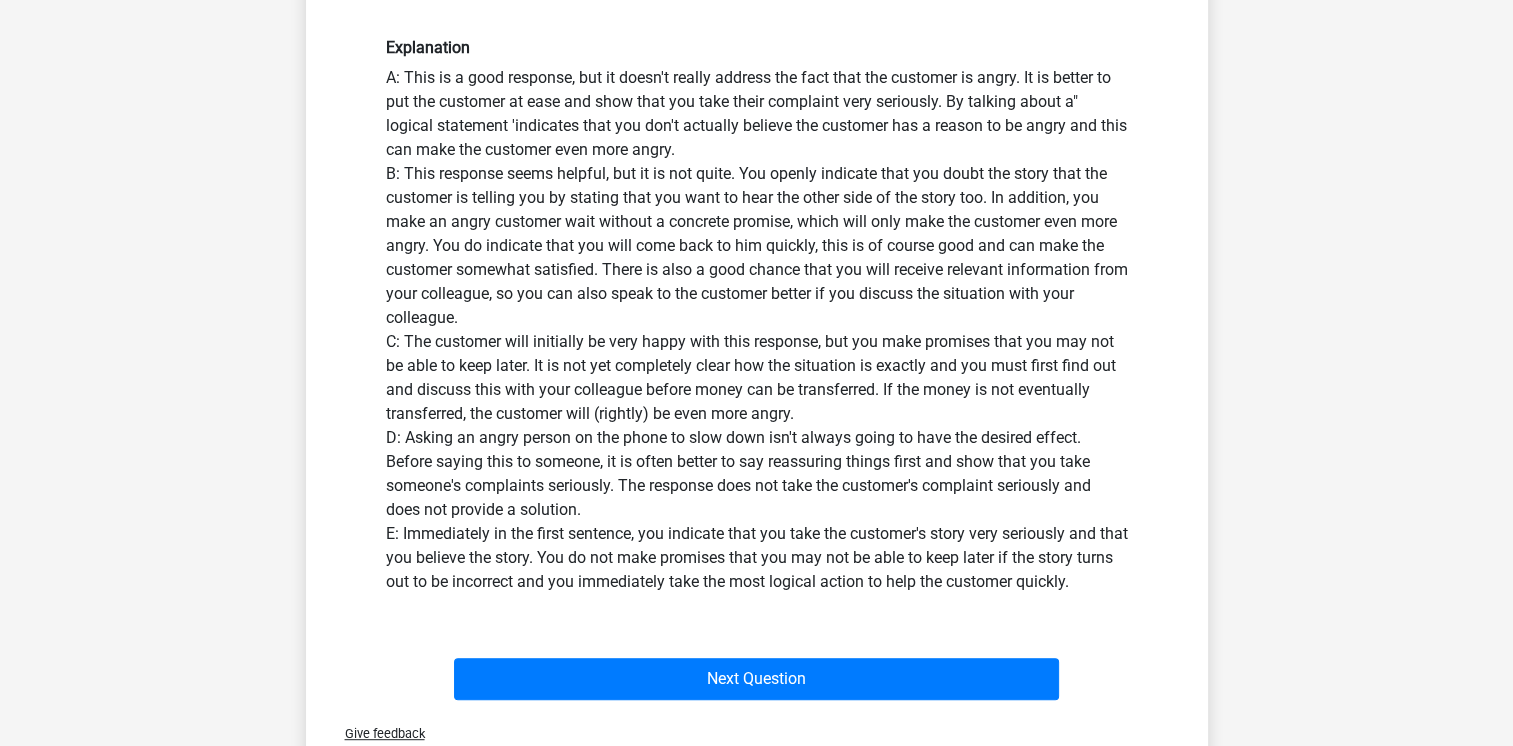 scroll, scrollTop: 800, scrollLeft: 0, axis: vertical 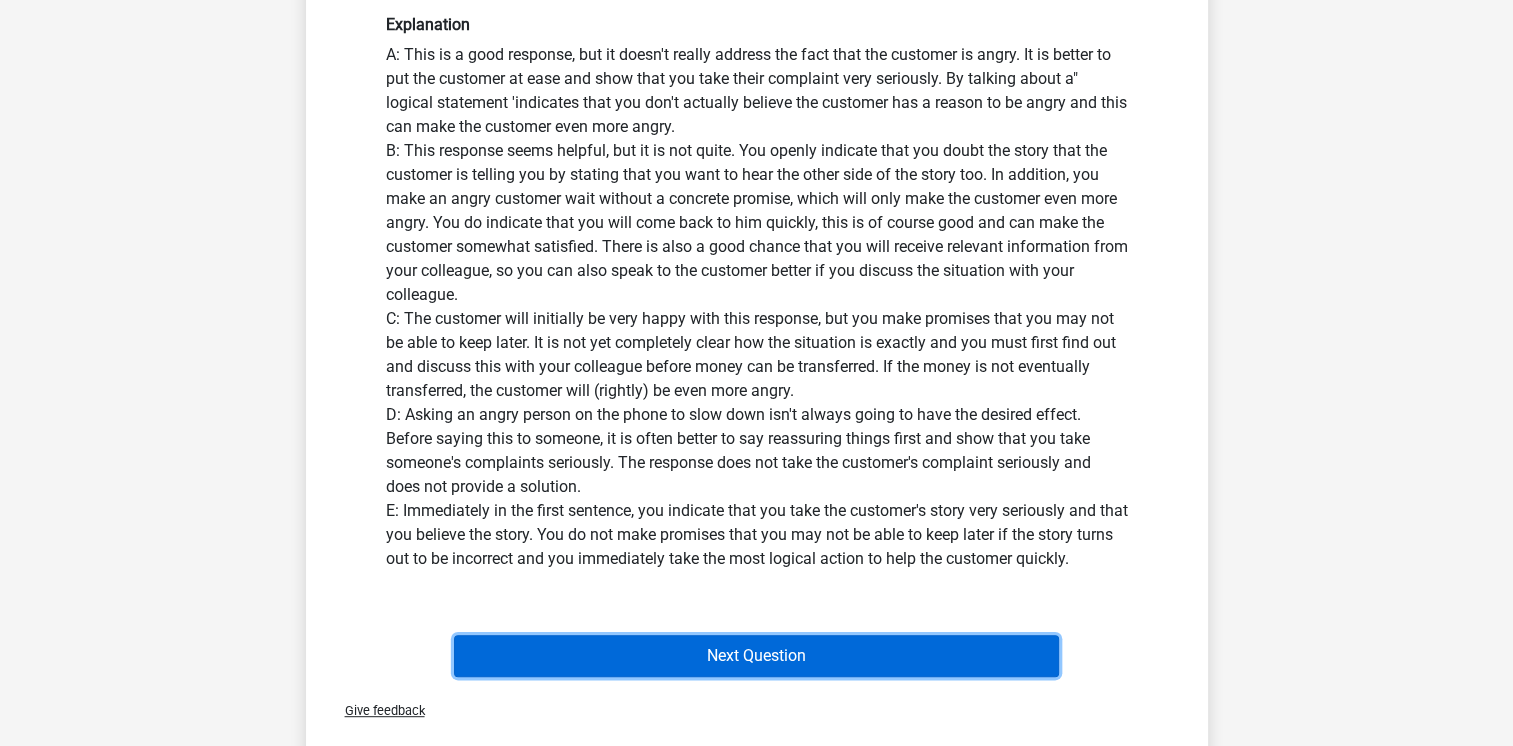 click on "Next Question" at bounding box center (756, 656) 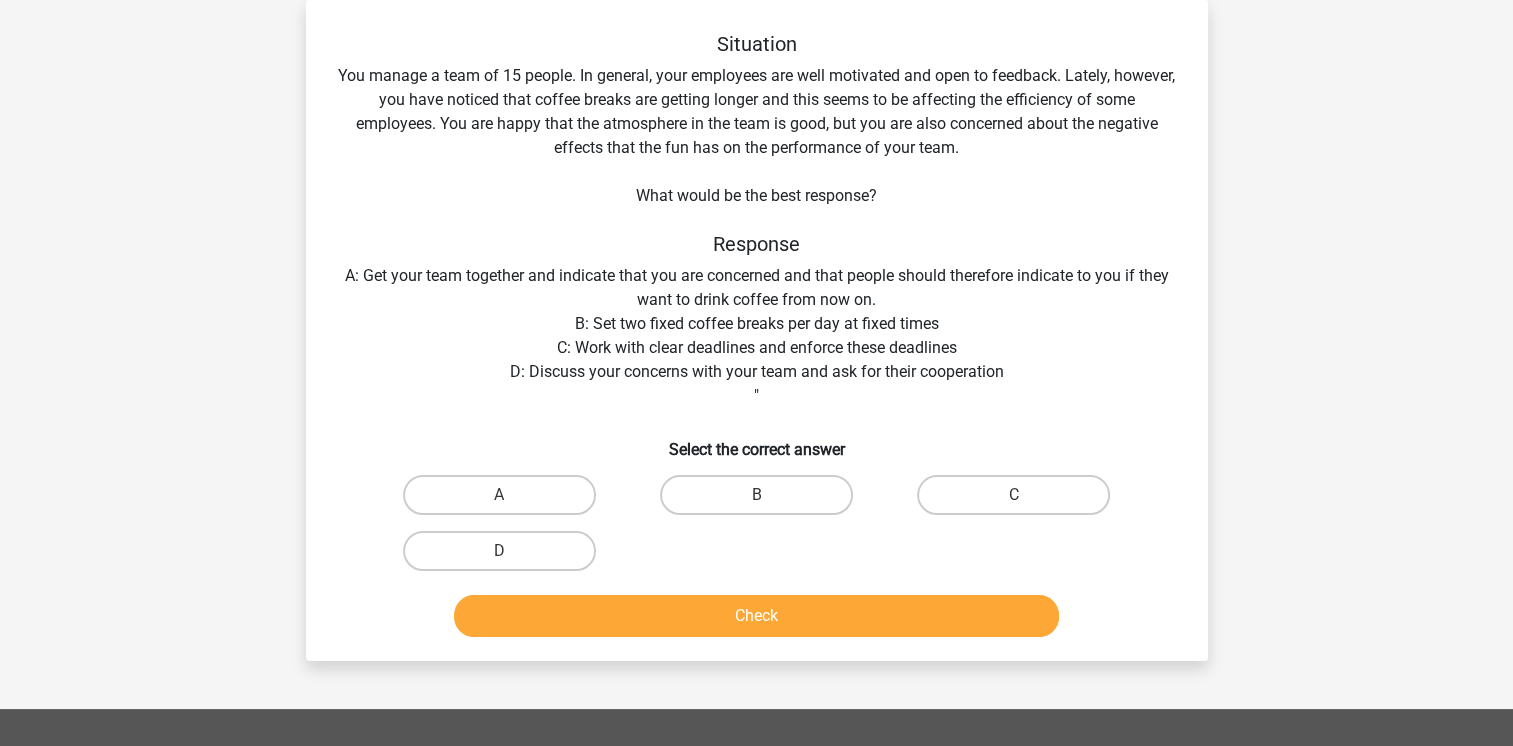 scroll, scrollTop: 92, scrollLeft: 0, axis: vertical 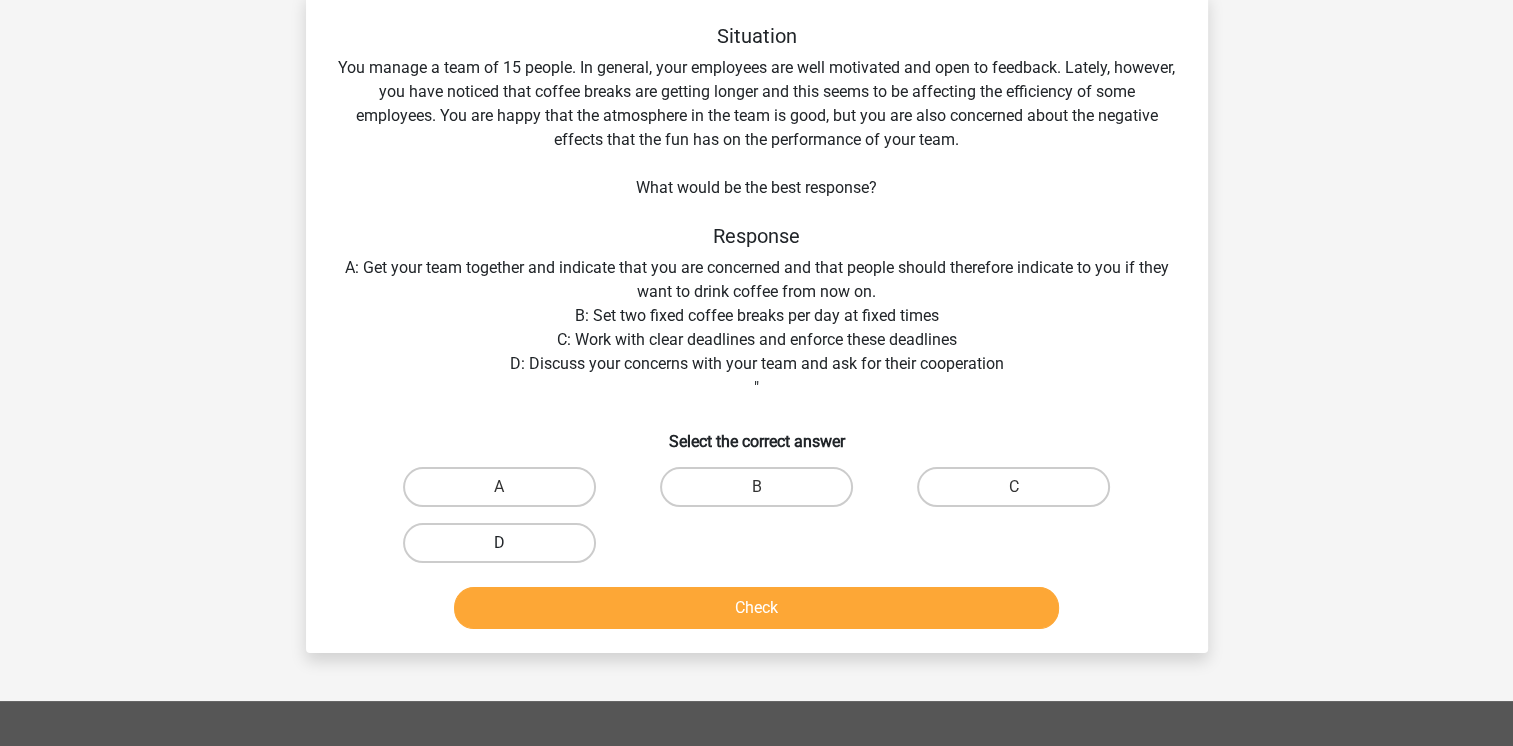 click on "D" at bounding box center (499, 543) 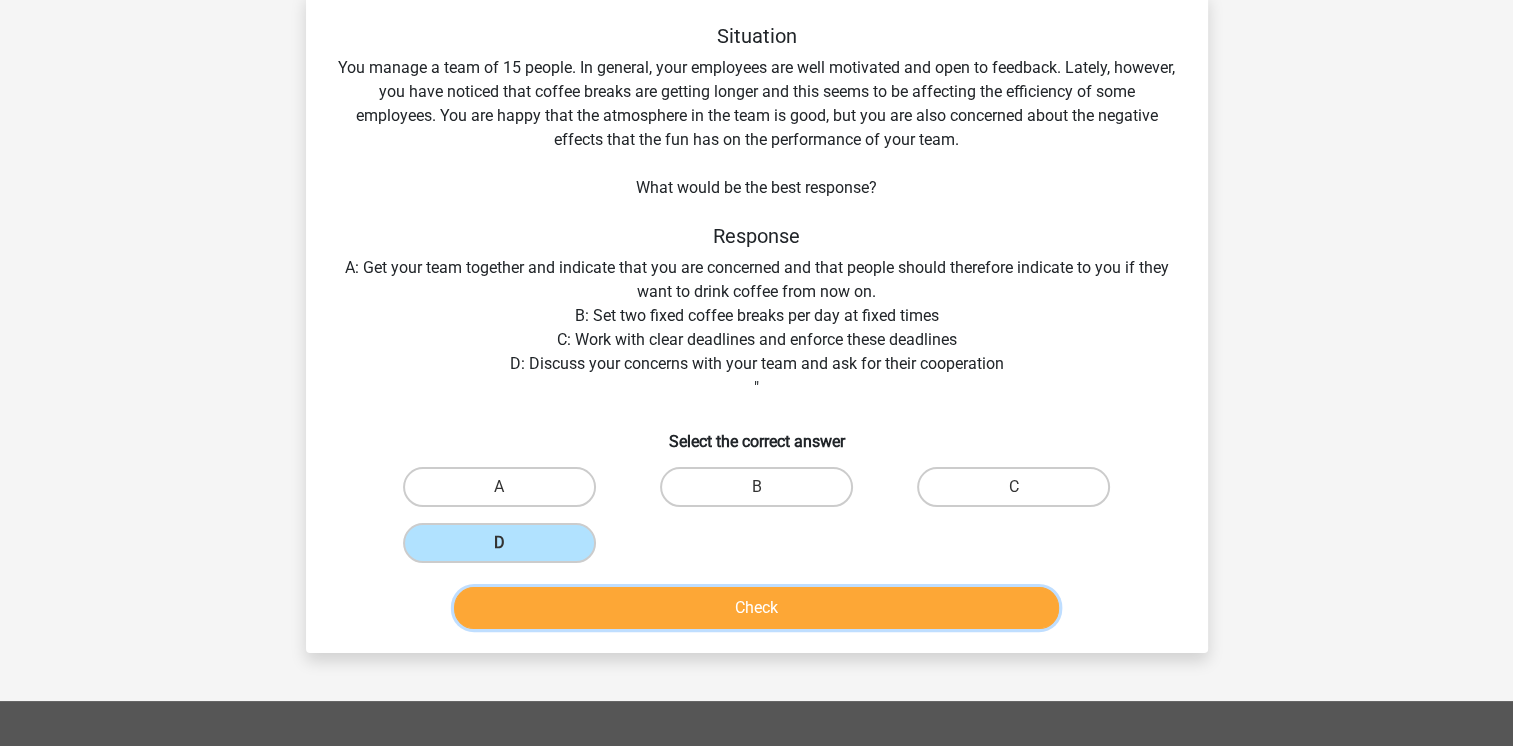 click on "Check" at bounding box center [756, 608] 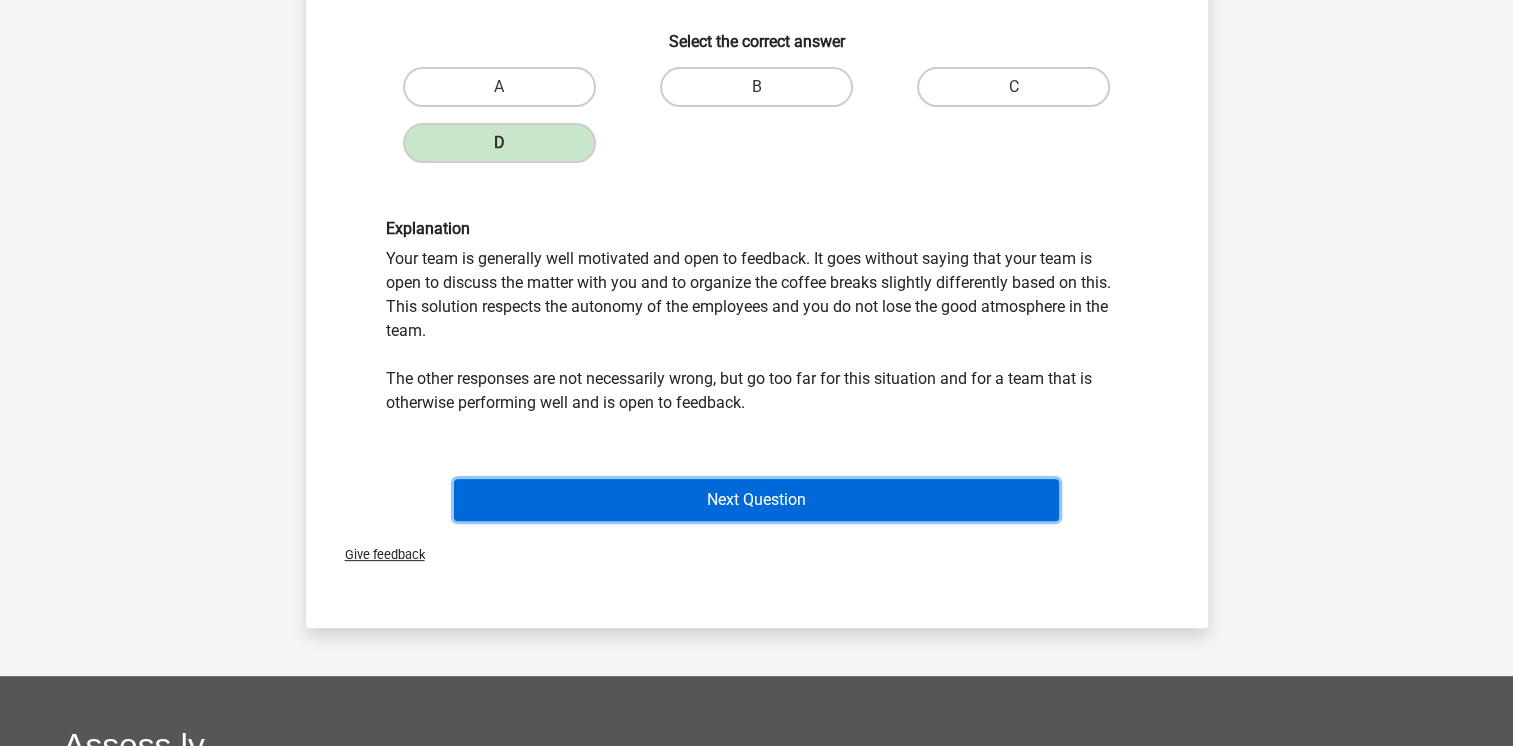 click on "Next Question" at bounding box center [756, 500] 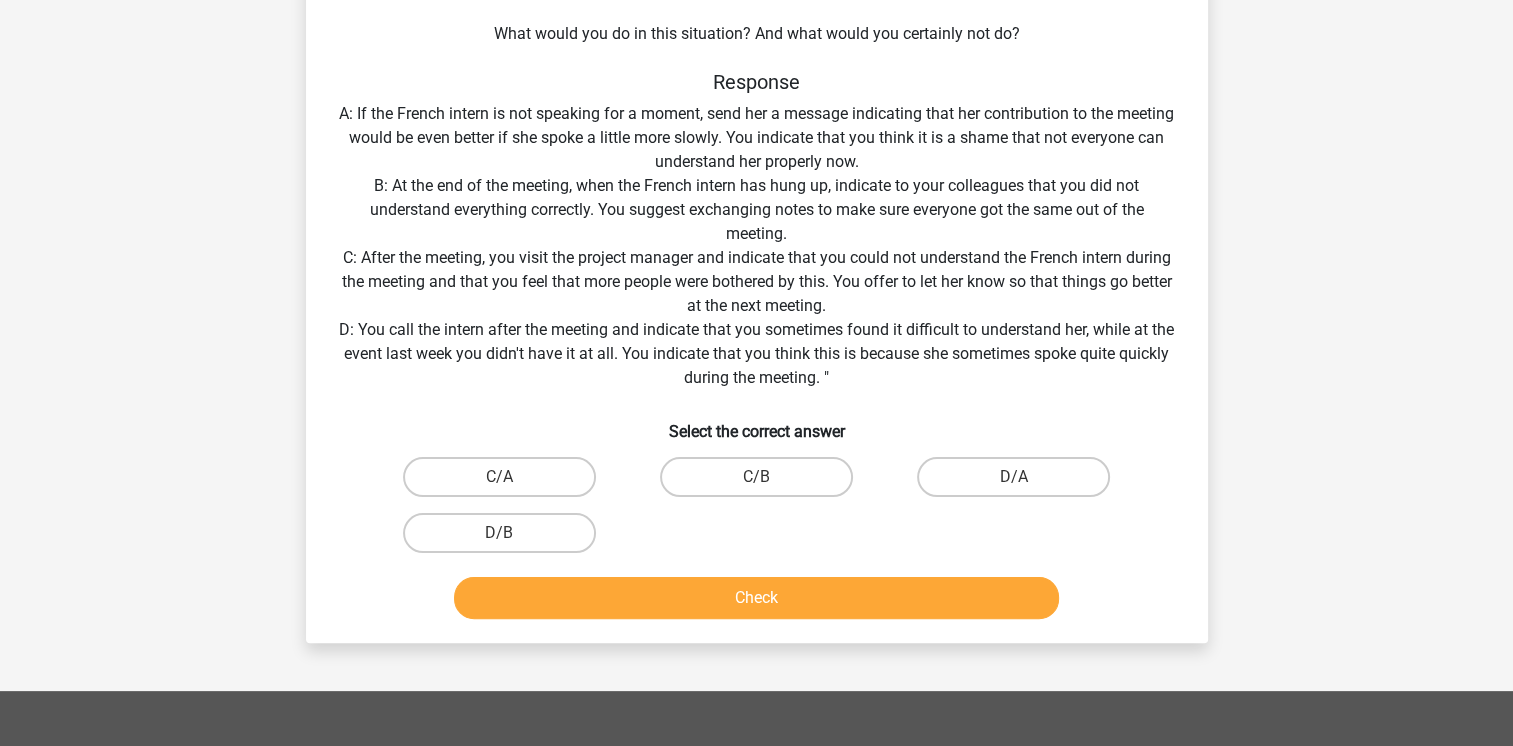 scroll, scrollTop: 592, scrollLeft: 0, axis: vertical 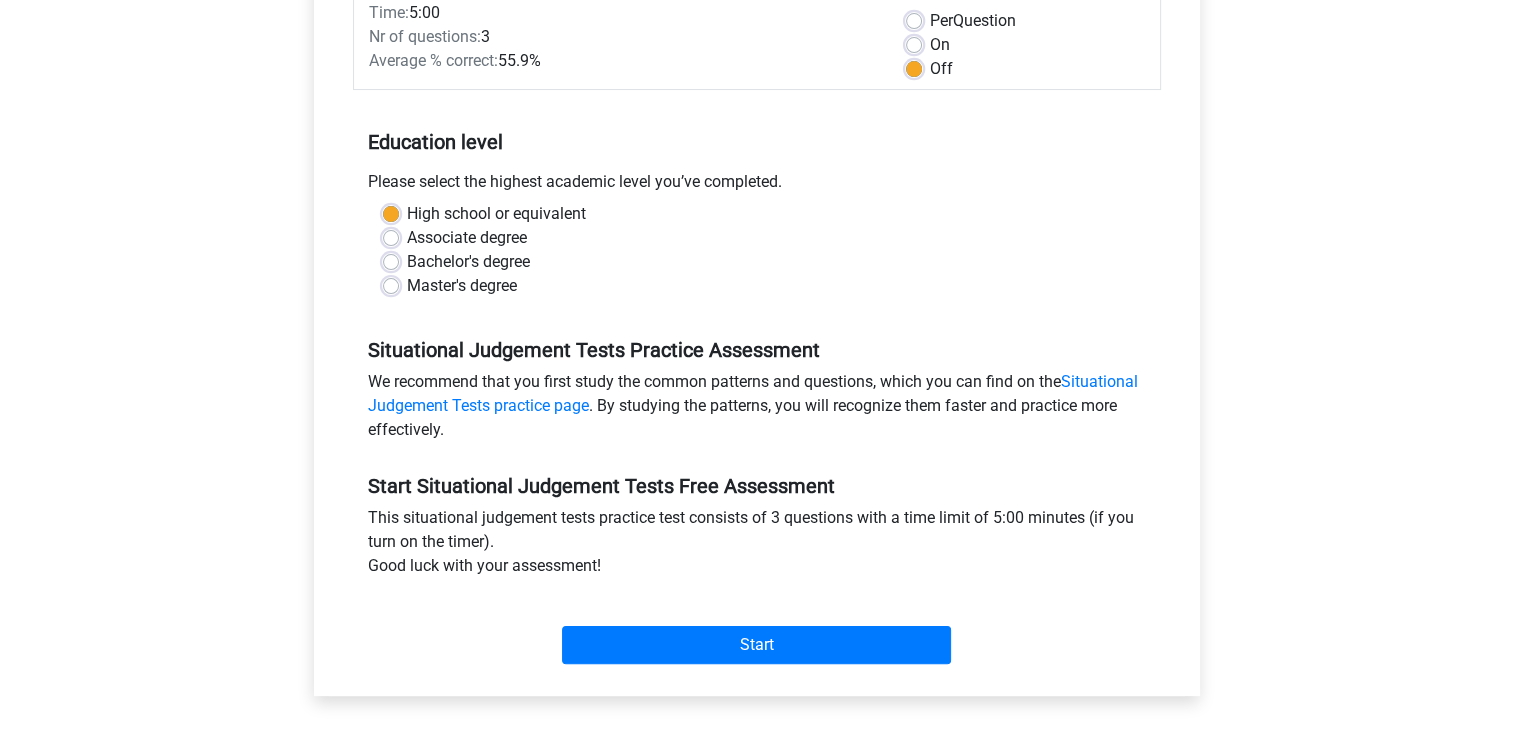 click on "Associate degree" at bounding box center (467, 238) 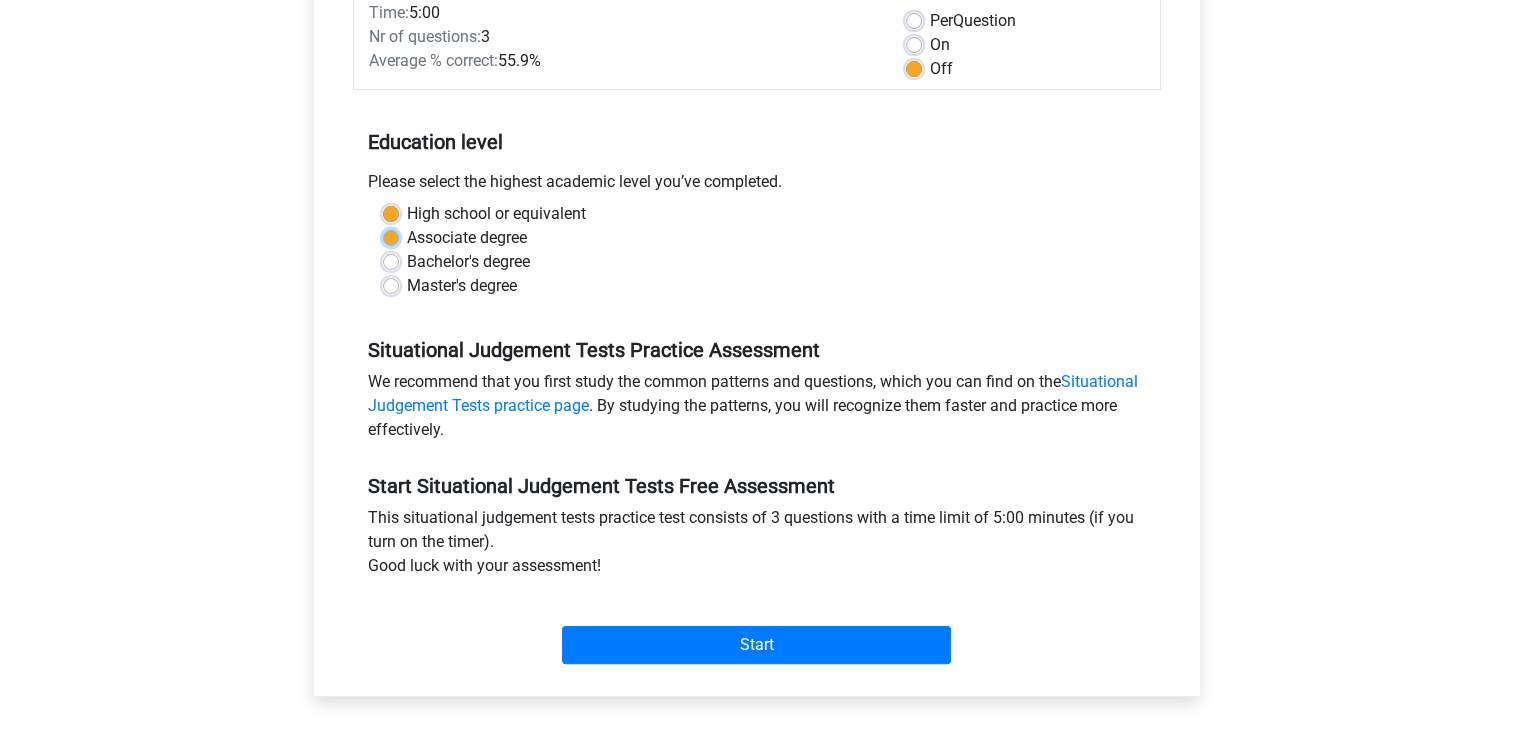 click on "Associate degree" at bounding box center (391, 236) 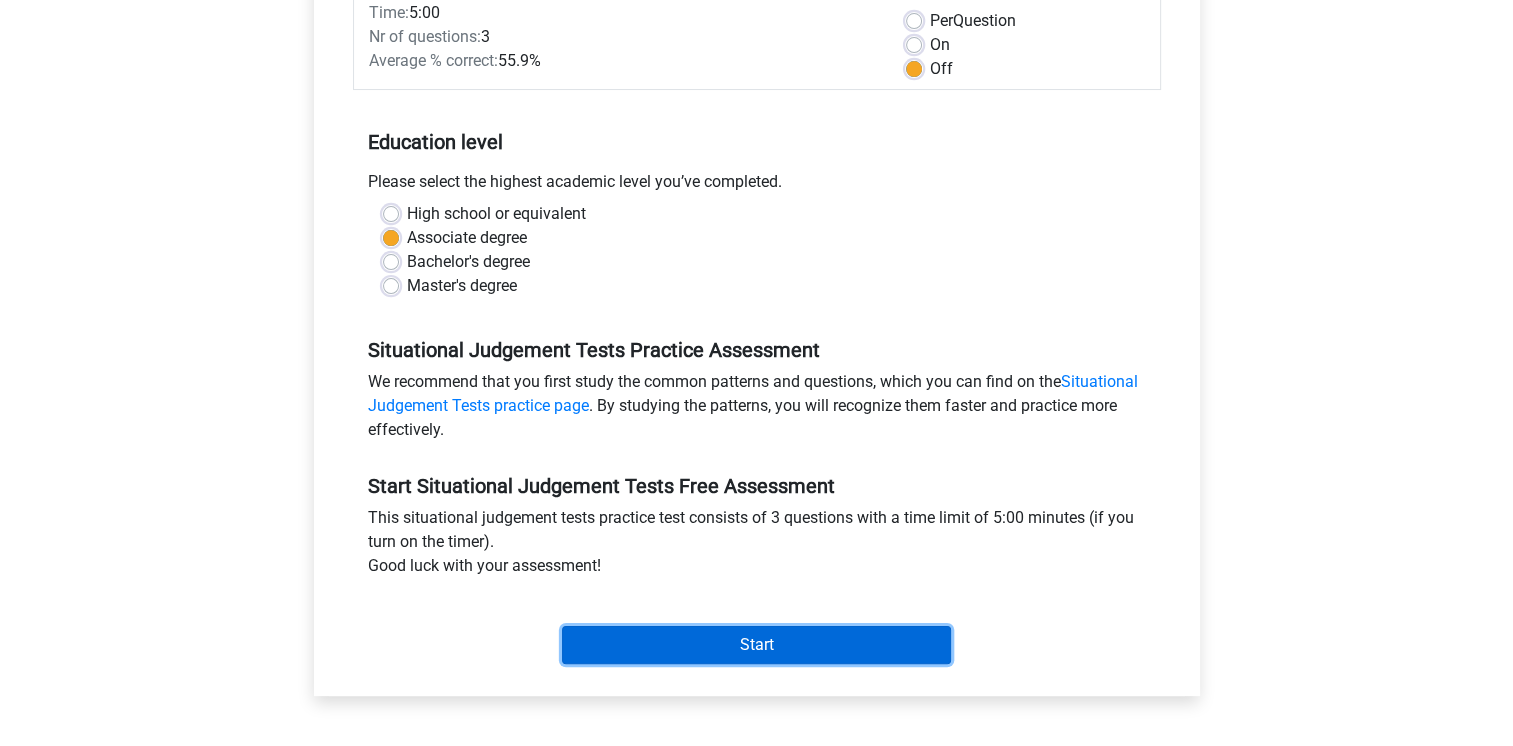 click on "Start" at bounding box center (756, 645) 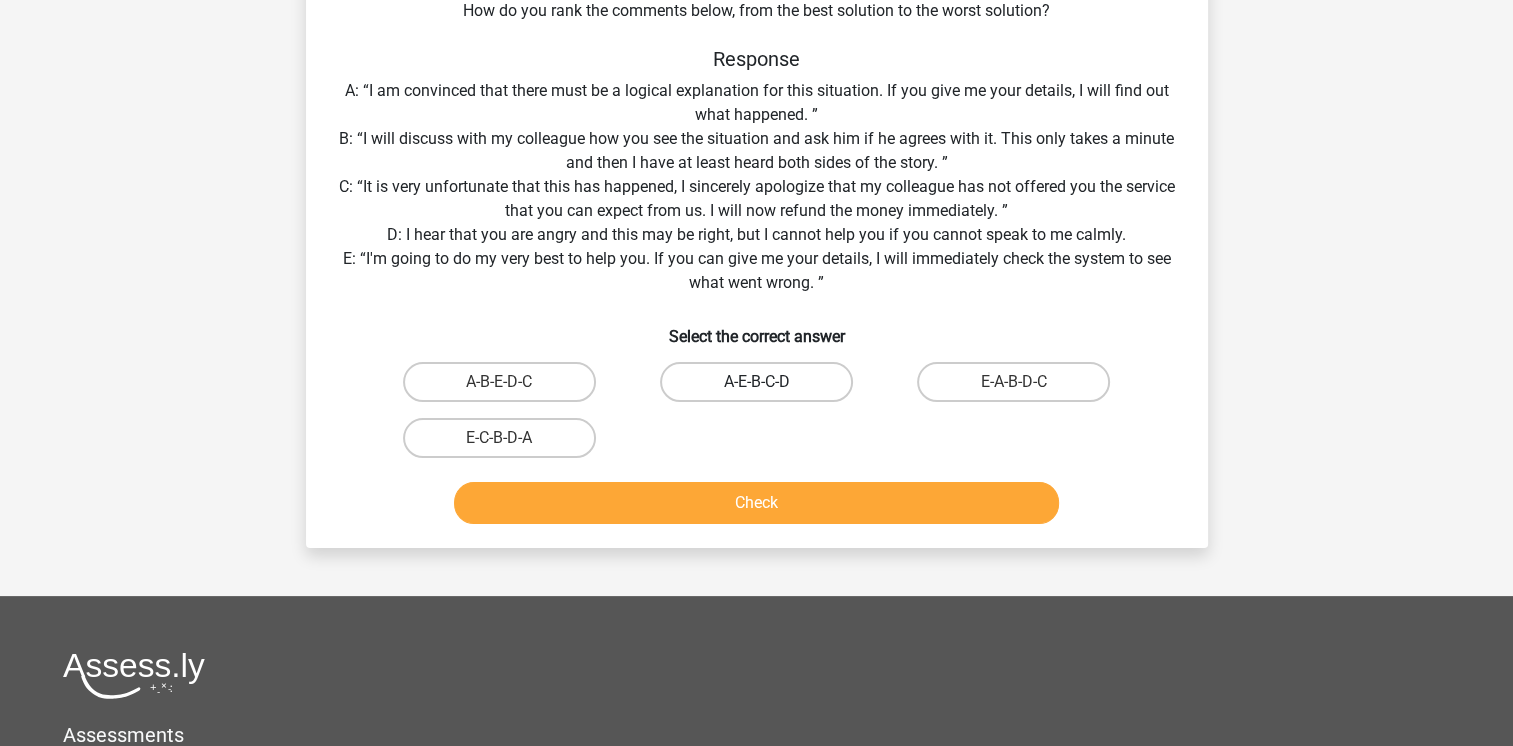 scroll, scrollTop: 300, scrollLeft: 0, axis: vertical 